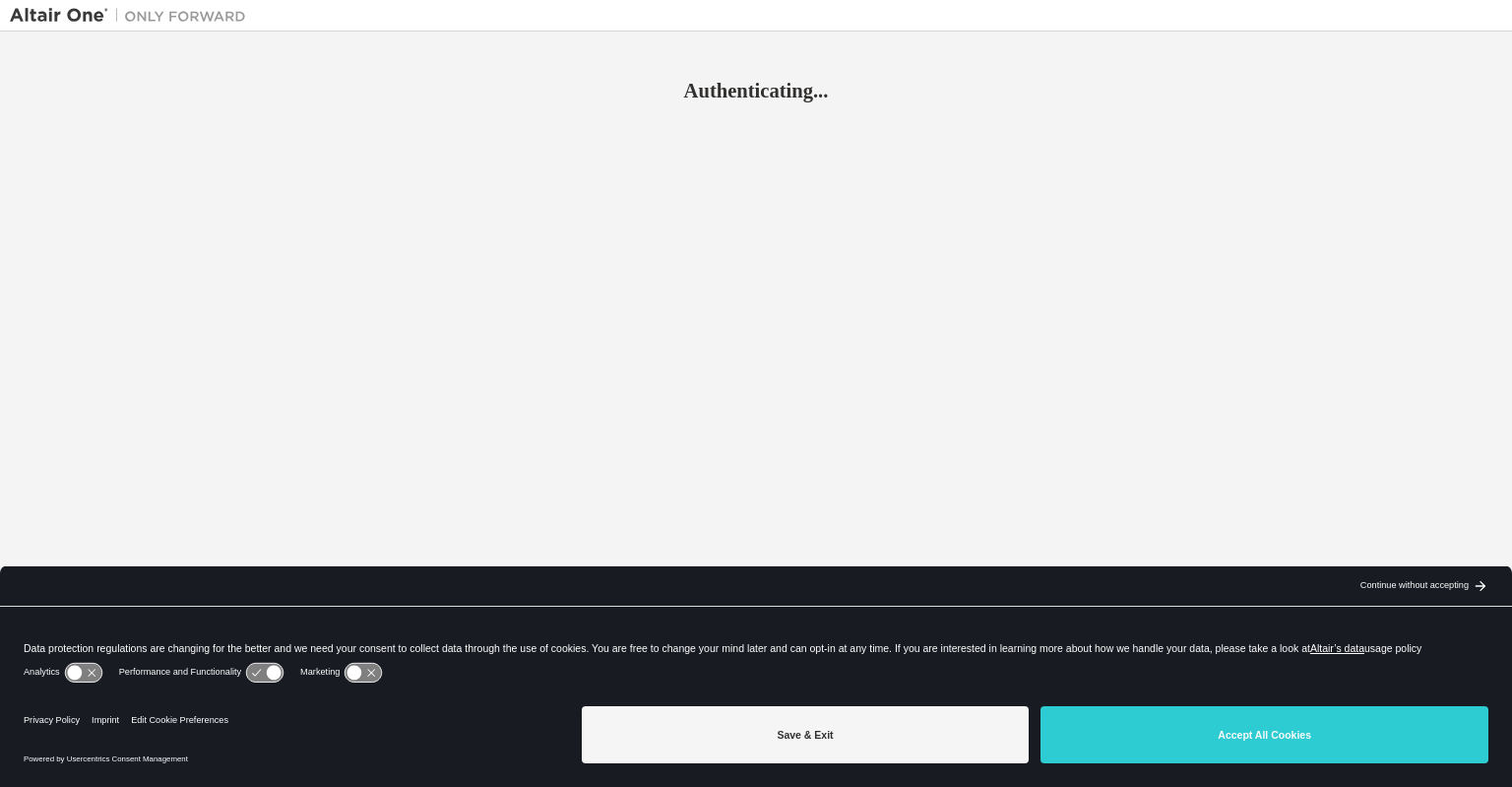 scroll, scrollTop: 0, scrollLeft: 0, axis: both 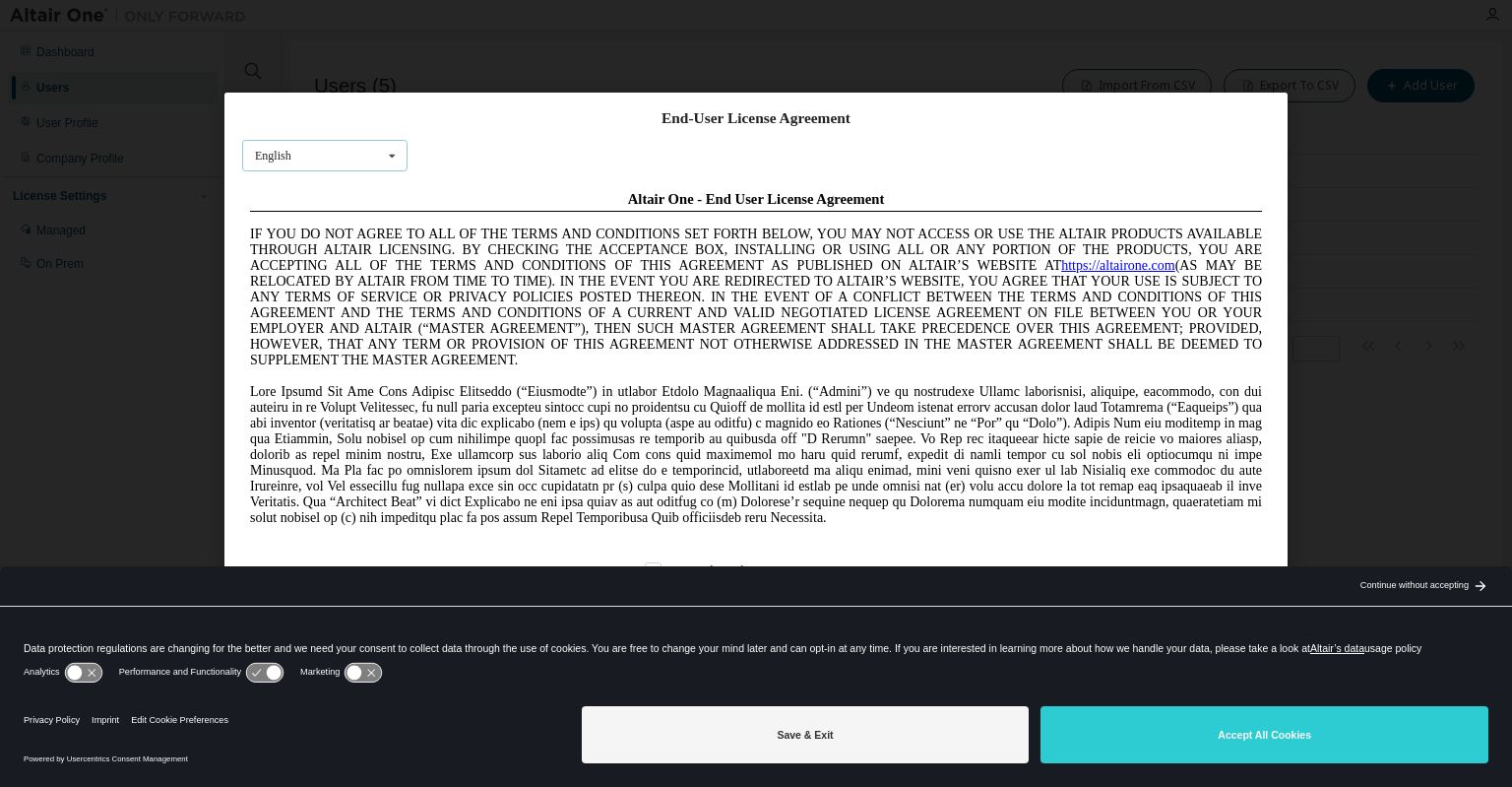 click at bounding box center (392, 156) 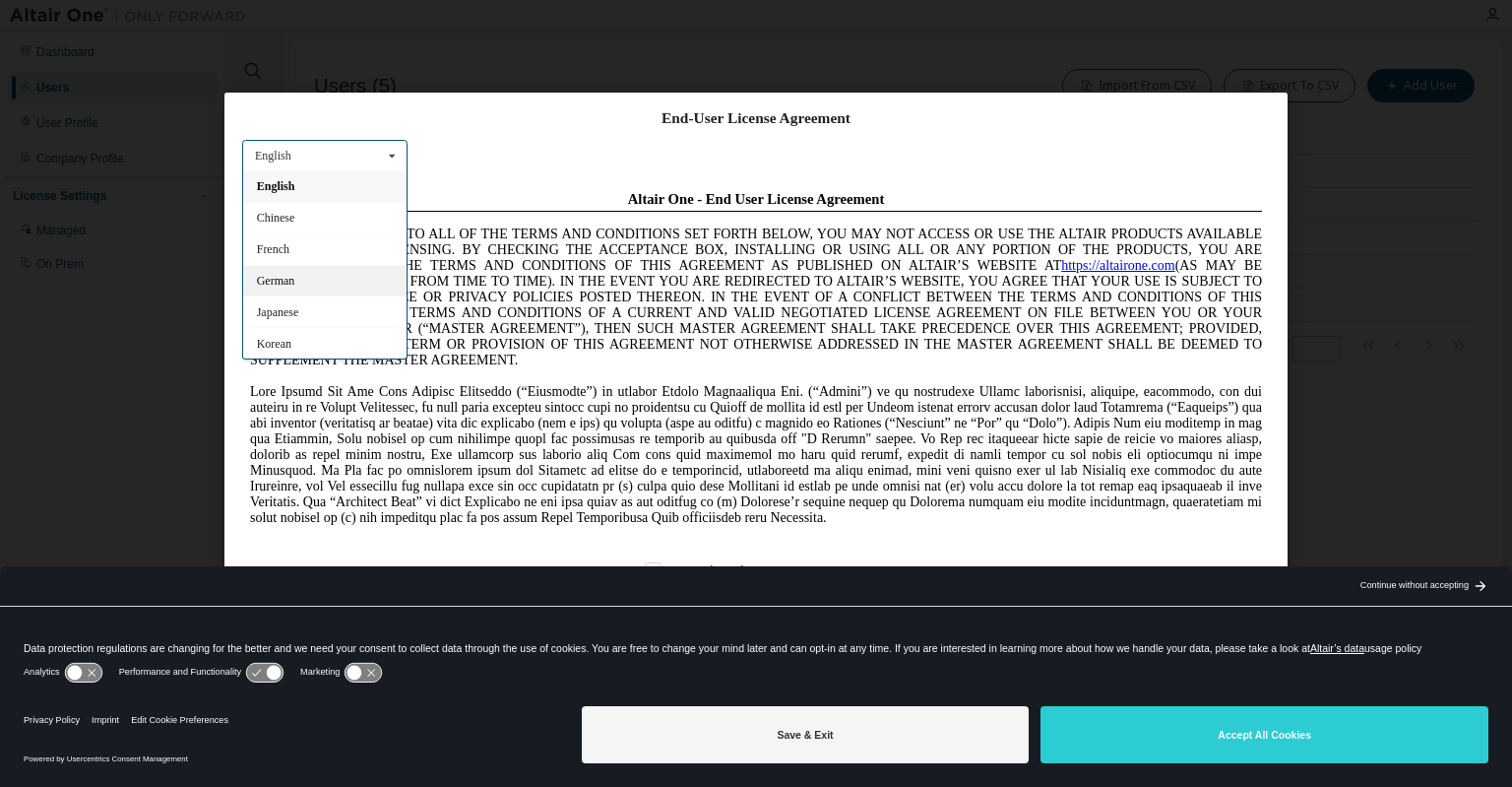 click on "German" at bounding box center (276, 282) 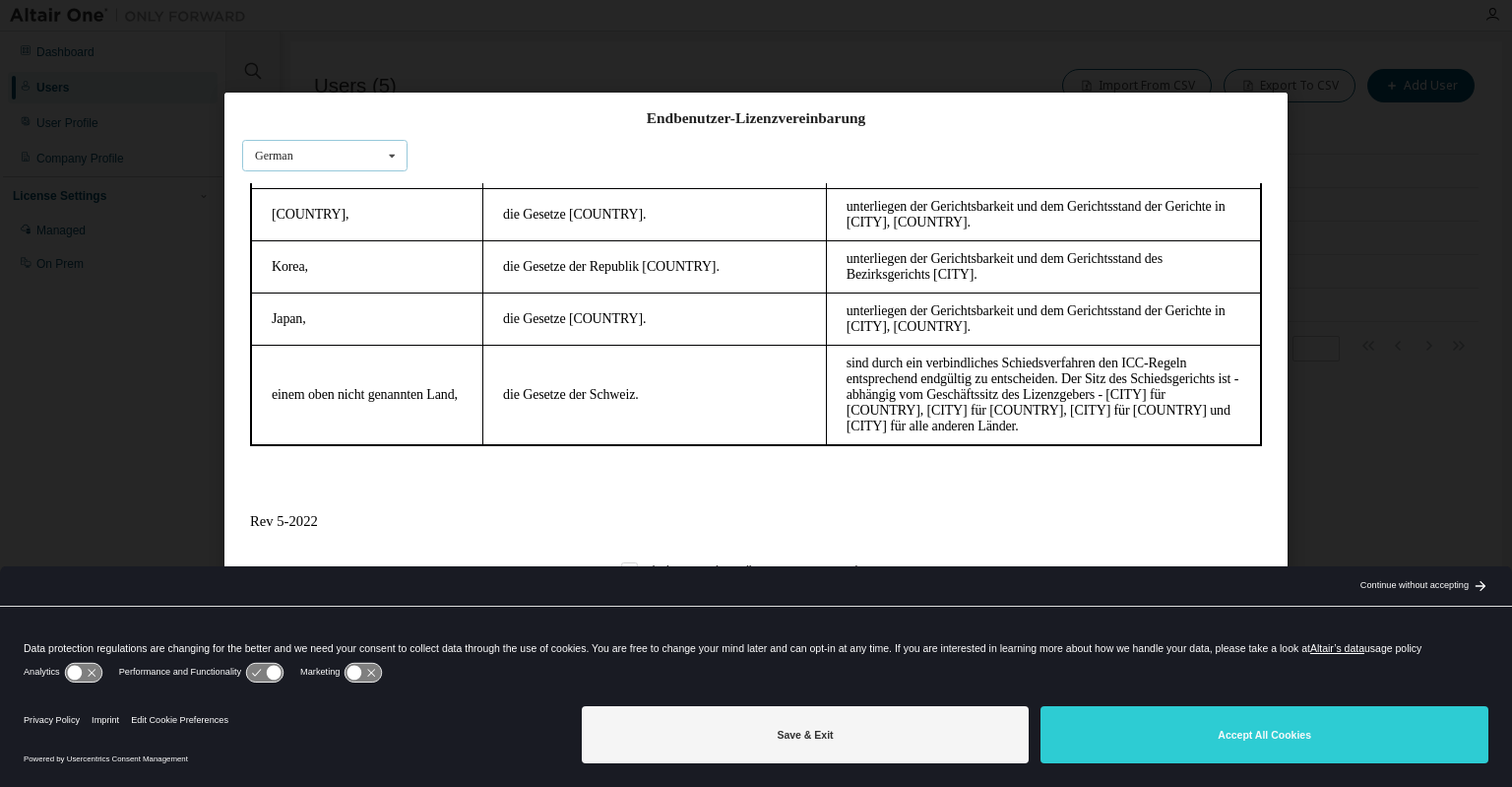 scroll, scrollTop: 6437, scrollLeft: 0, axis: vertical 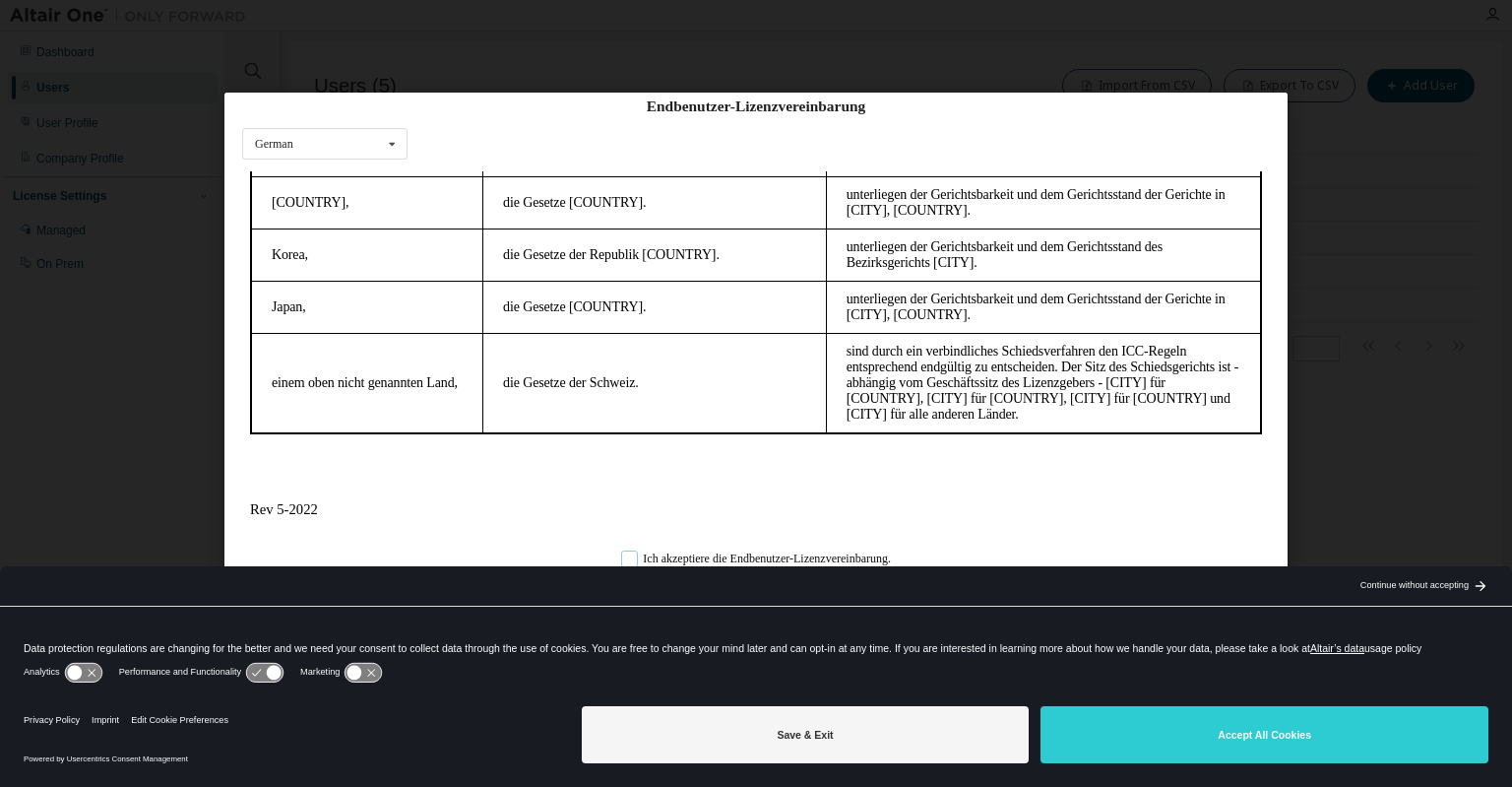 click on "Ich akzeptiere die Endbenutzer-Lizenzvereinbarung." at bounding box center [756, 558] 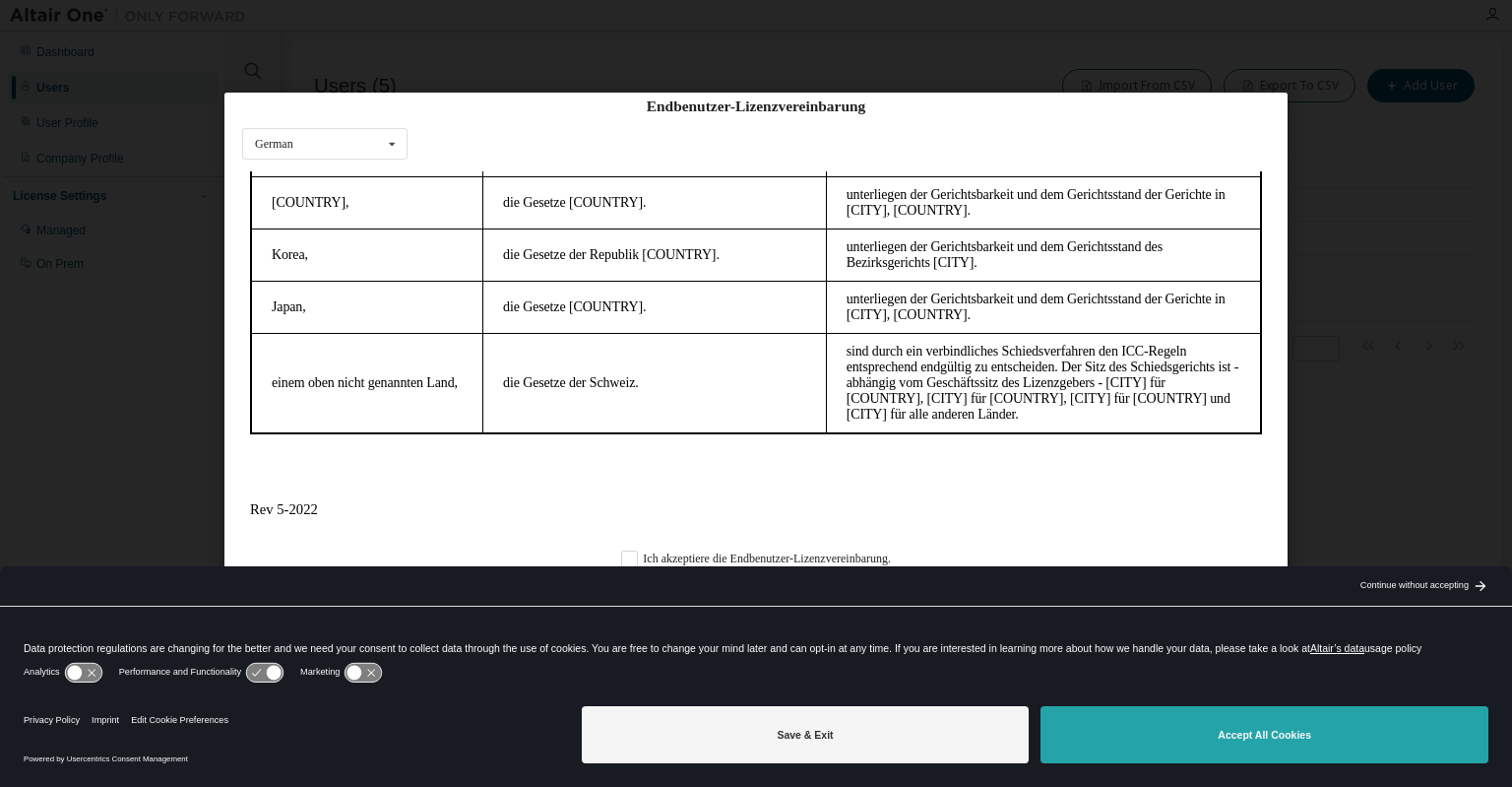 click on "Accept All Cookies" at bounding box center (1264, 735) 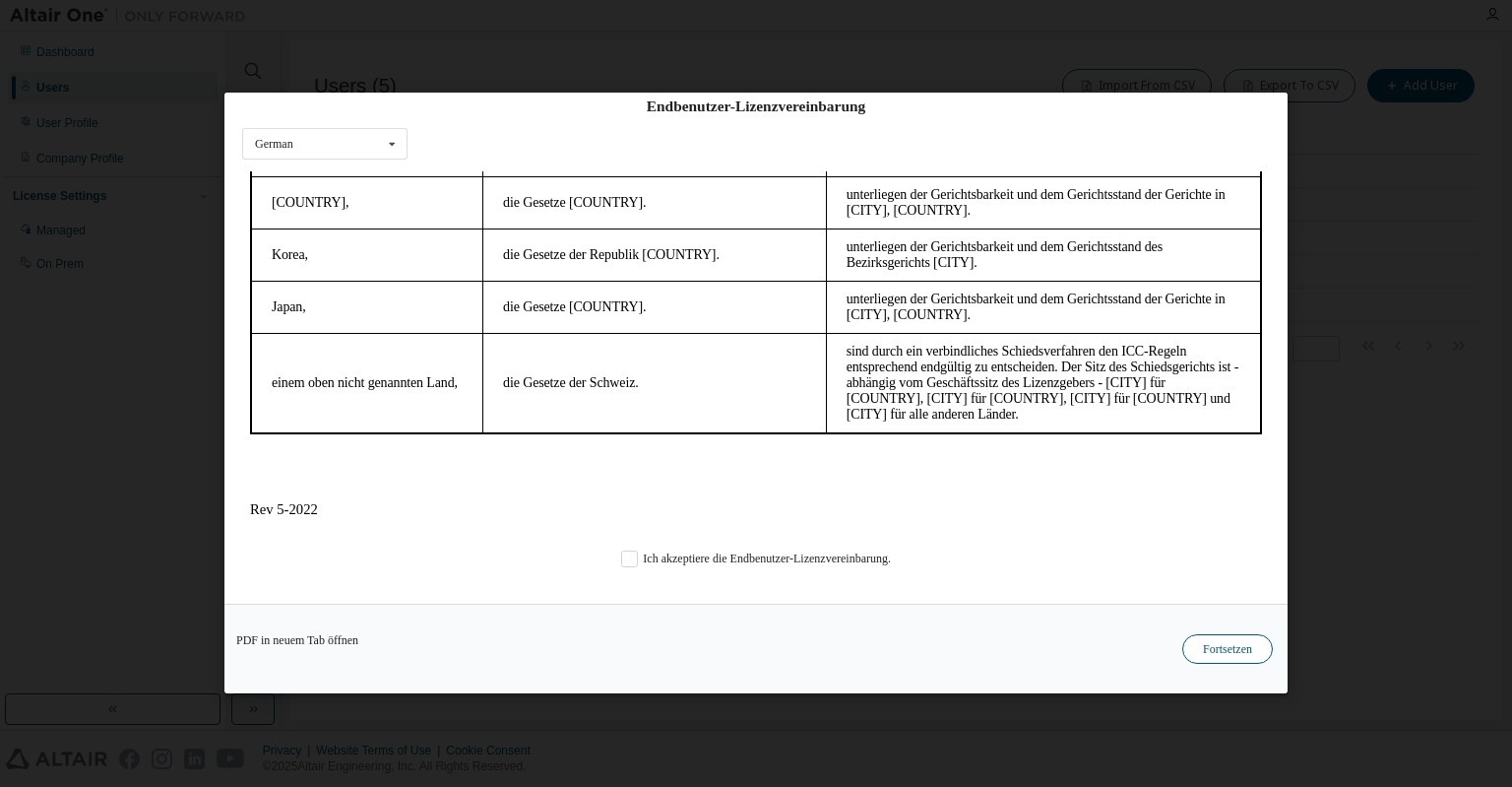 click on "Fortsetzen" at bounding box center (1228, 650) 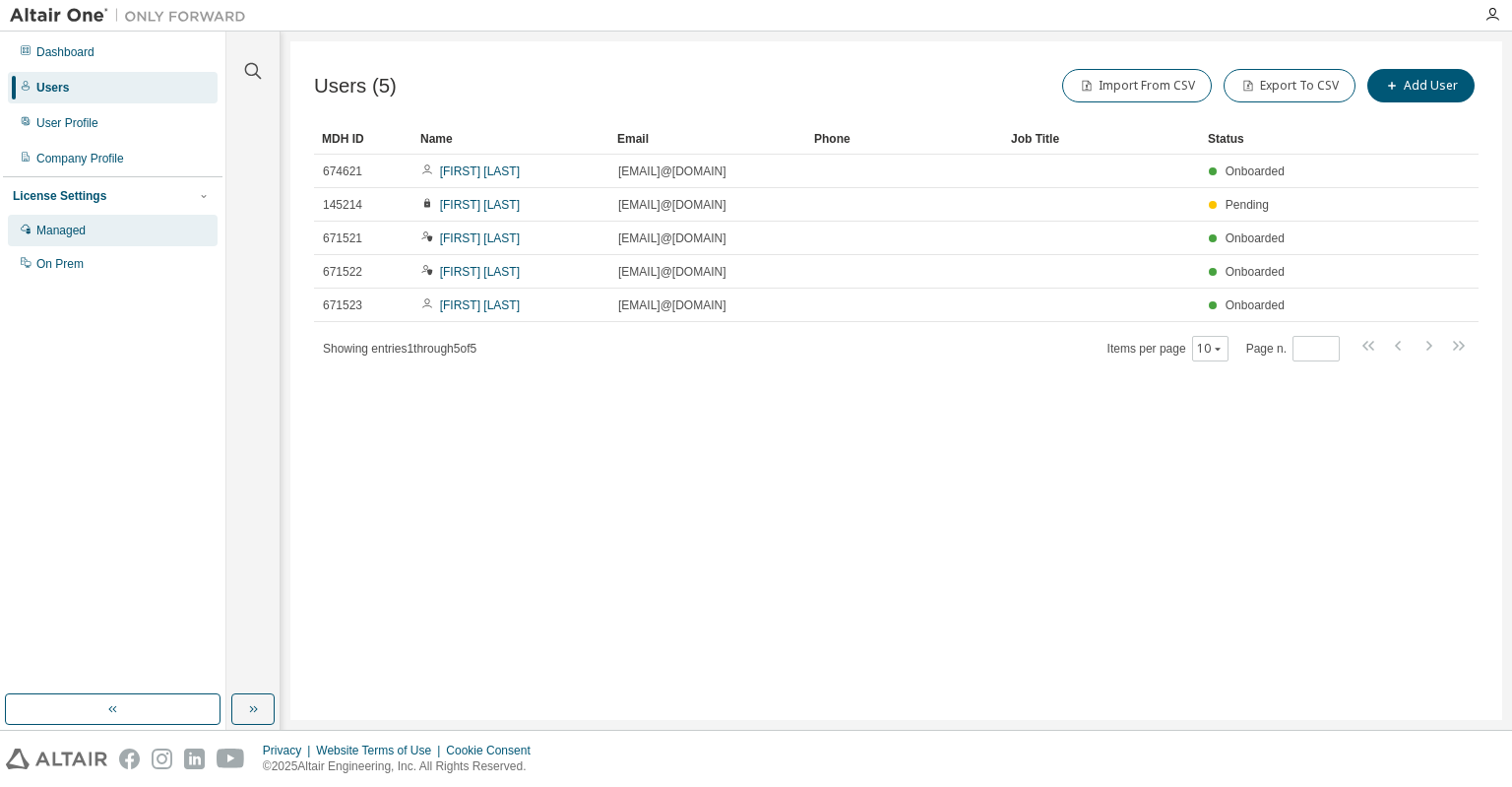 click on "Managed" at bounding box center (61, 230) 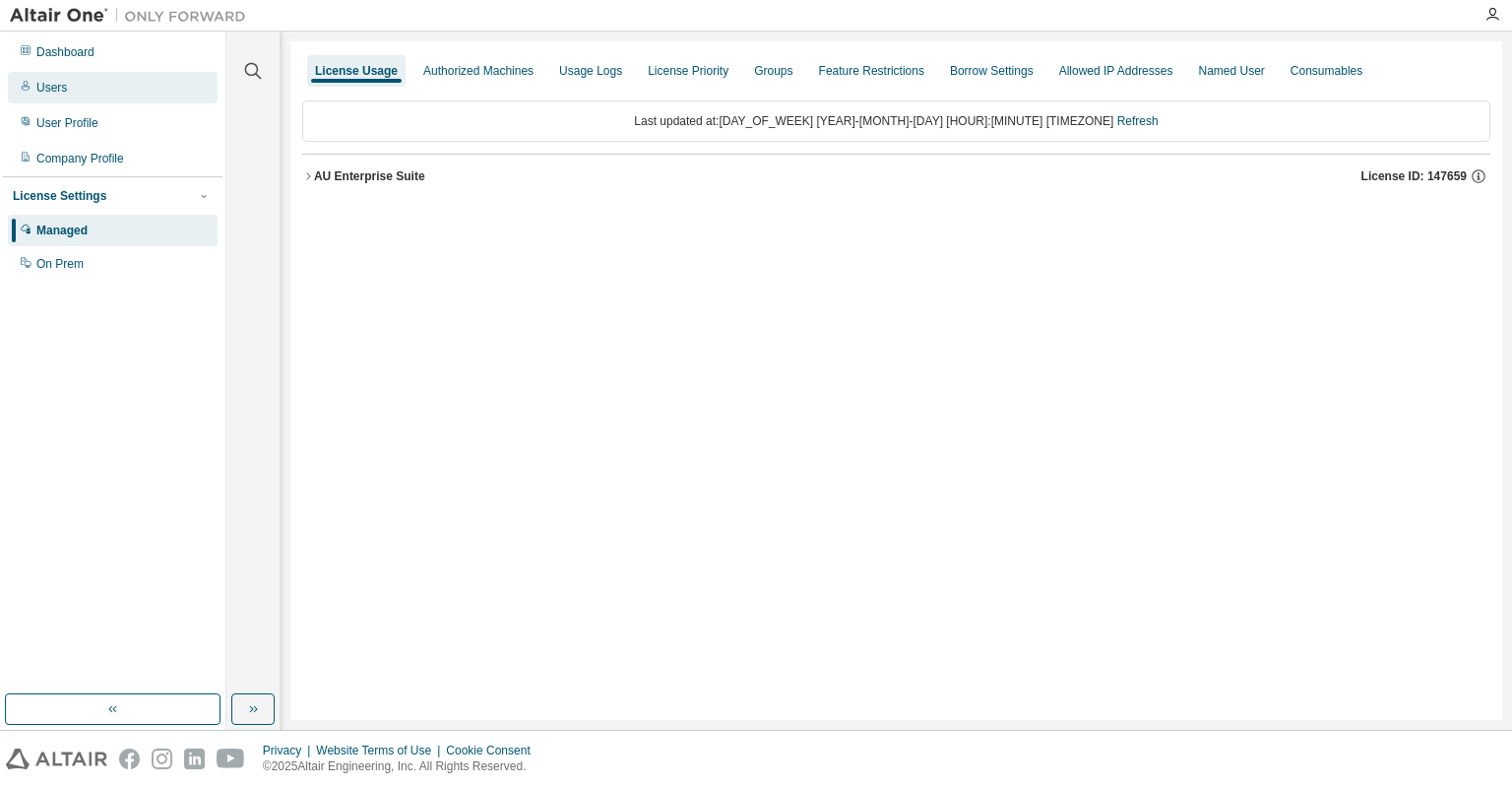 click on "Users" at bounding box center [51, 88] 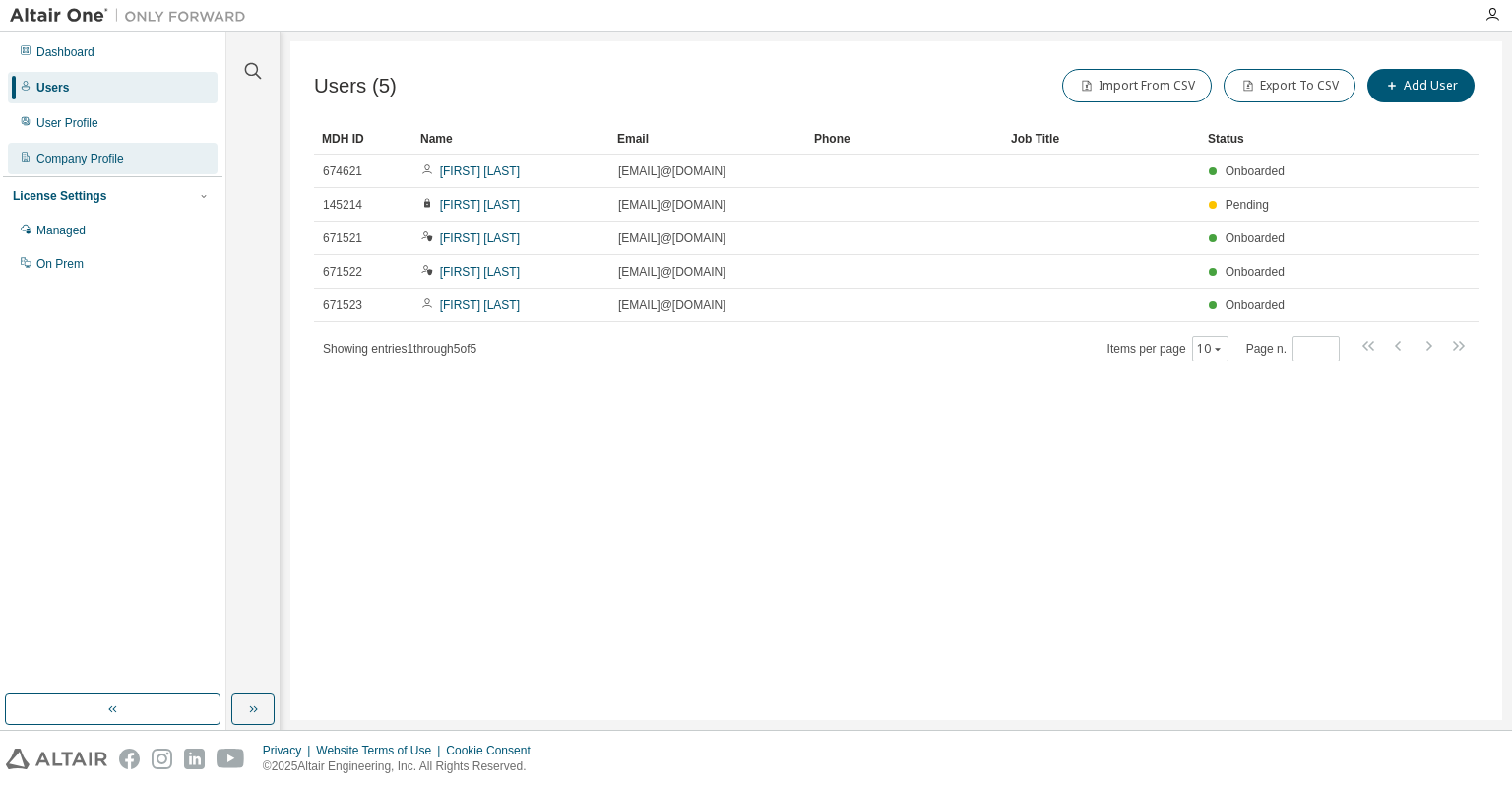 click on "Company Profile" at bounding box center [80, 159] 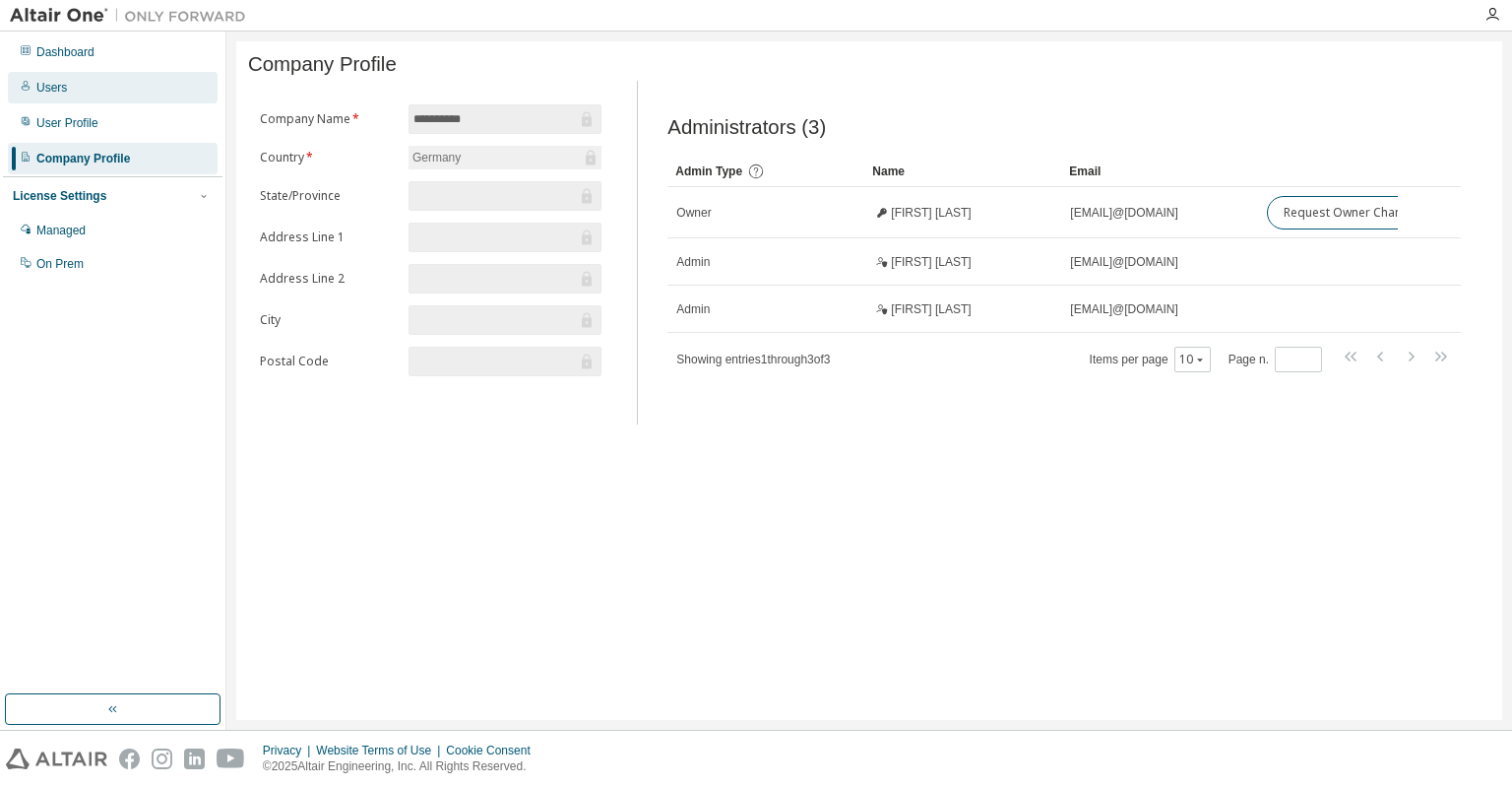click on "Users" at bounding box center (112, 88) 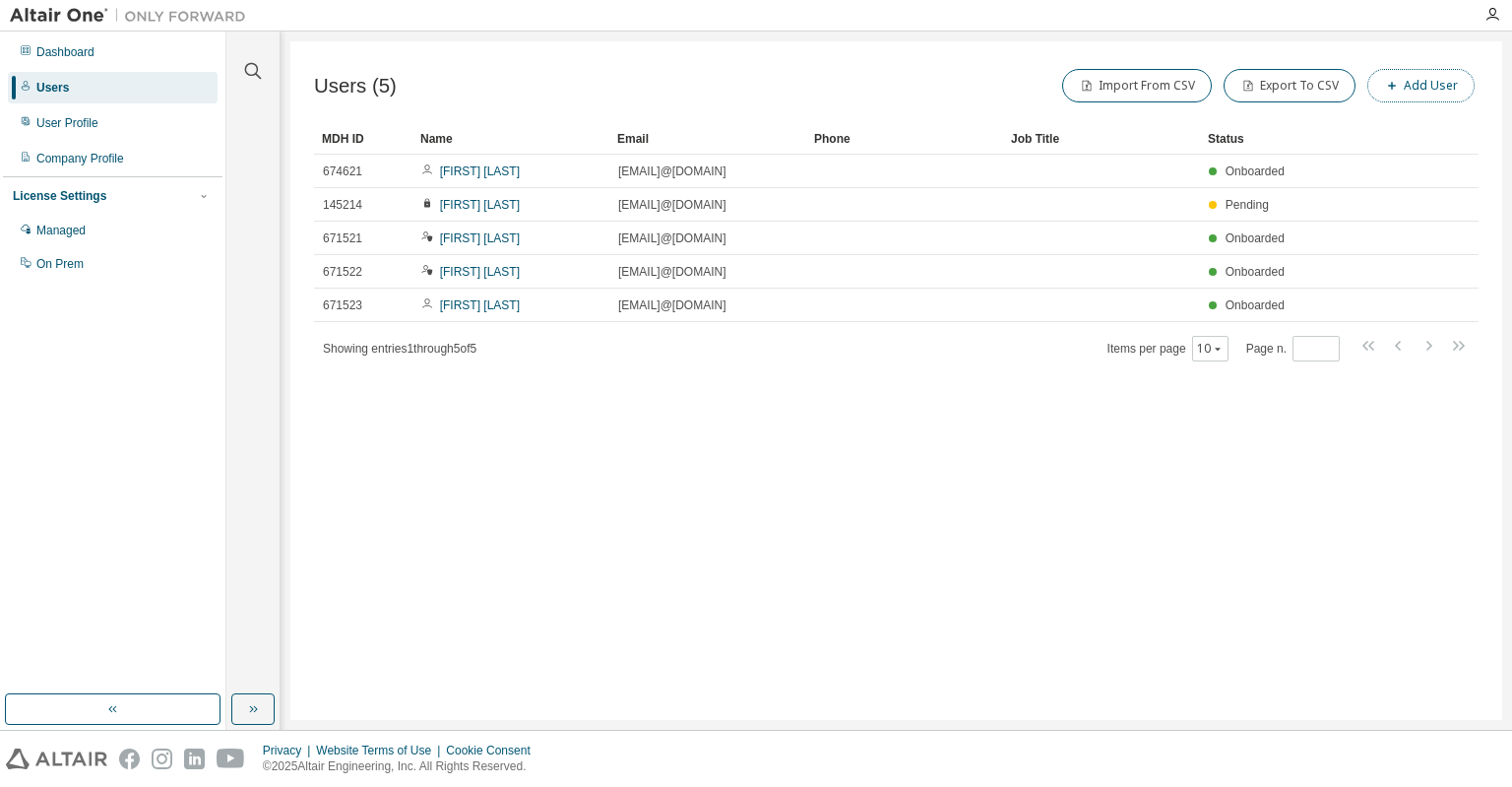 click on "Add User" at bounding box center (1420, 86) 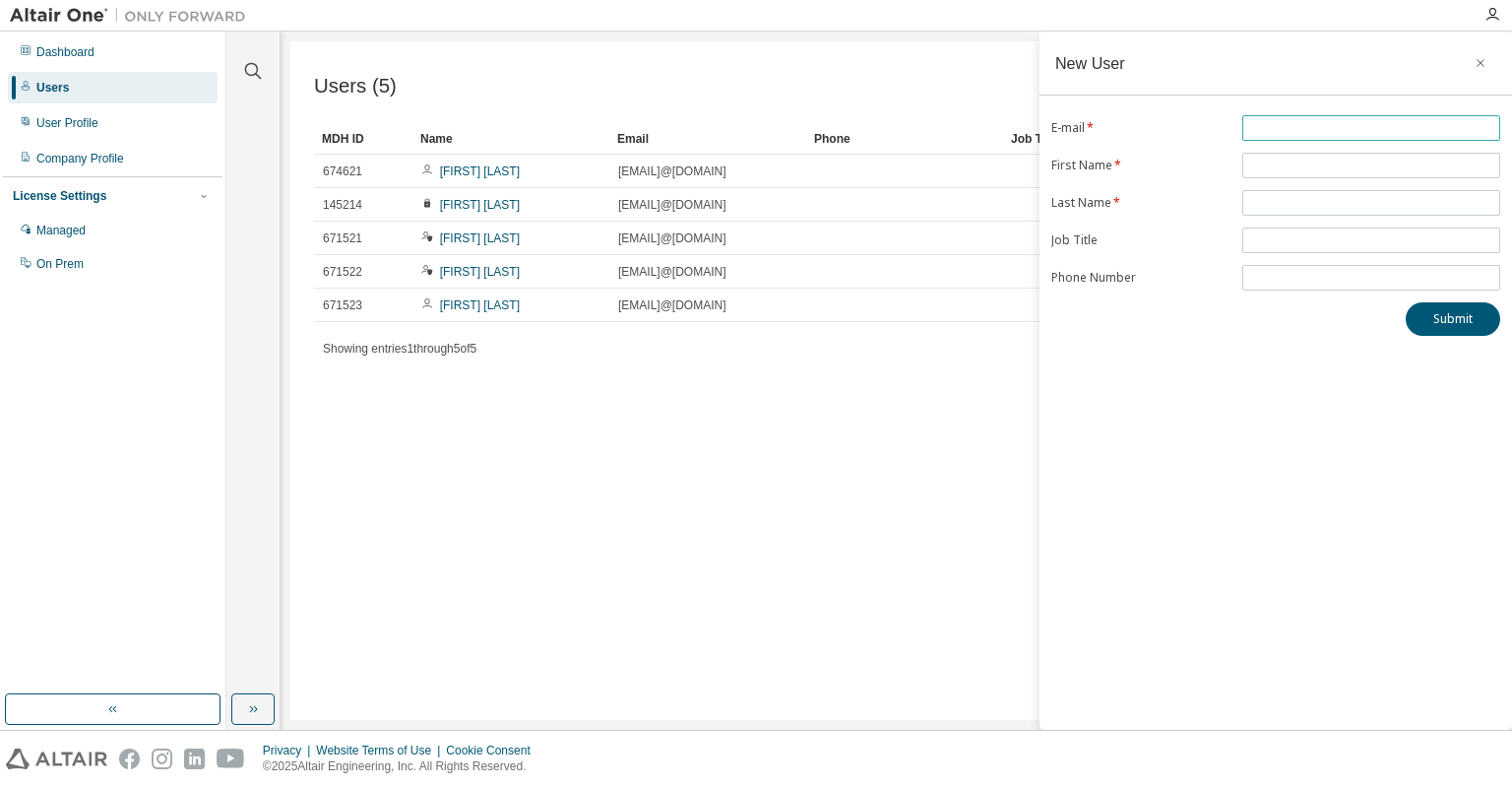 click at bounding box center (1371, 128) 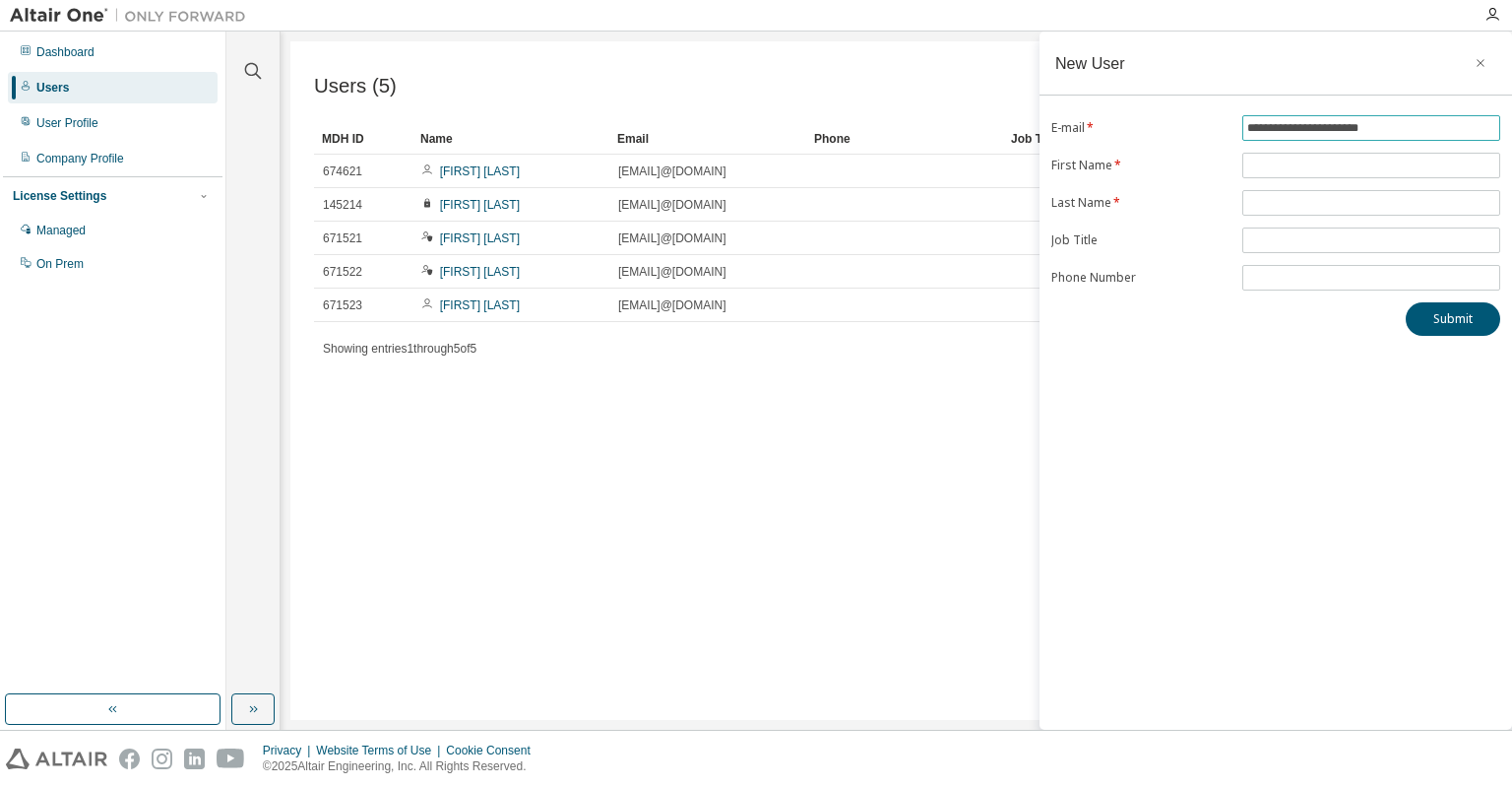click on "**********" at bounding box center (1371, 128) 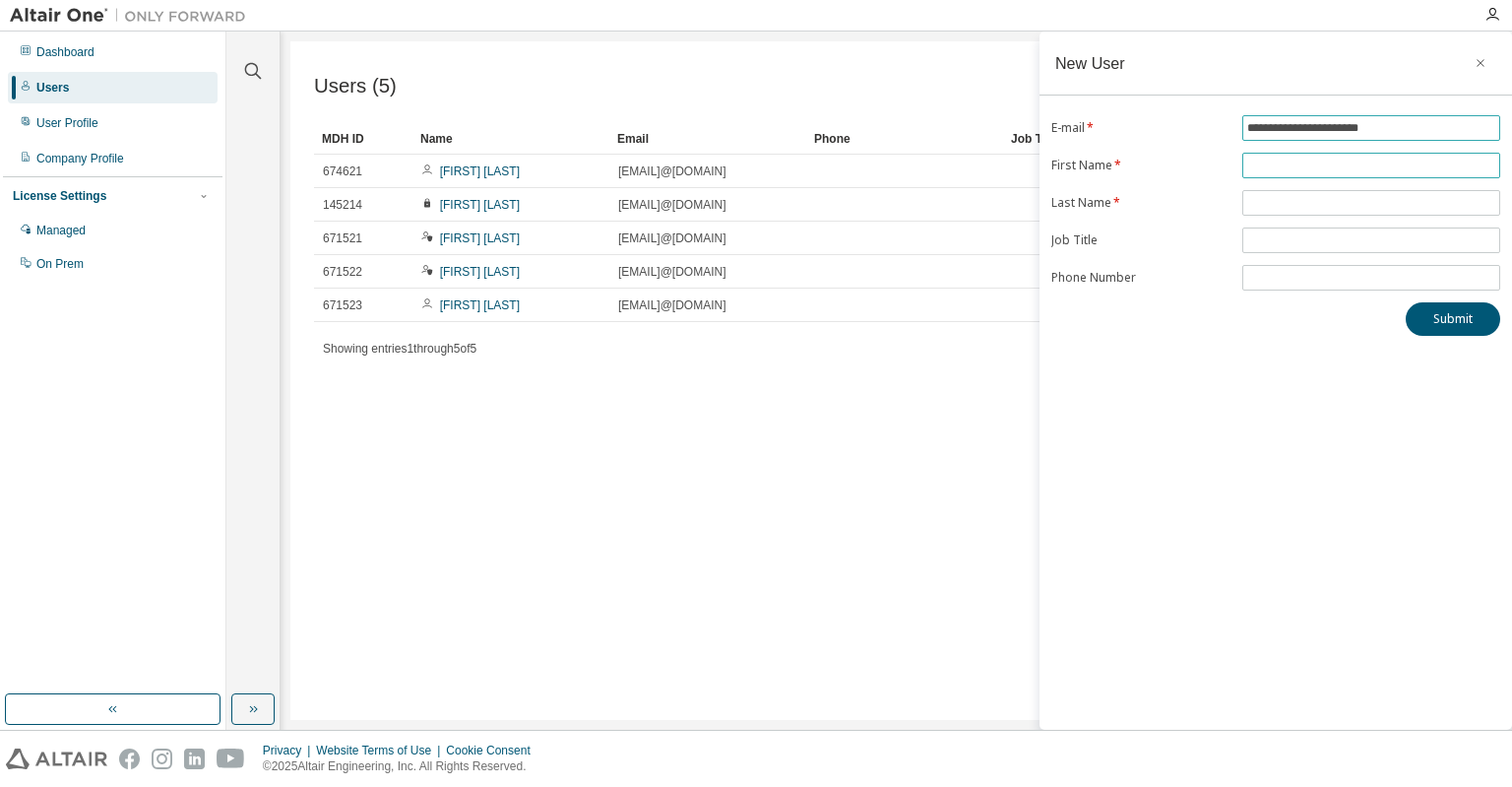 type on "**********" 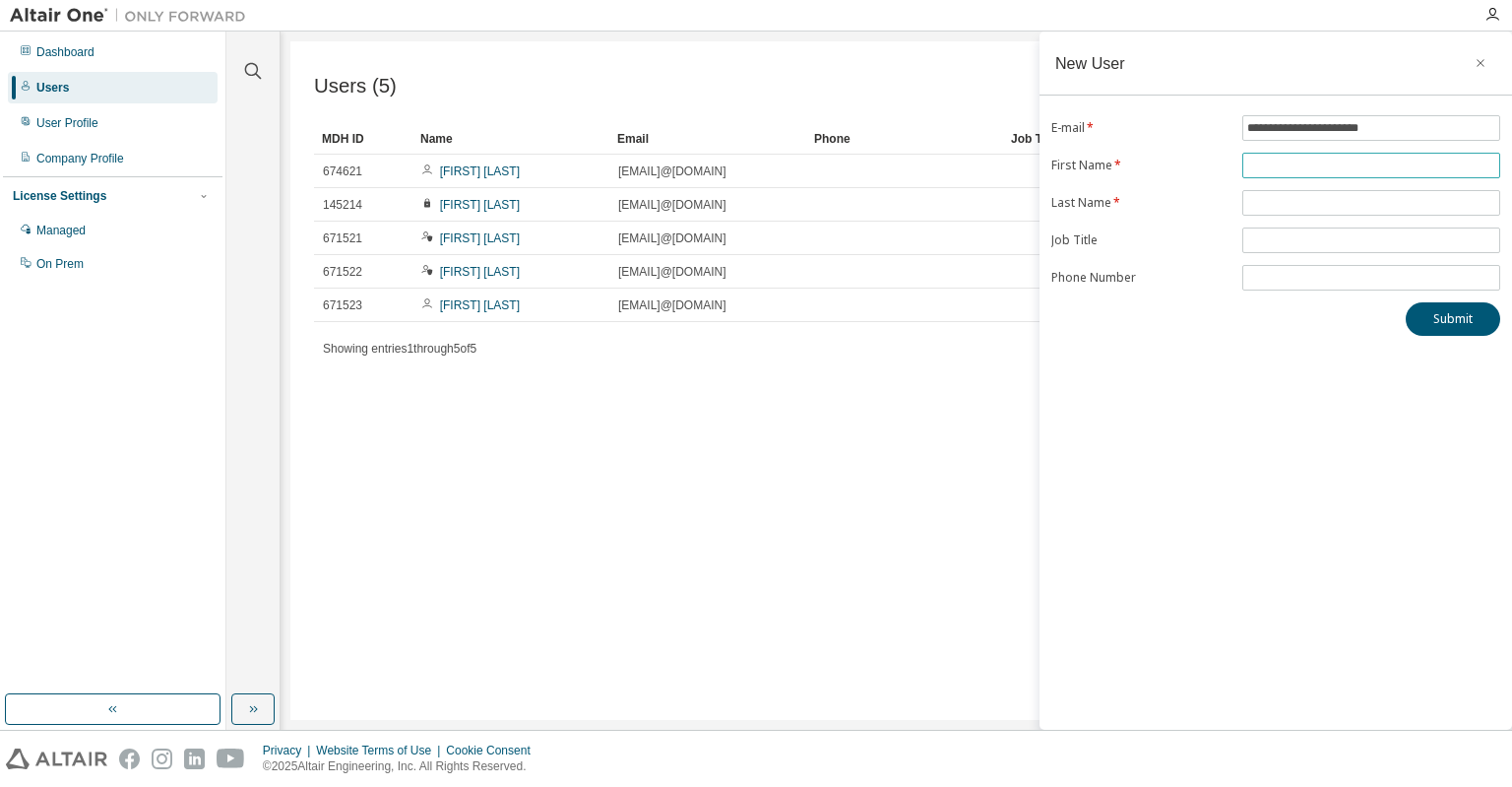 click at bounding box center (1371, 165) 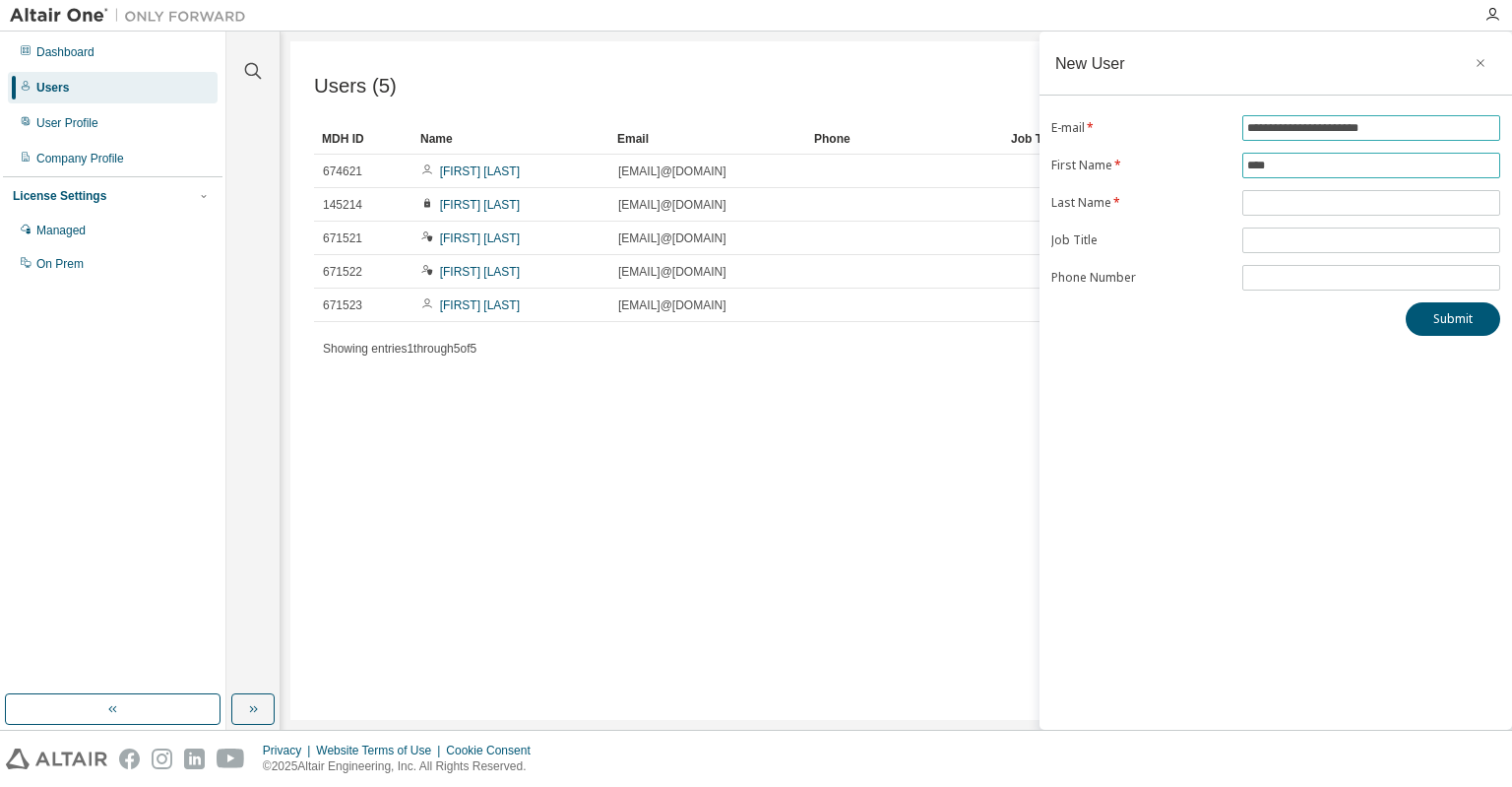 type on "****" 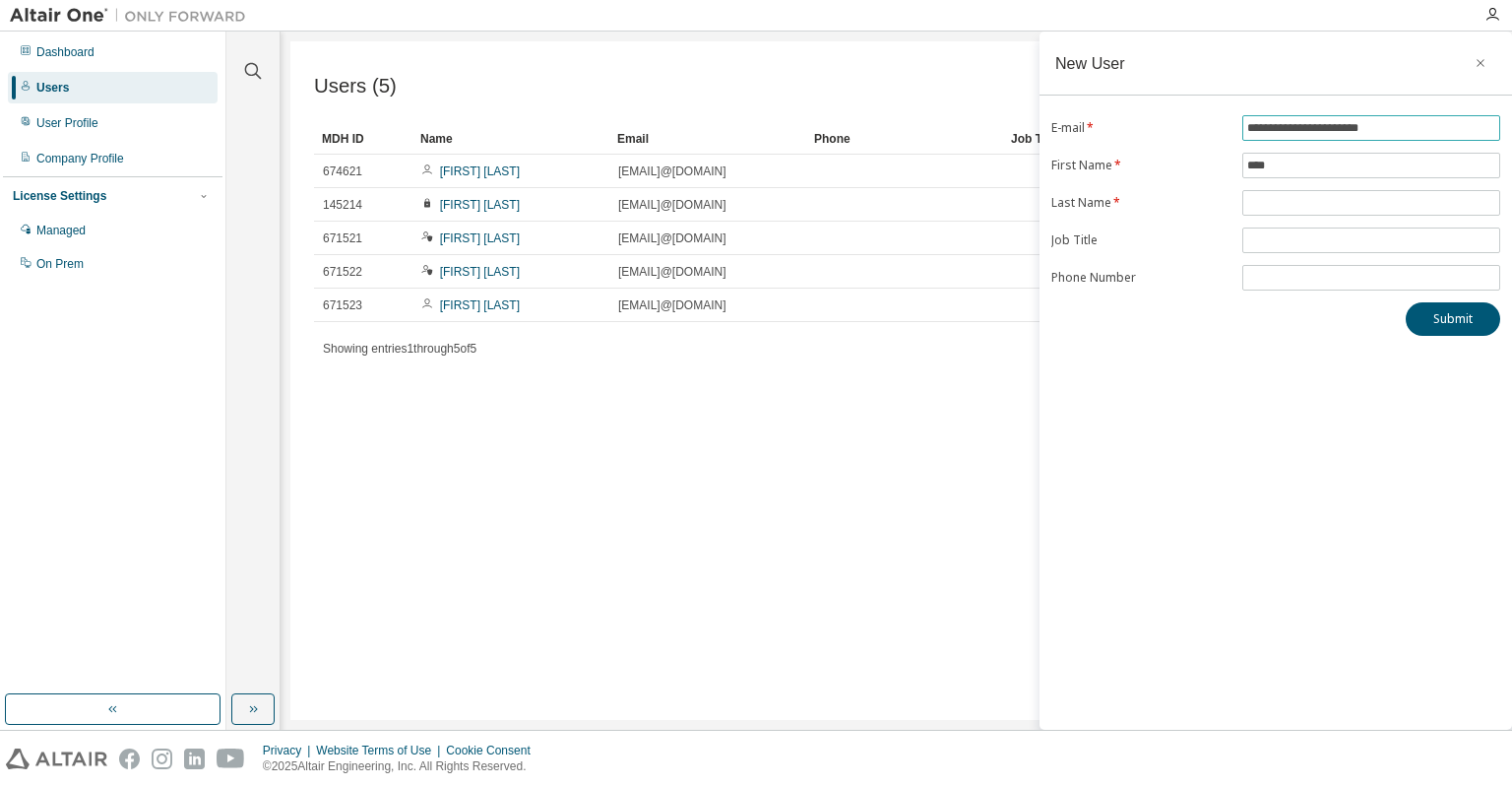 click on "**********" at bounding box center (1371, 128) 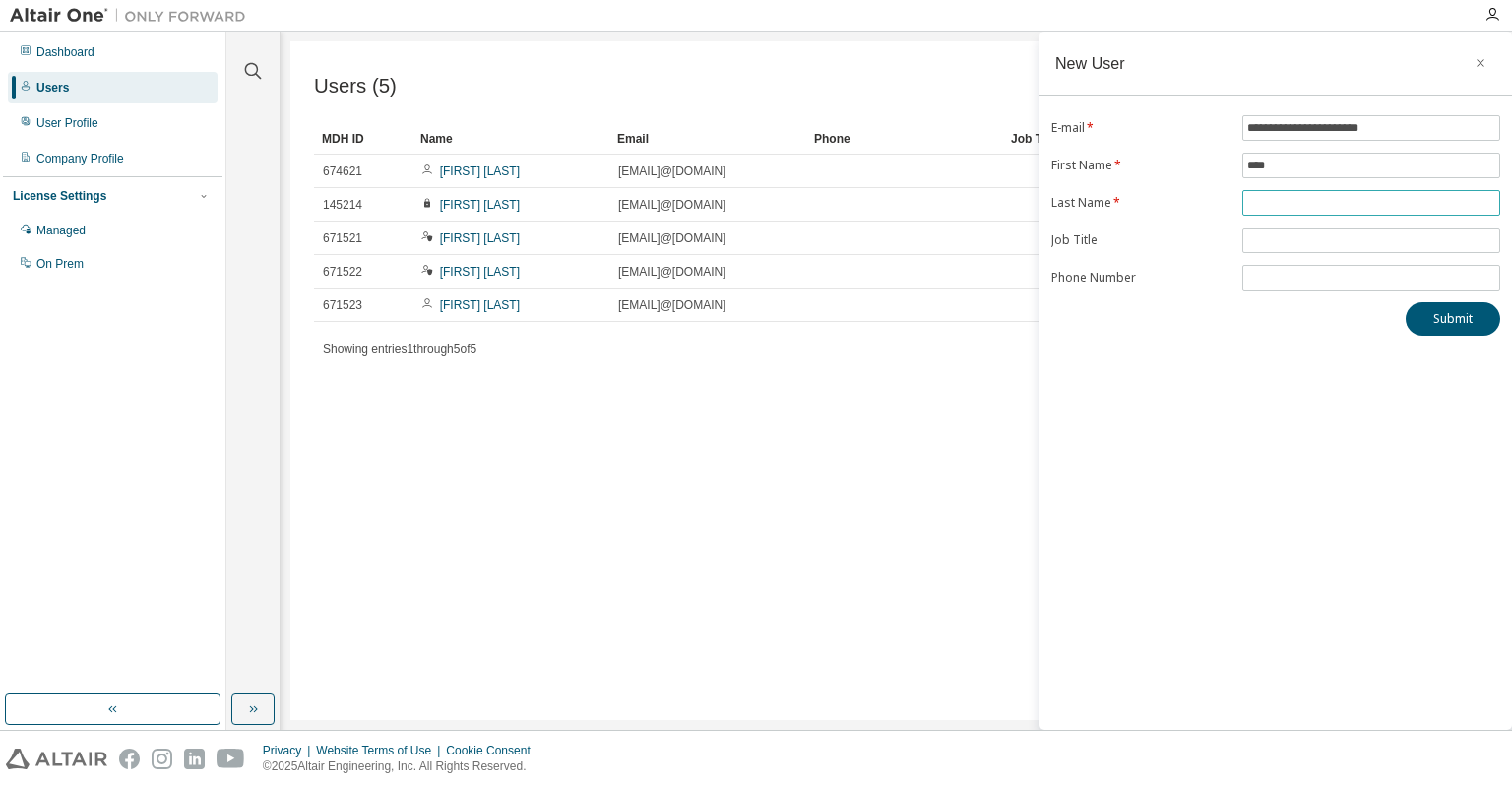 click at bounding box center [1371, 203] 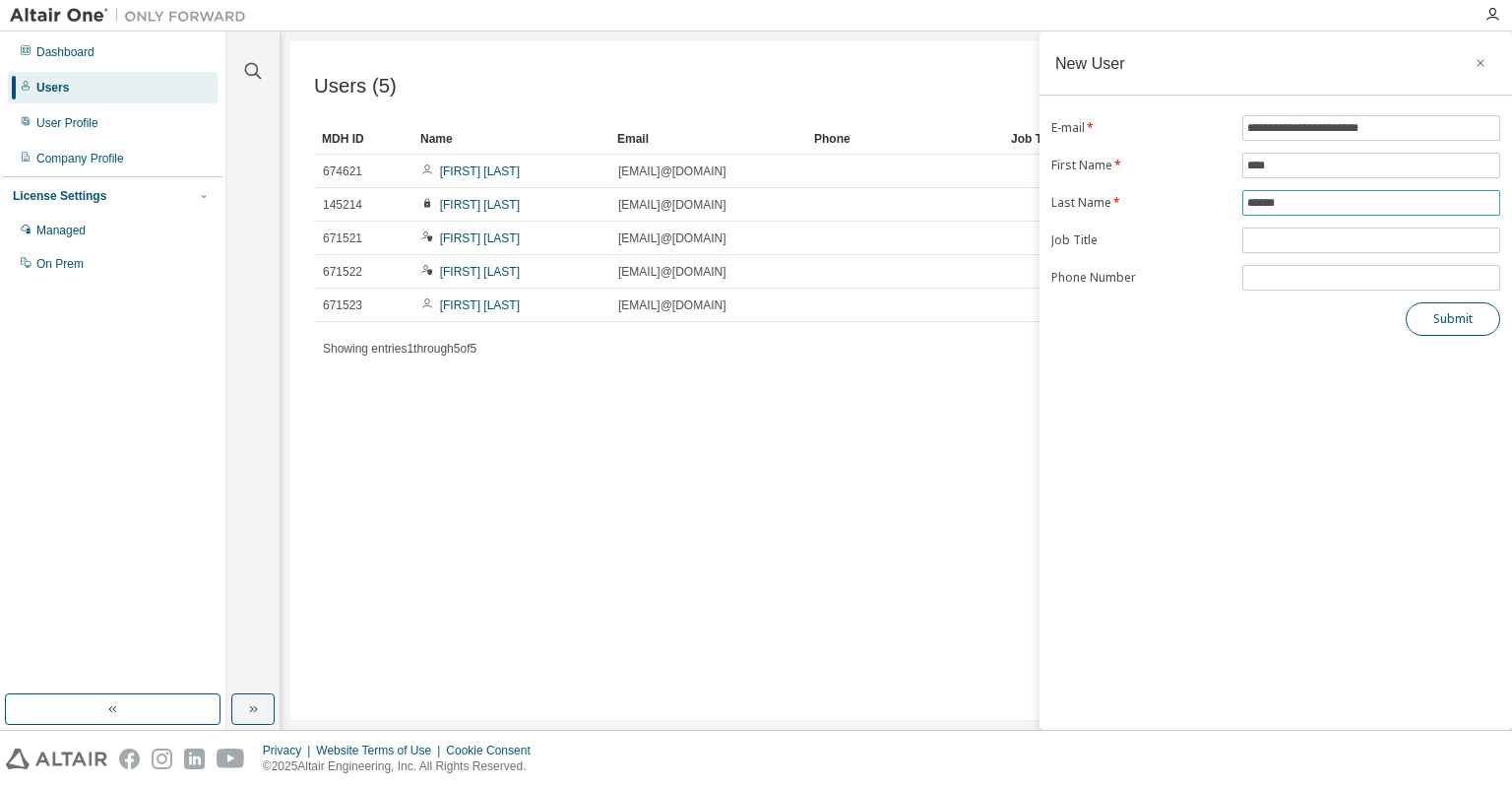 type on "******" 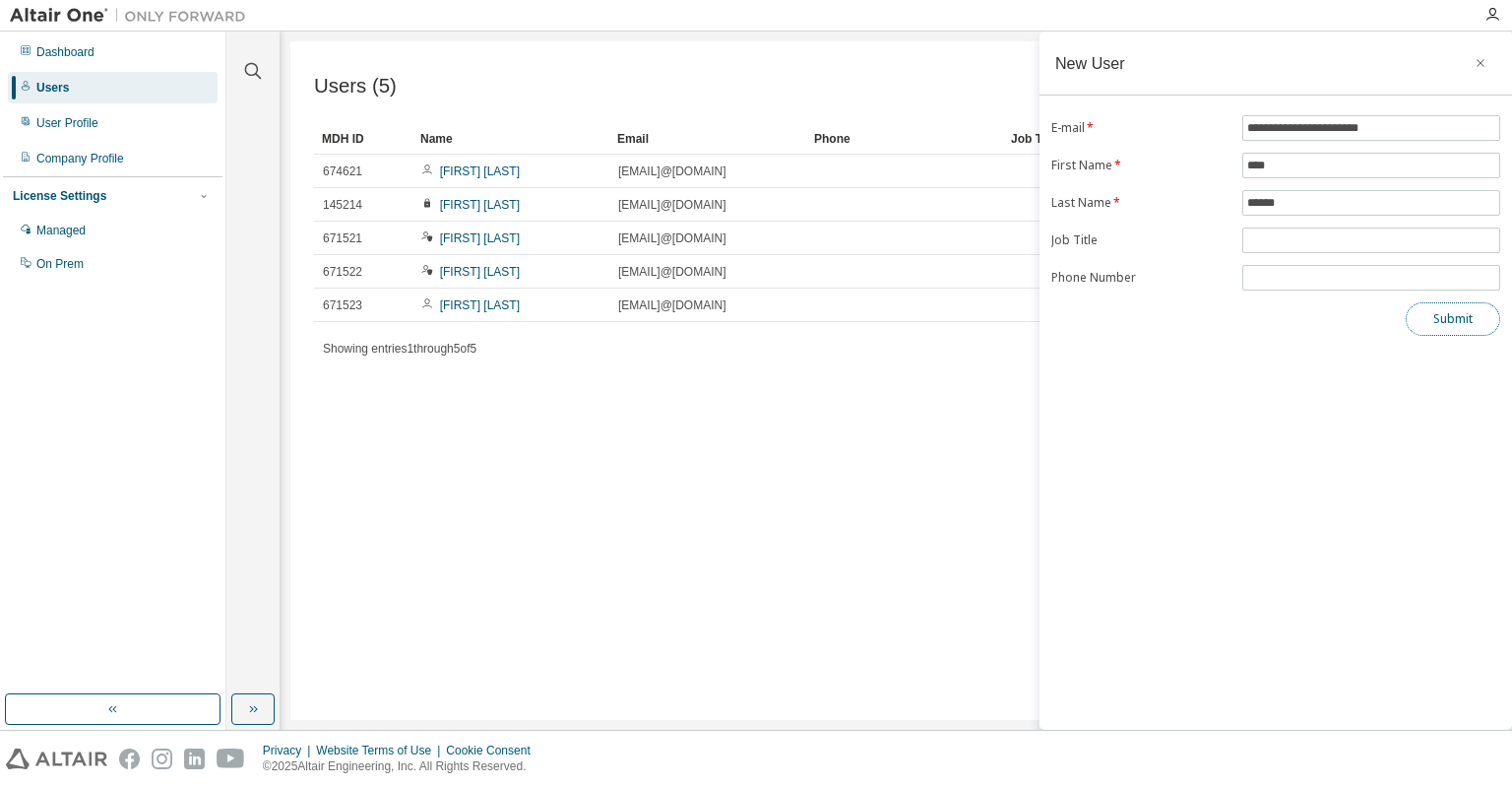 click on "Submit" at bounding box center (1453, 319) 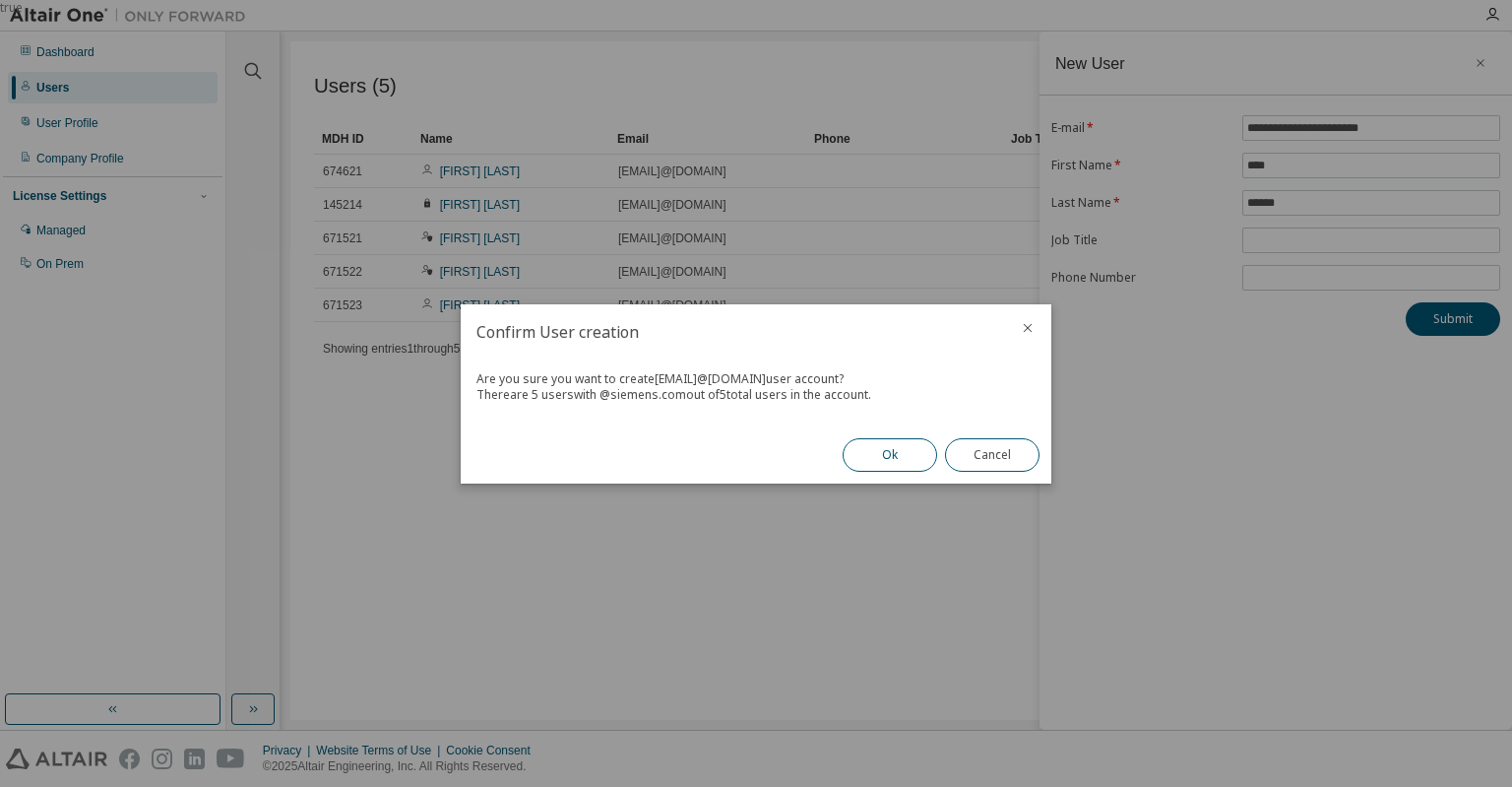 click on "Ok" at bounding box center (890, 455) 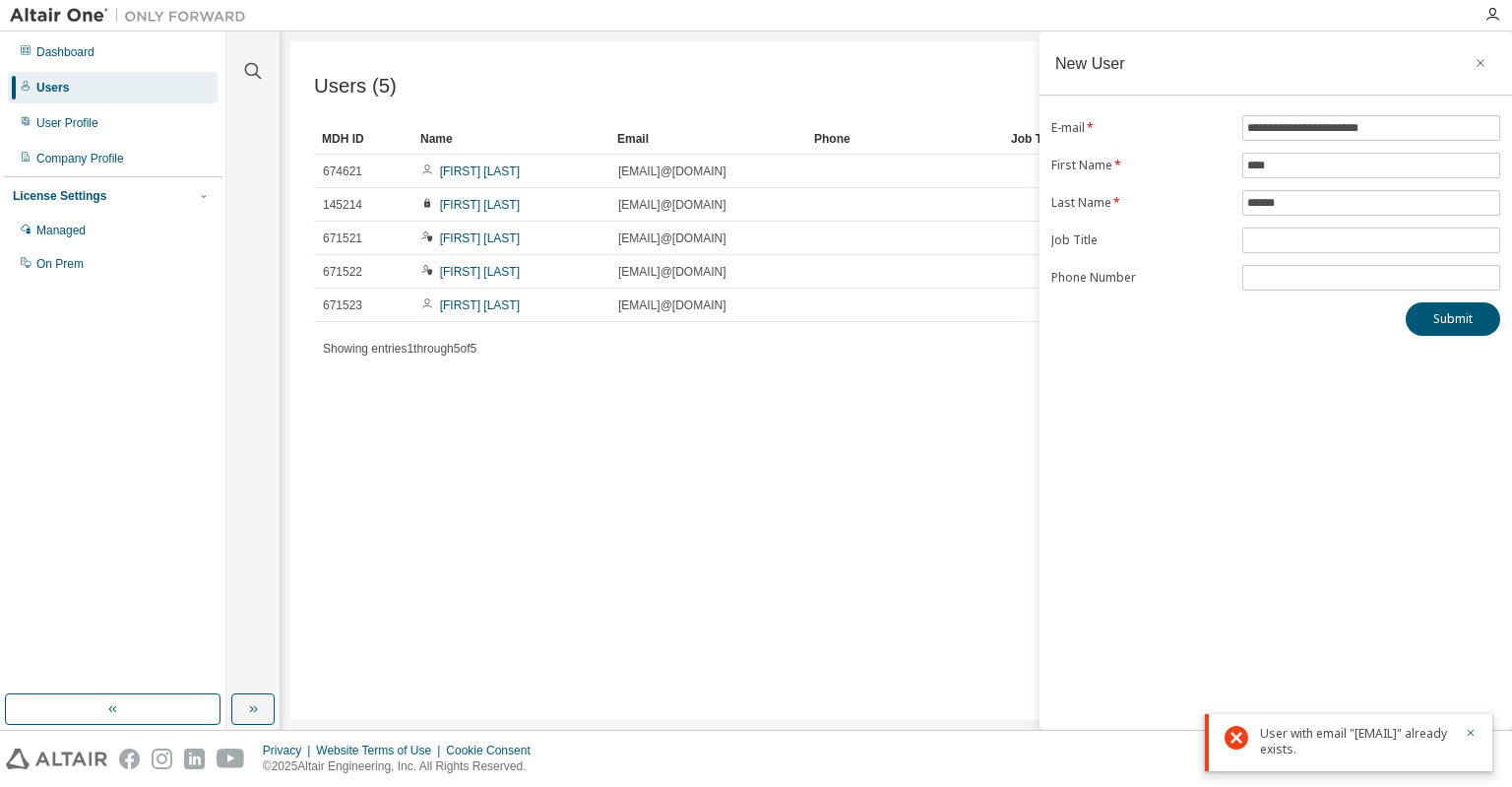click on "Users (5) Import From CSV Export To CSV Add User Clear Load Save Save As Field Operator Value Select filter Select operand Add criteria Search MDH ID Name Email Phone Job Title Status 674621    Pavel Kovarik pavel.kovarik@siemens.com Onboarded 145214    Maria Huebner-Roppelt maria.huebner-roppelt@siemens.com Pending 671521    Jan Krosse jan.krosse.ext@siemens.com Onboarded 671522    Robert Probst robert.probst.ext@siemens.com Onboarded 671523    Christian Klenk Christian-georg.klenk@siemens.com Onboarded Showing entries  1  through  5  of  5 Items per page 10 Page n. *" at bounding box center [896, 380] 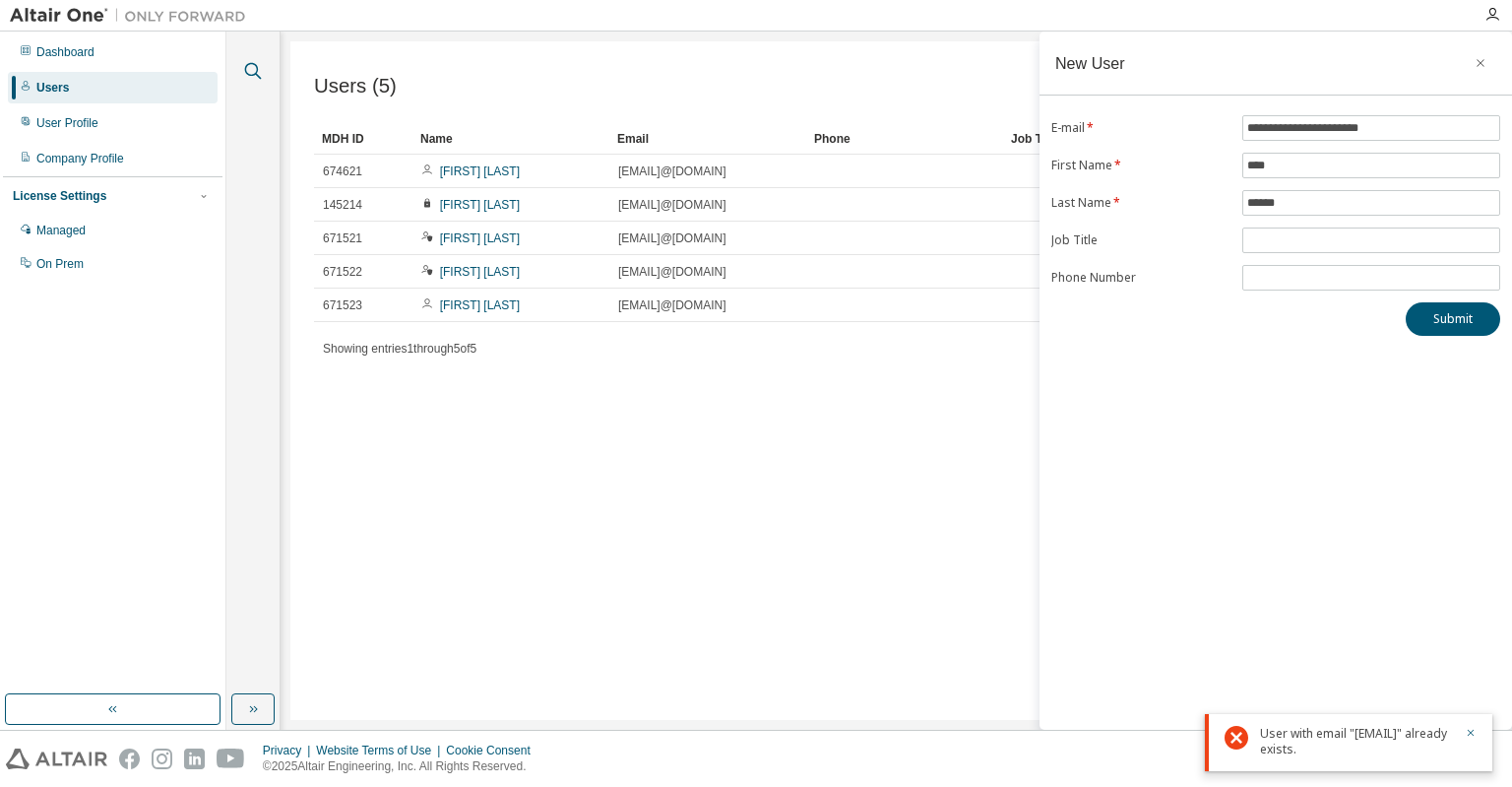 click 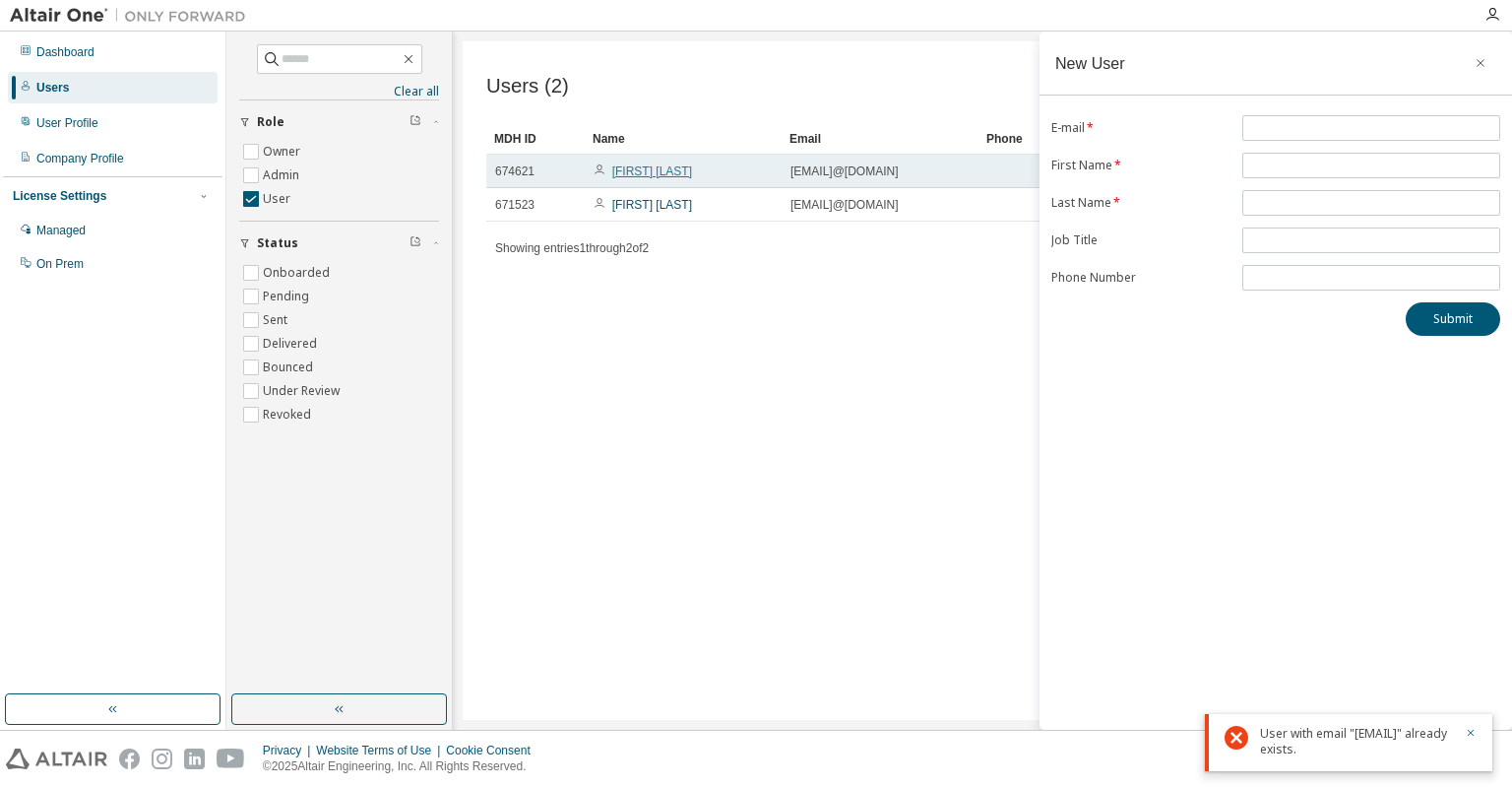 click on "Pavel Kovarik" at bounding box center (652, 171) 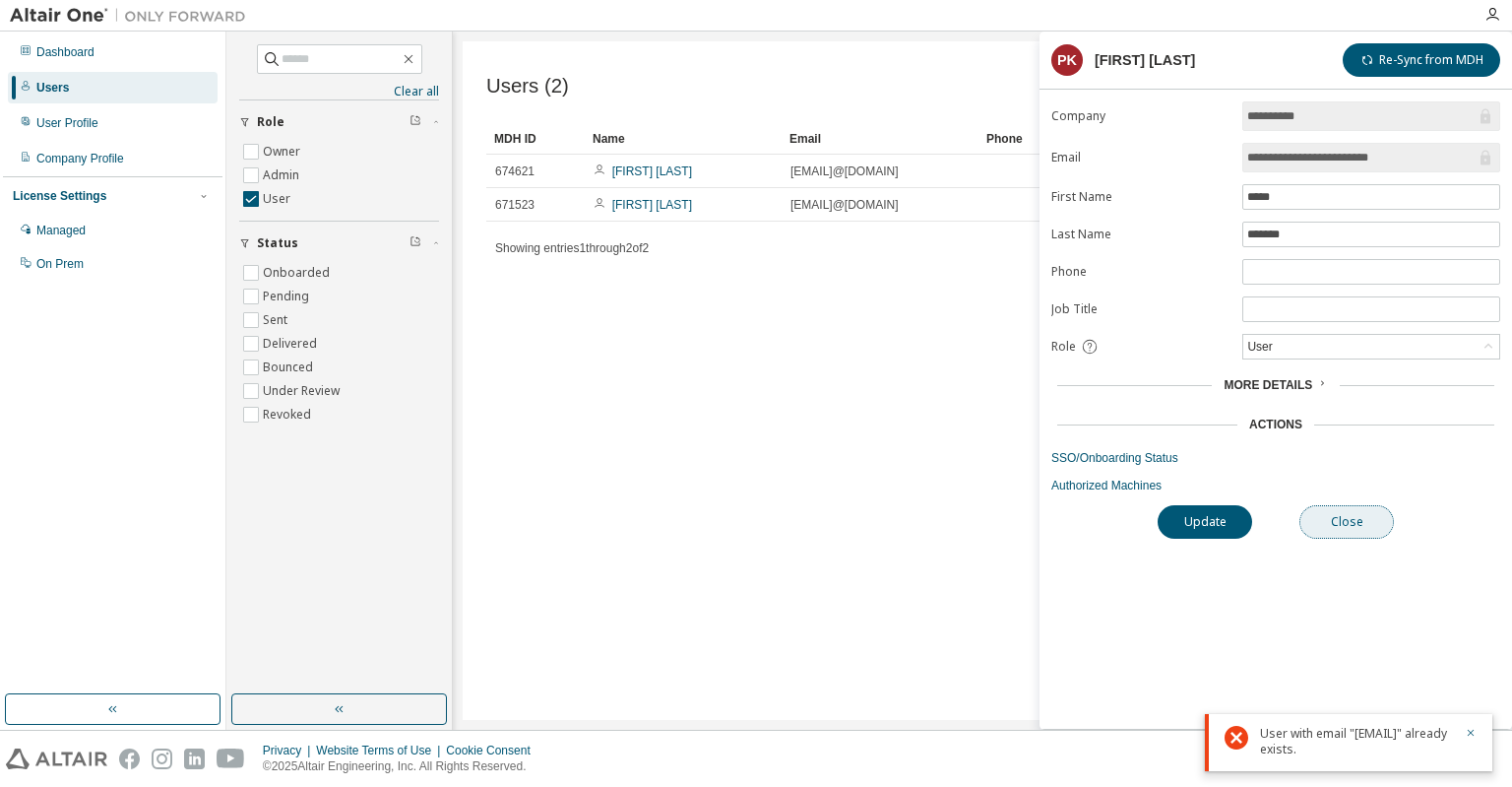 click on "Close" at bounding box center (1347, 522) 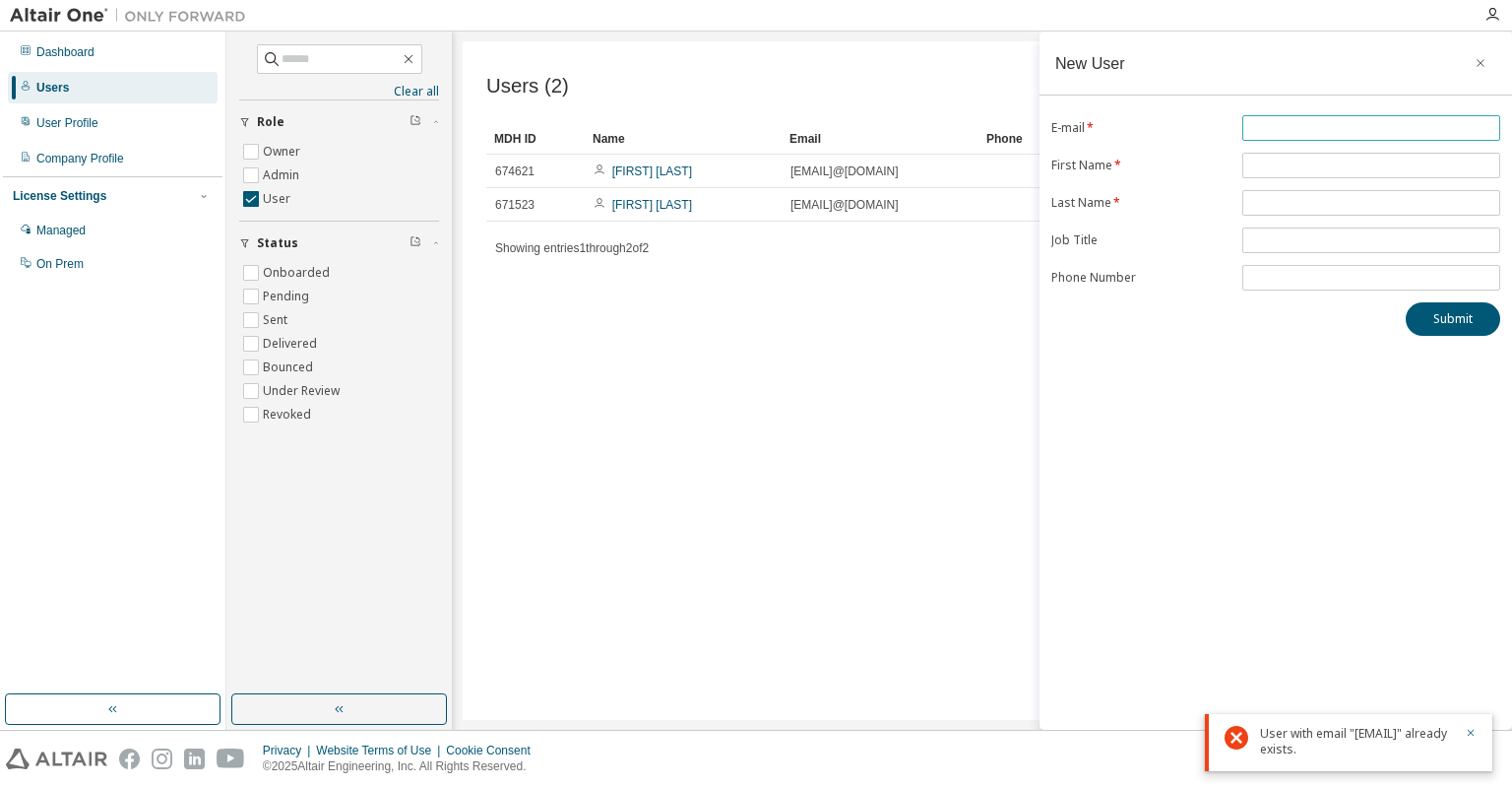 click at bounding box center (1371, 128) 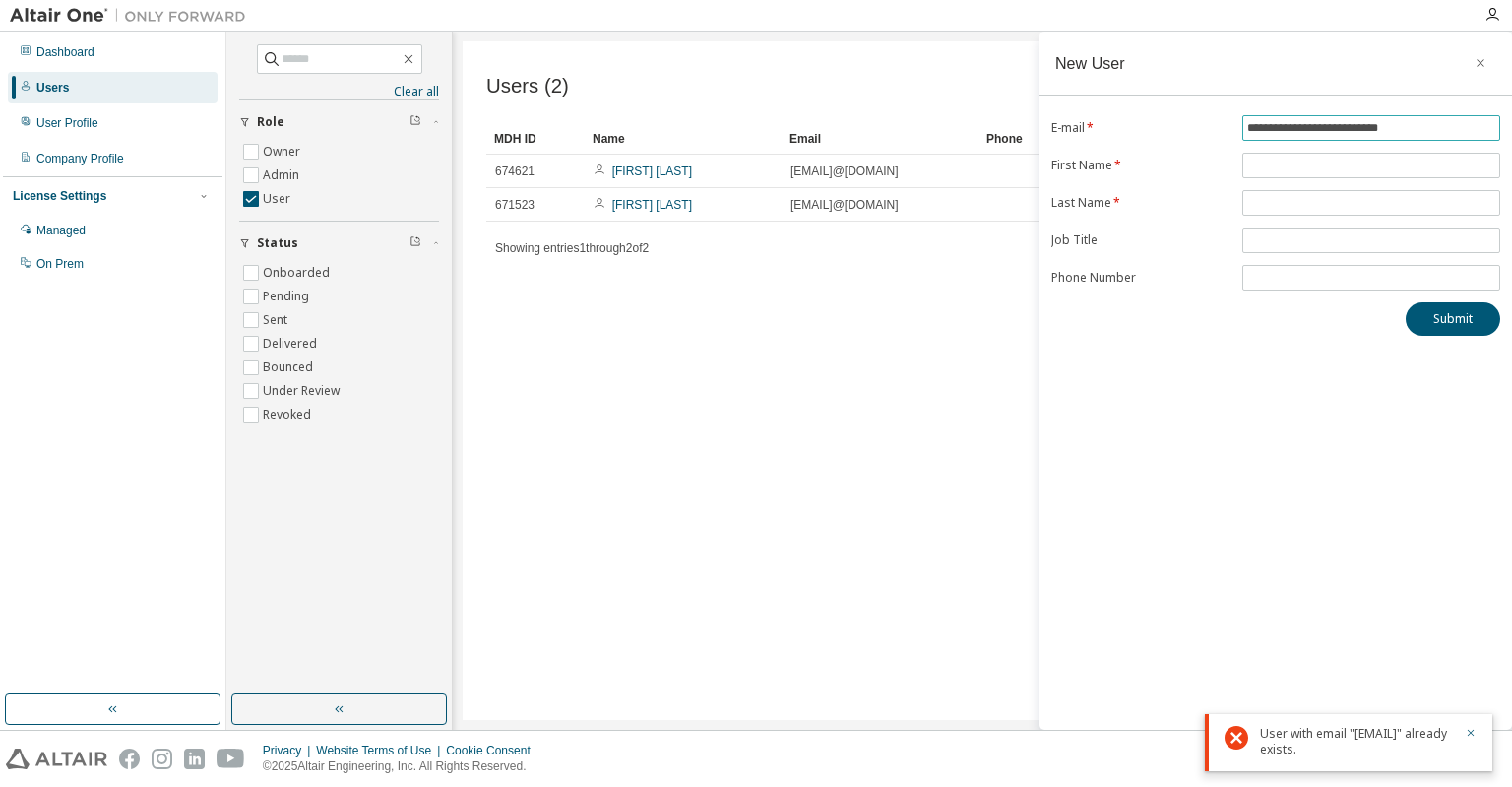 click on "**********" at bounding box center (1371, 128) 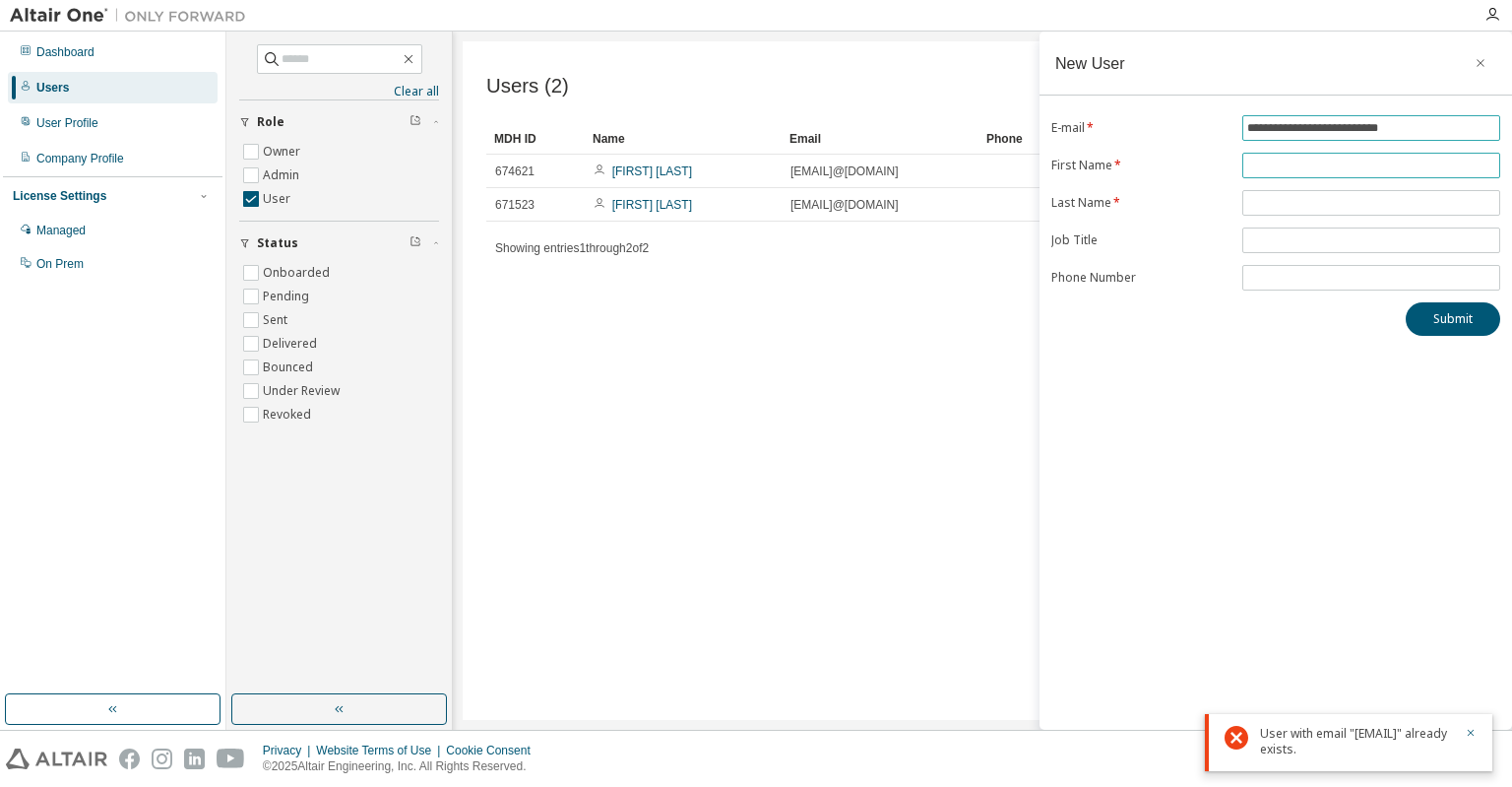 type on "**********" 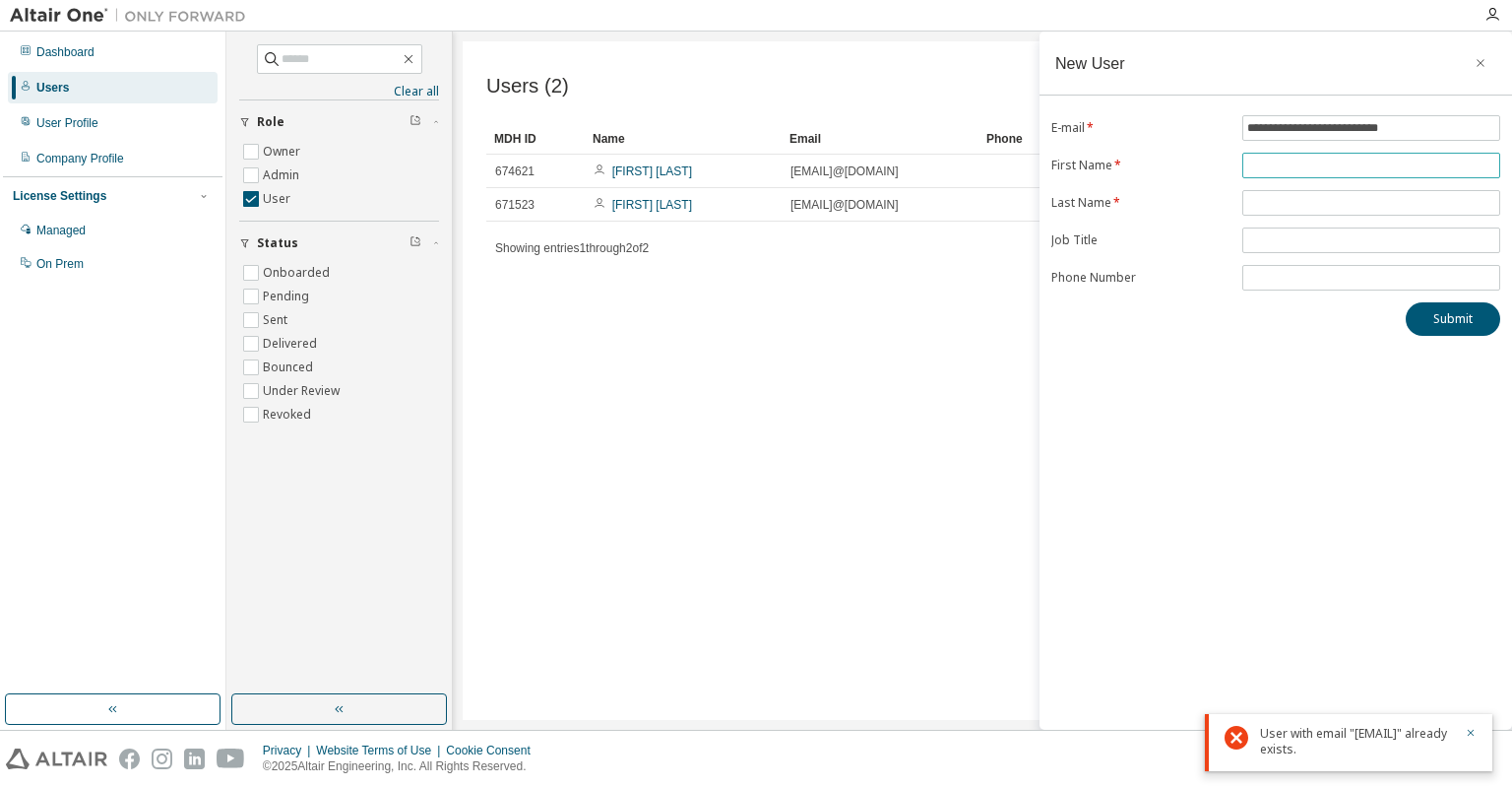 click at bounding box center [1371, 165] 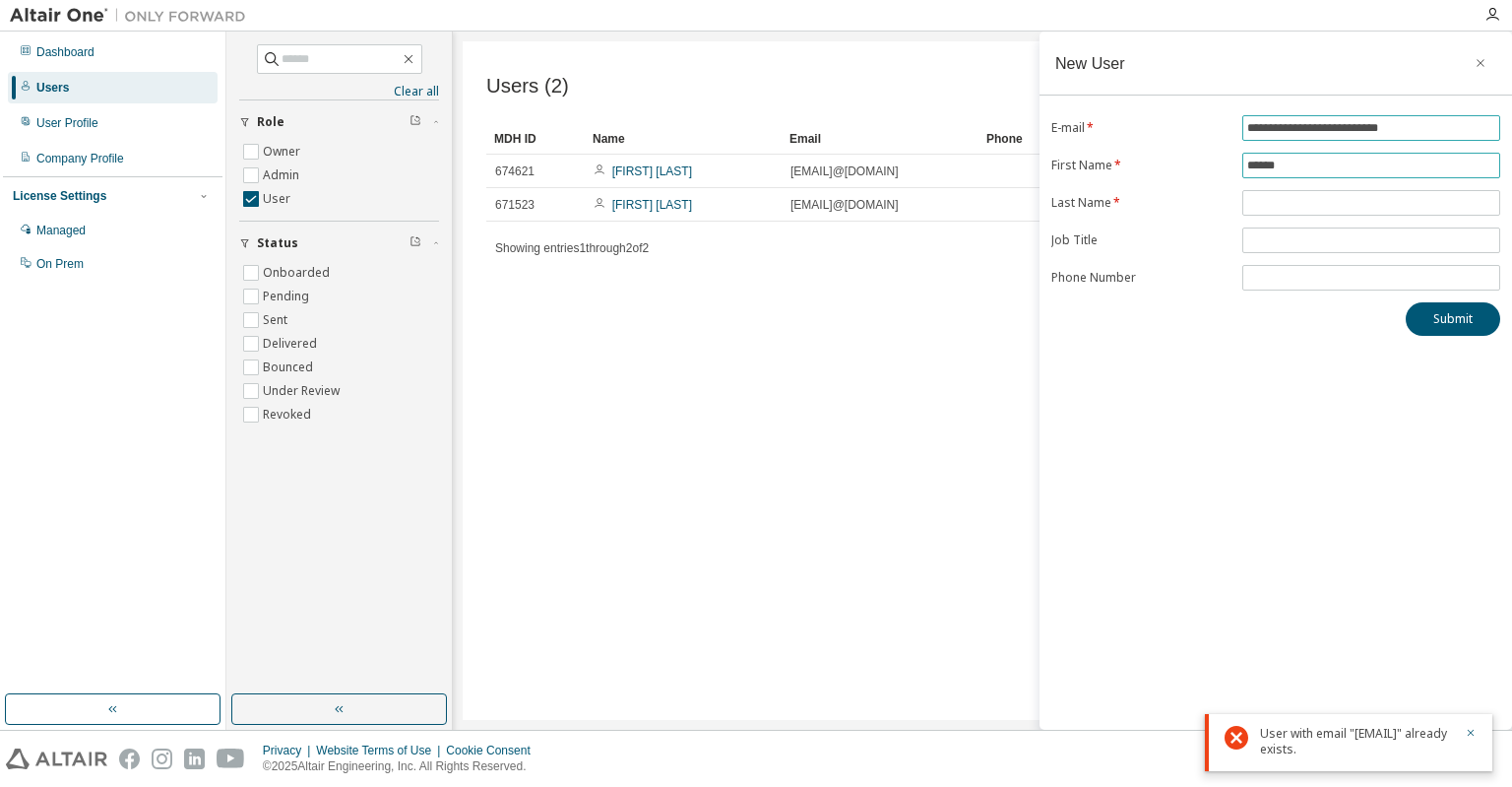 type on "******" 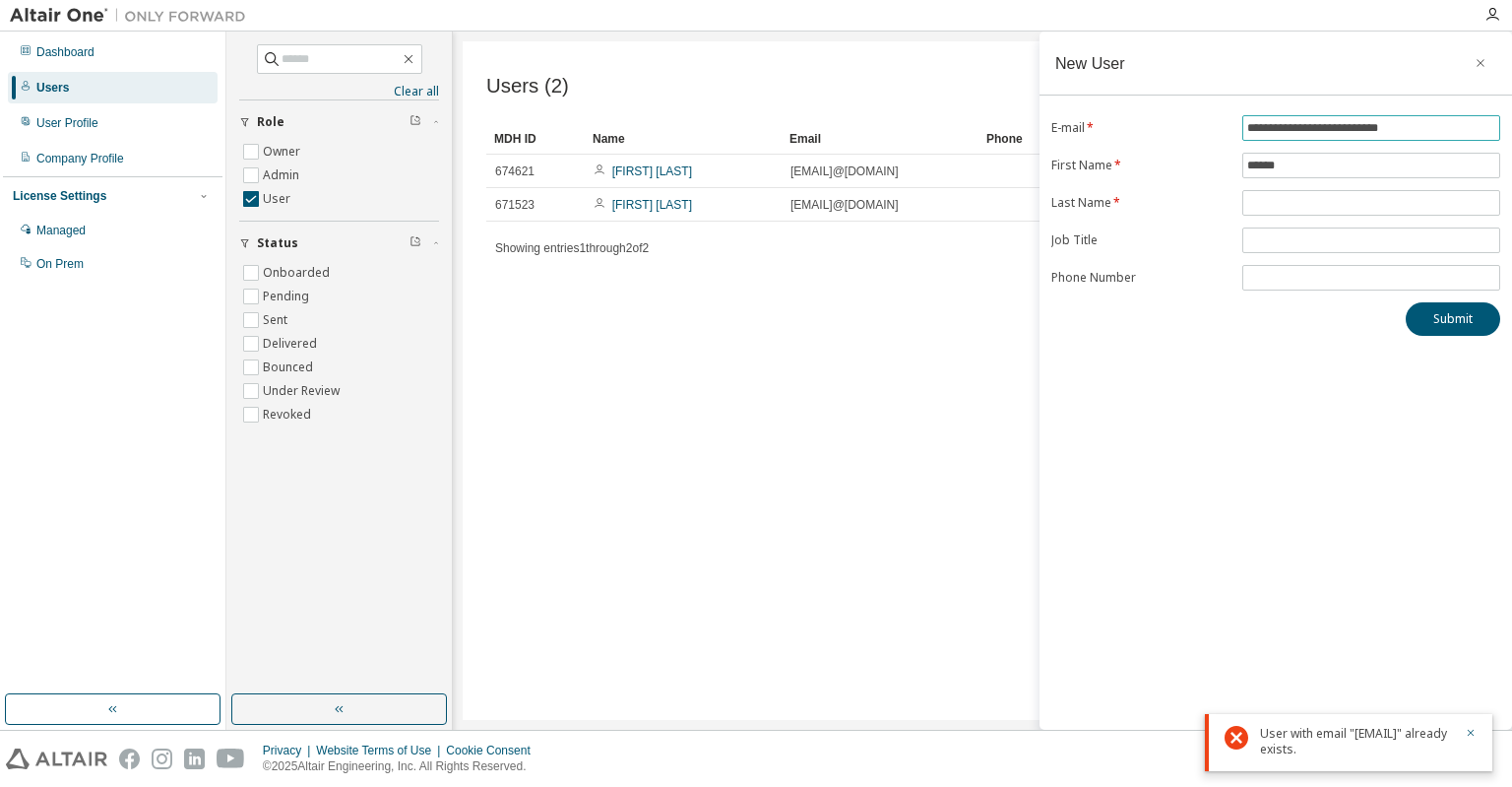 click on "**********" at bounding box center (1371, 128) 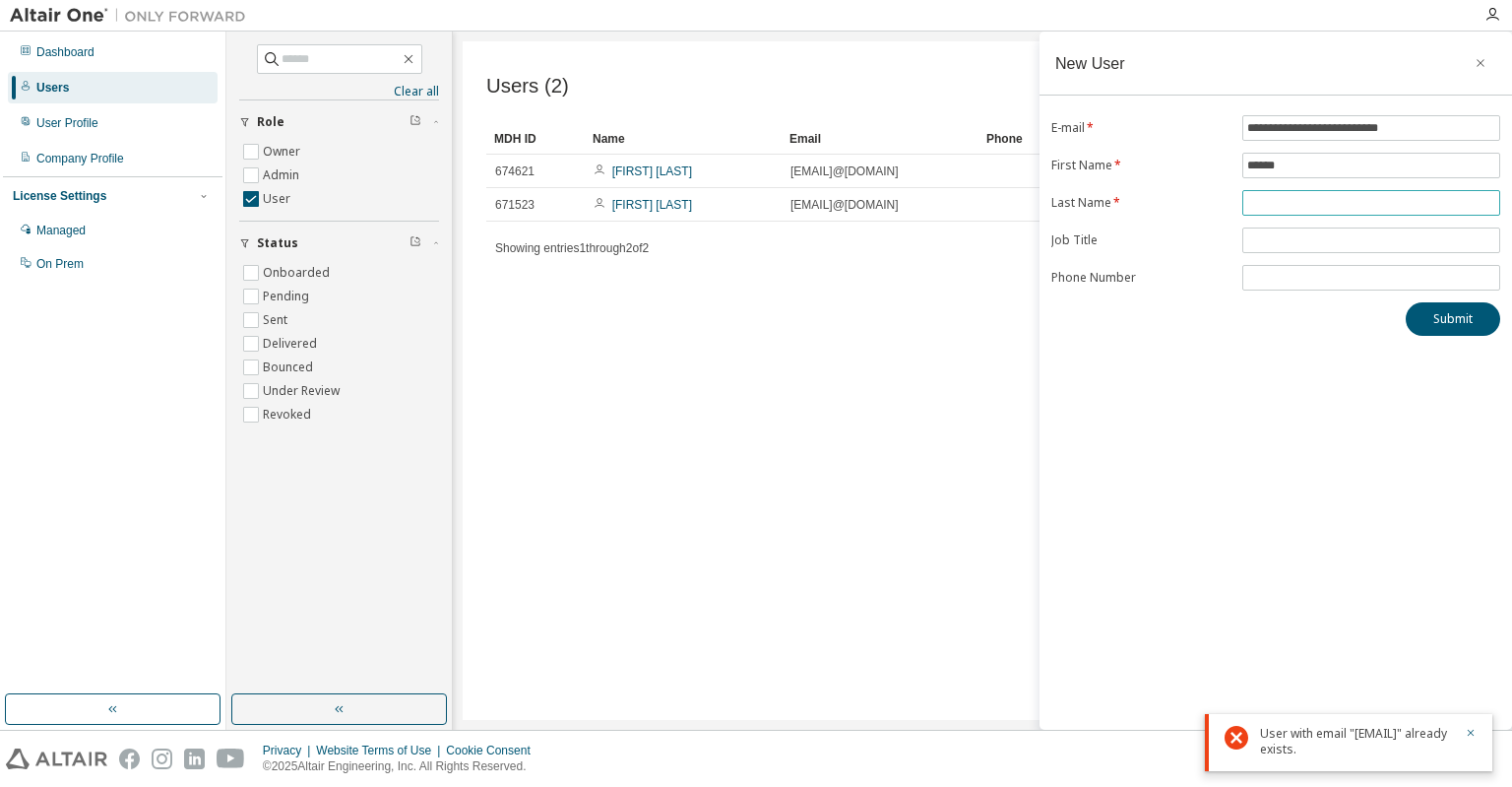 click at bounding box center [1371, 203] 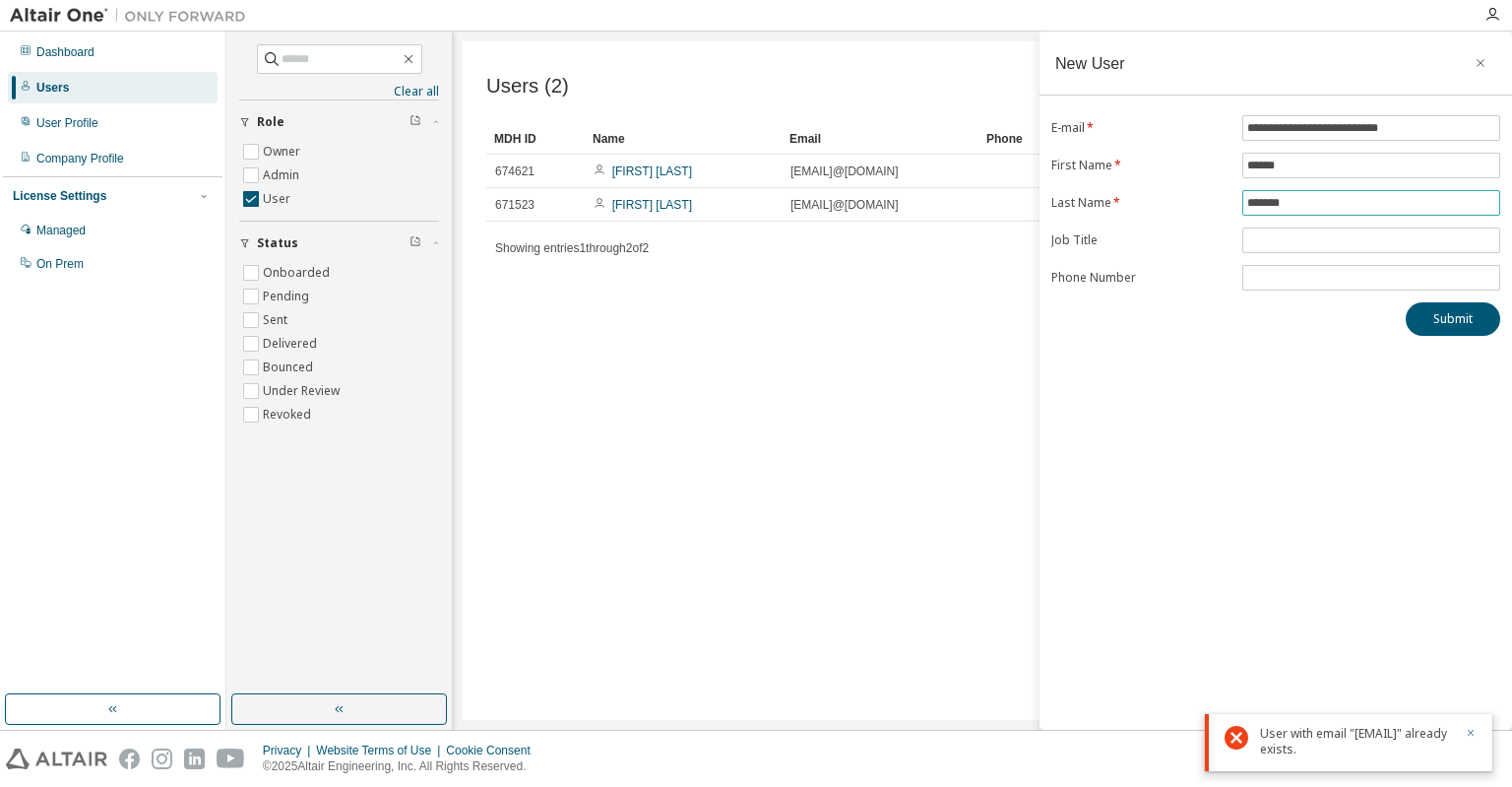 type on "*******" 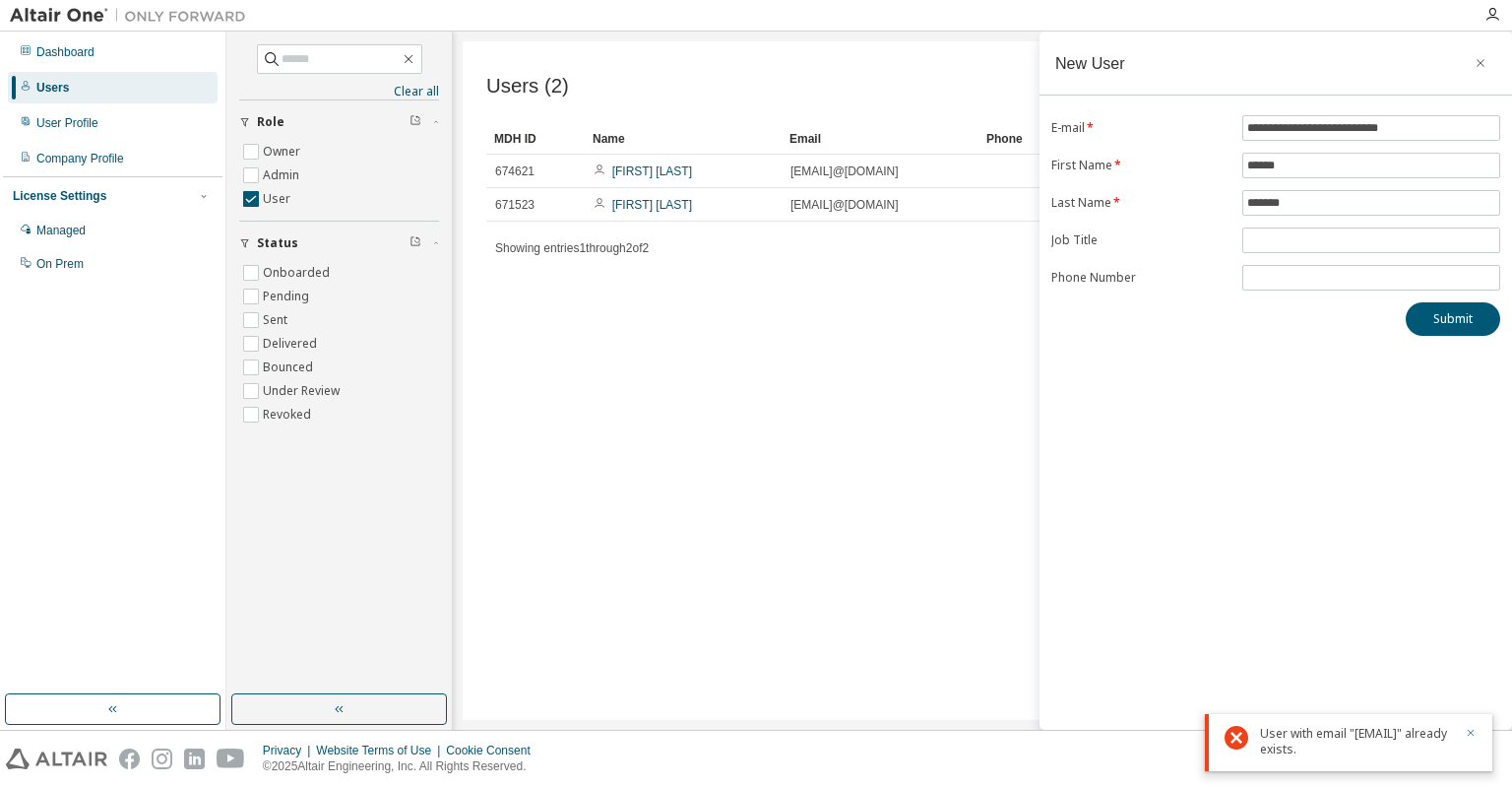 click 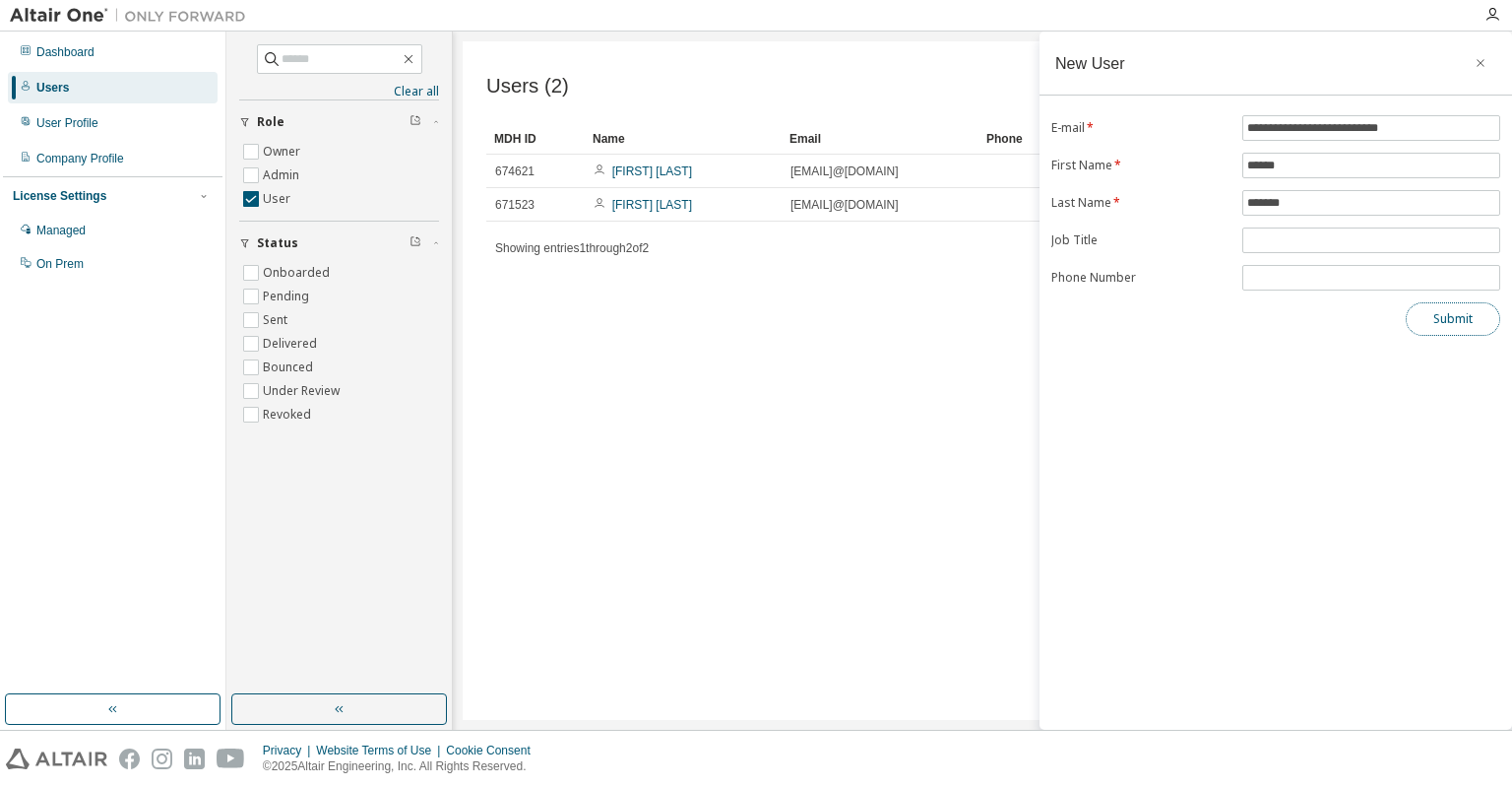click on "Submit" at bounding box center [1453, 319] 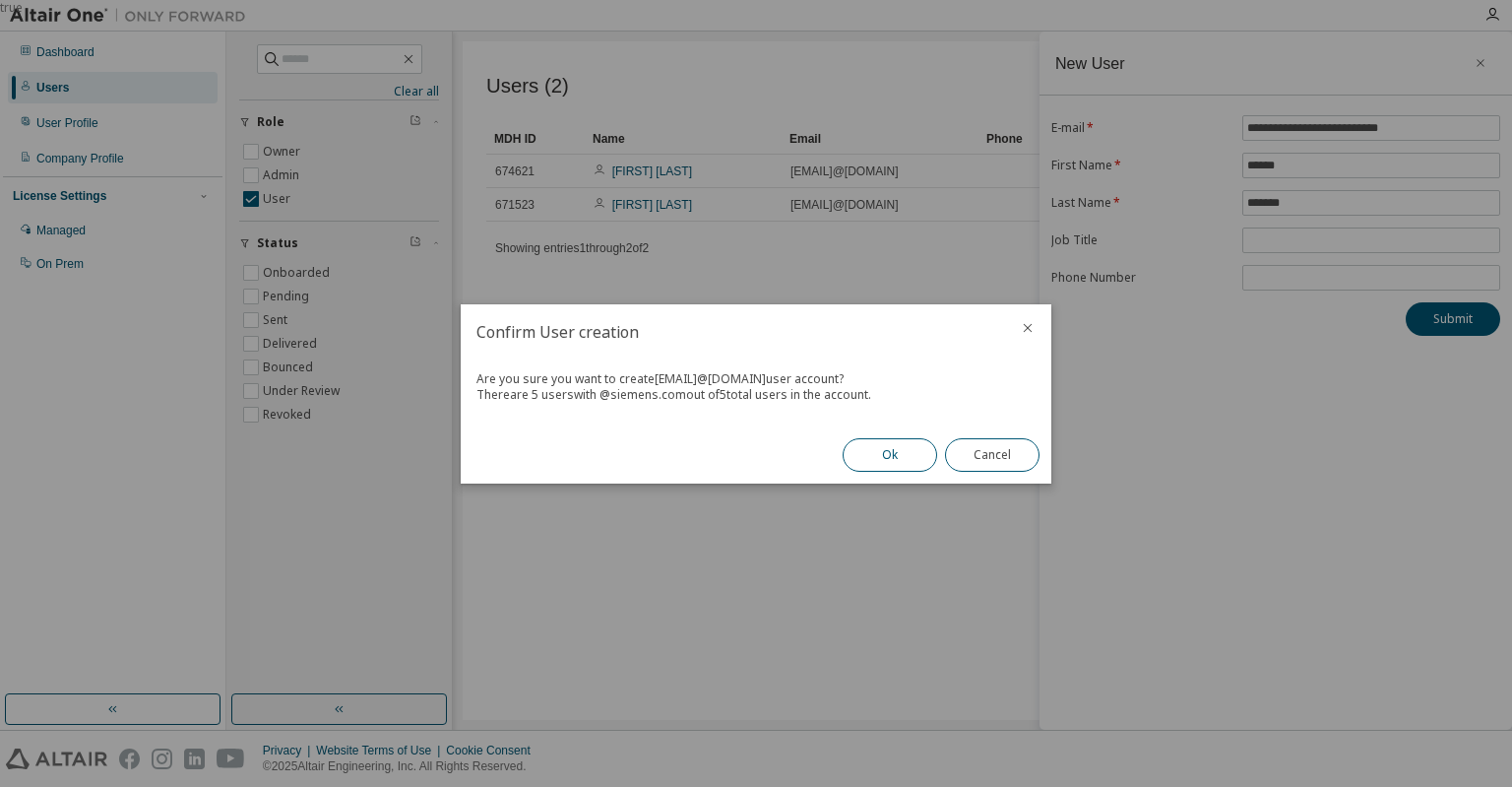 click on "Ok" at bounding box center [890, 455] 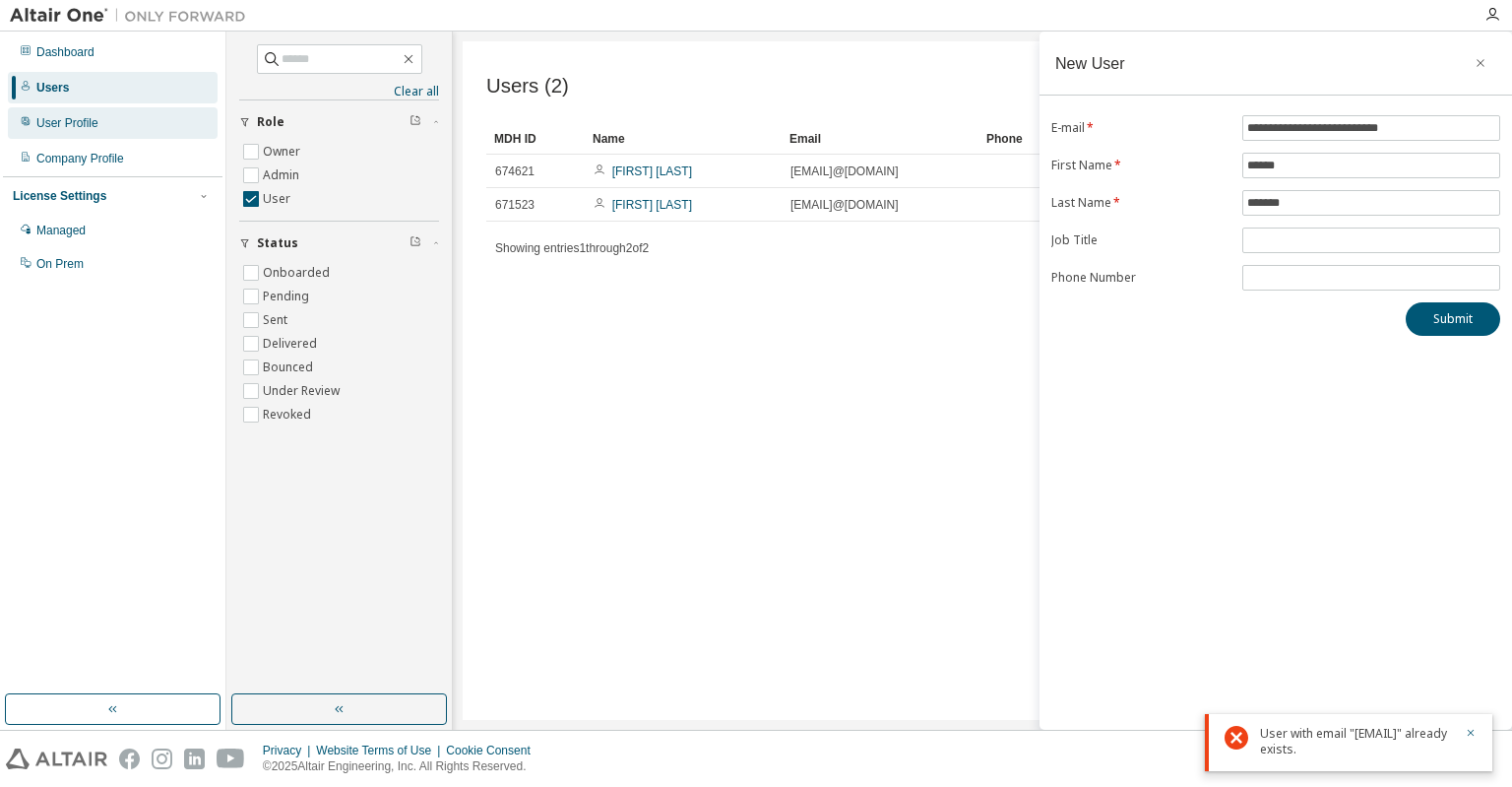 click on "User Profile" at bounding box center [67, 123] 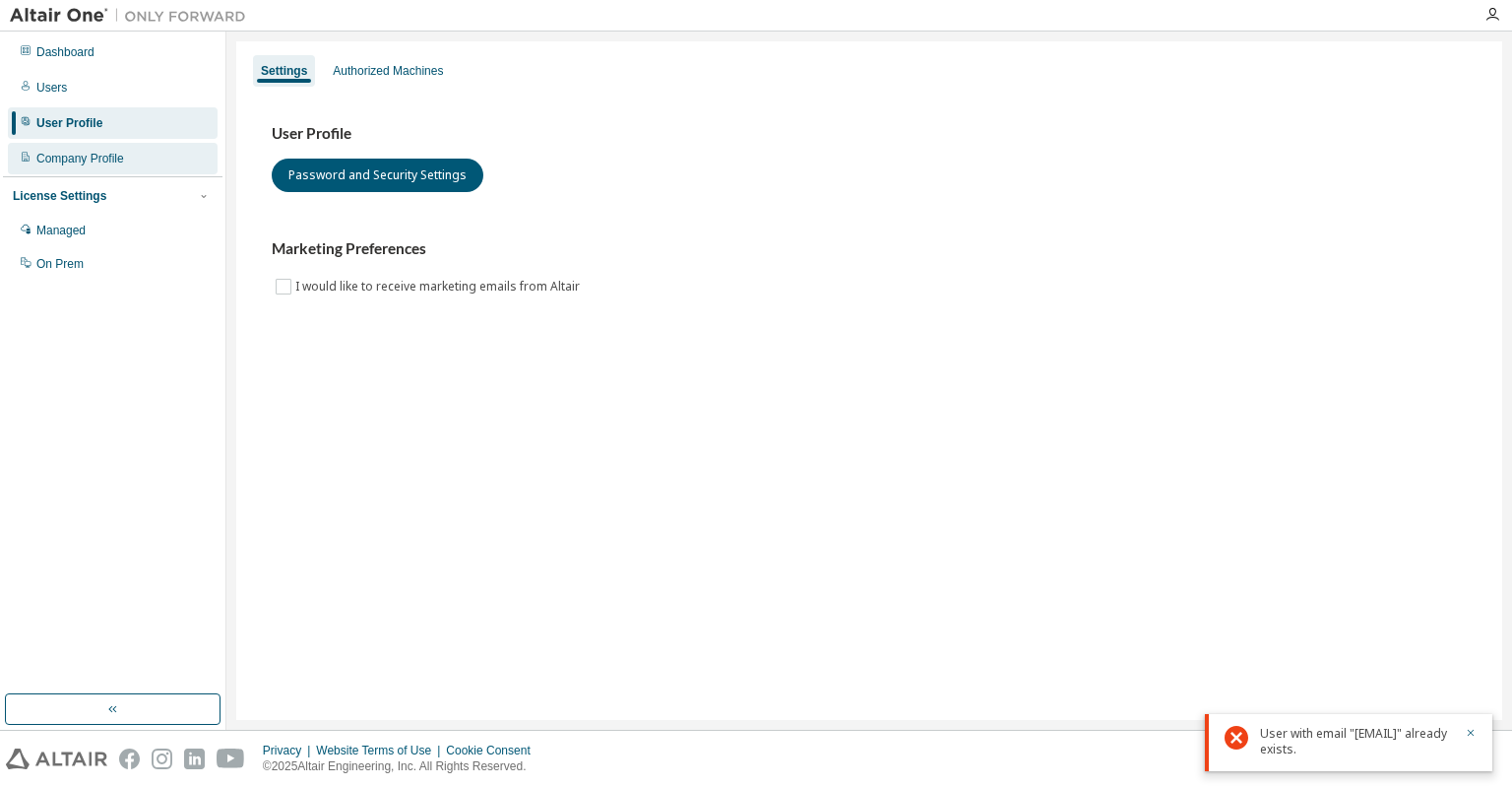 click on "Company Profile" at bounding box center [80, 159] 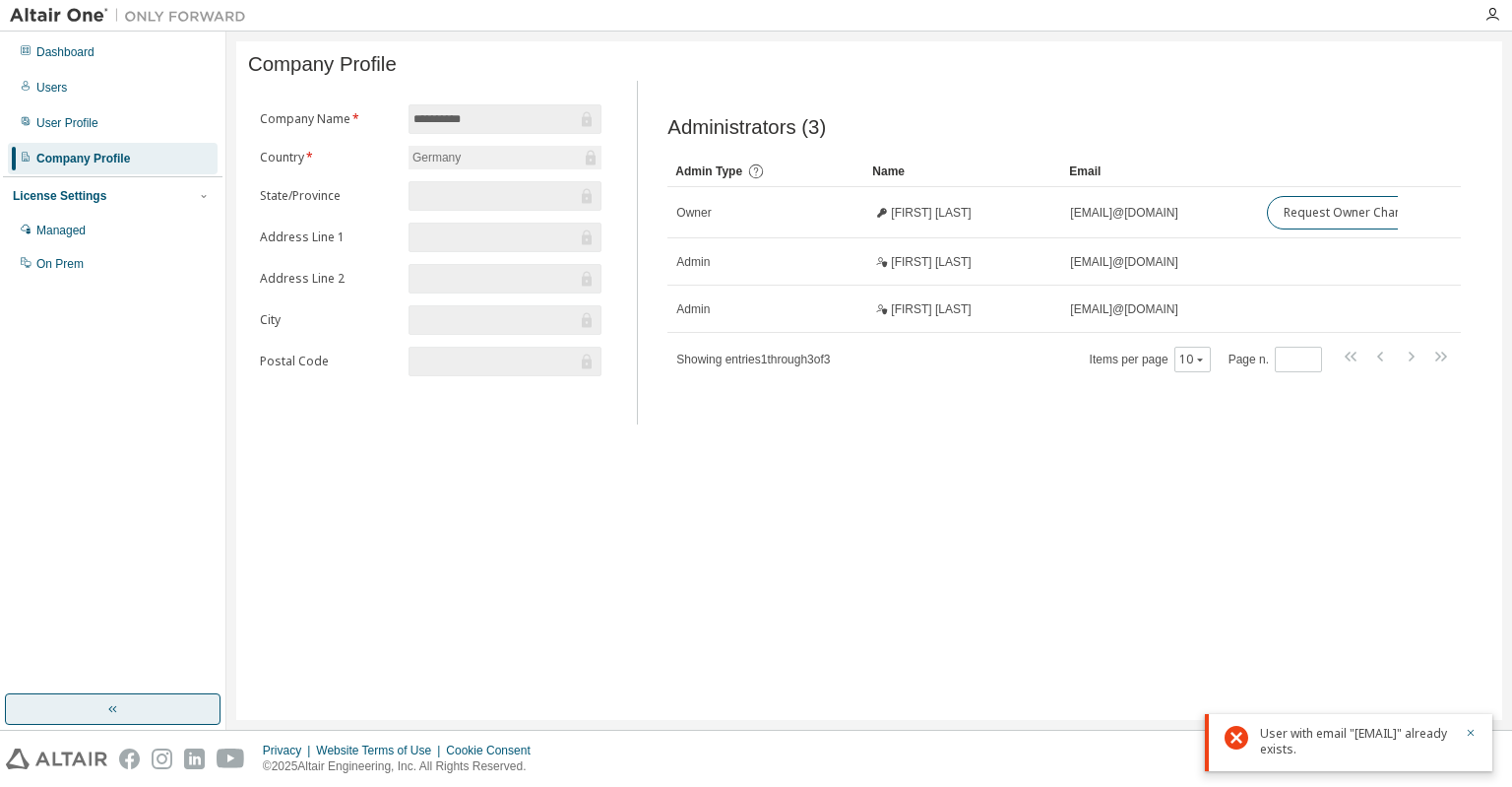 click at bounding box center [112, 709] 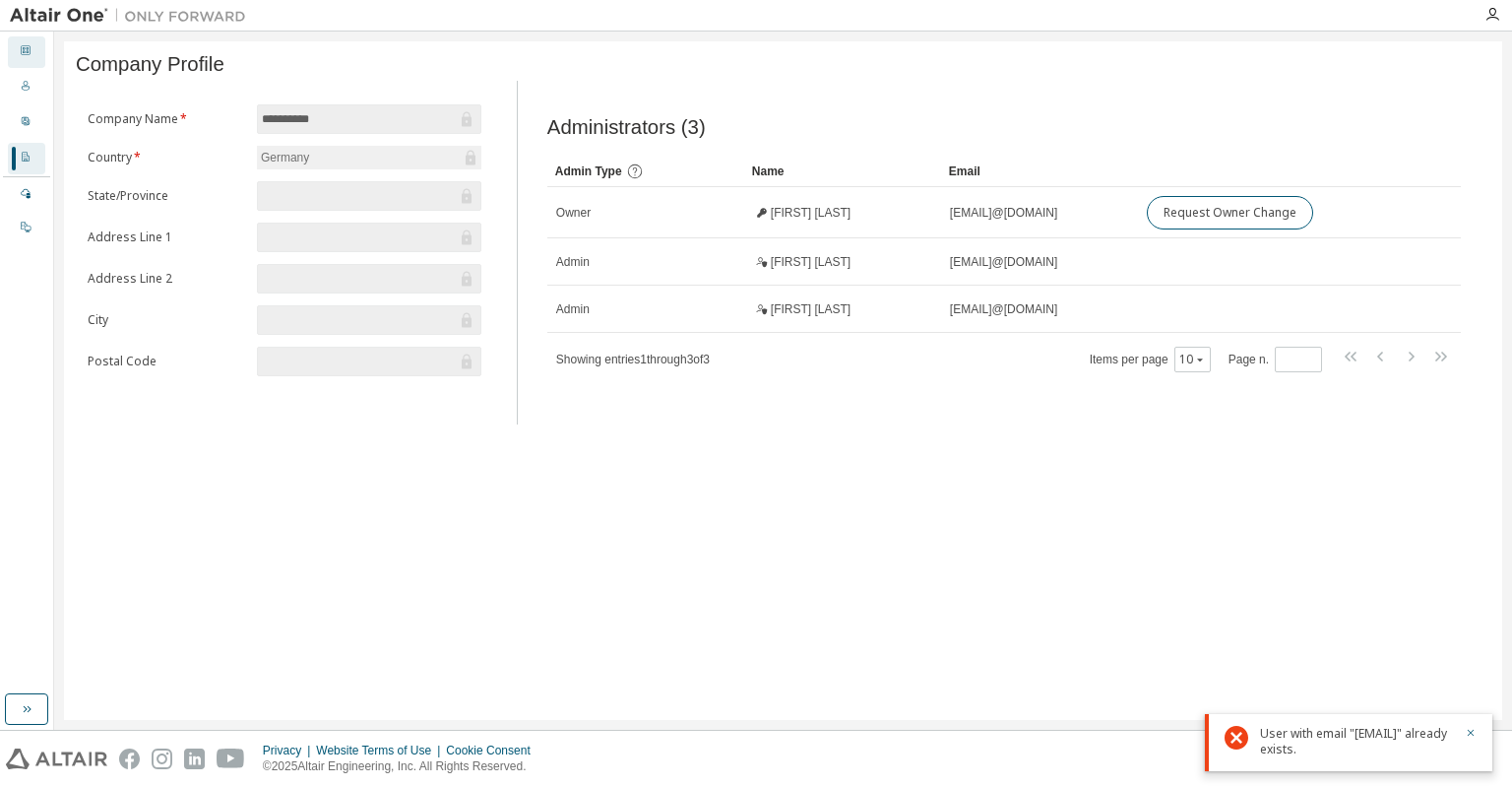 click 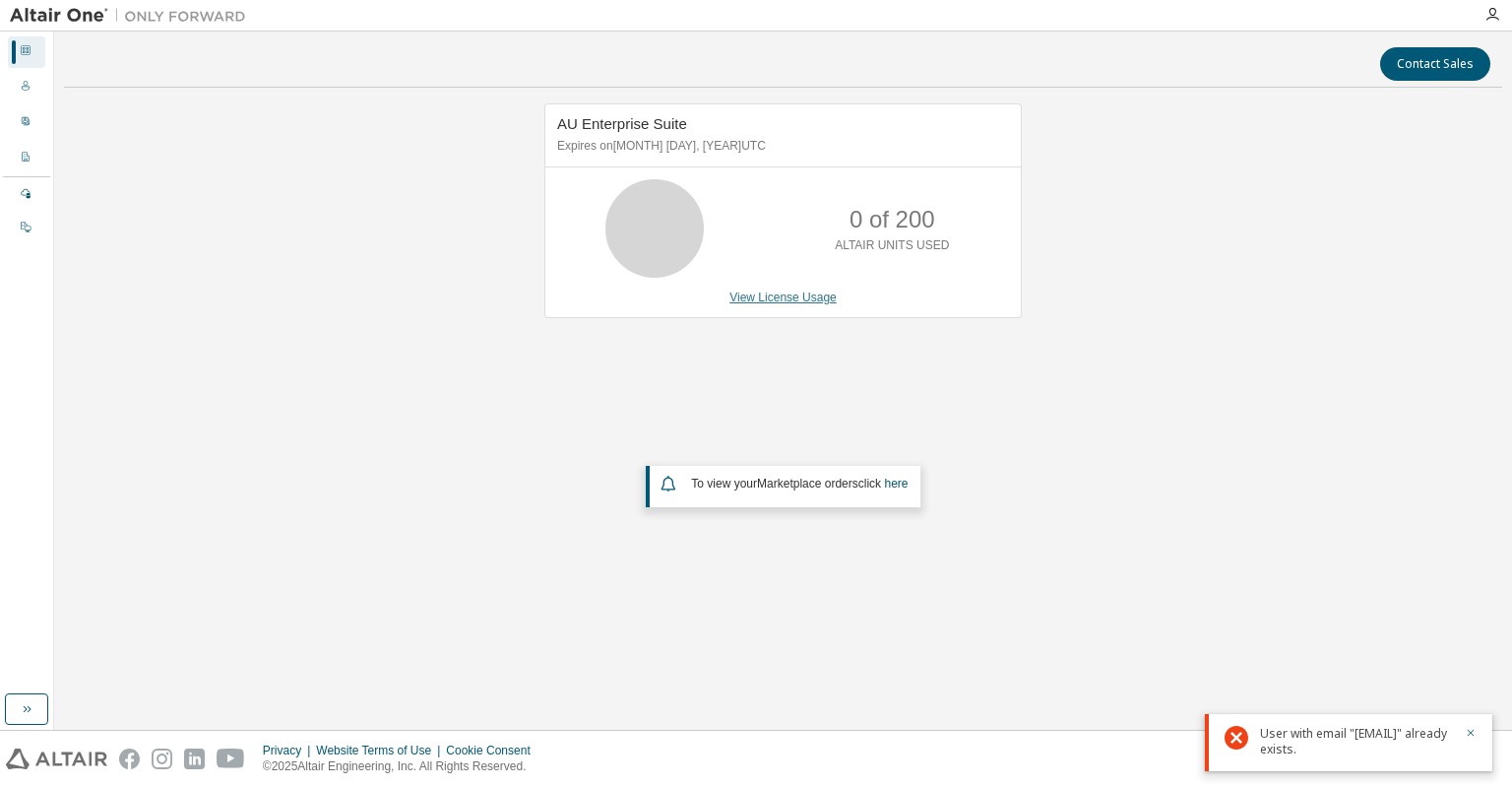 click on "View License Usage" at bounding box center [783, 297] 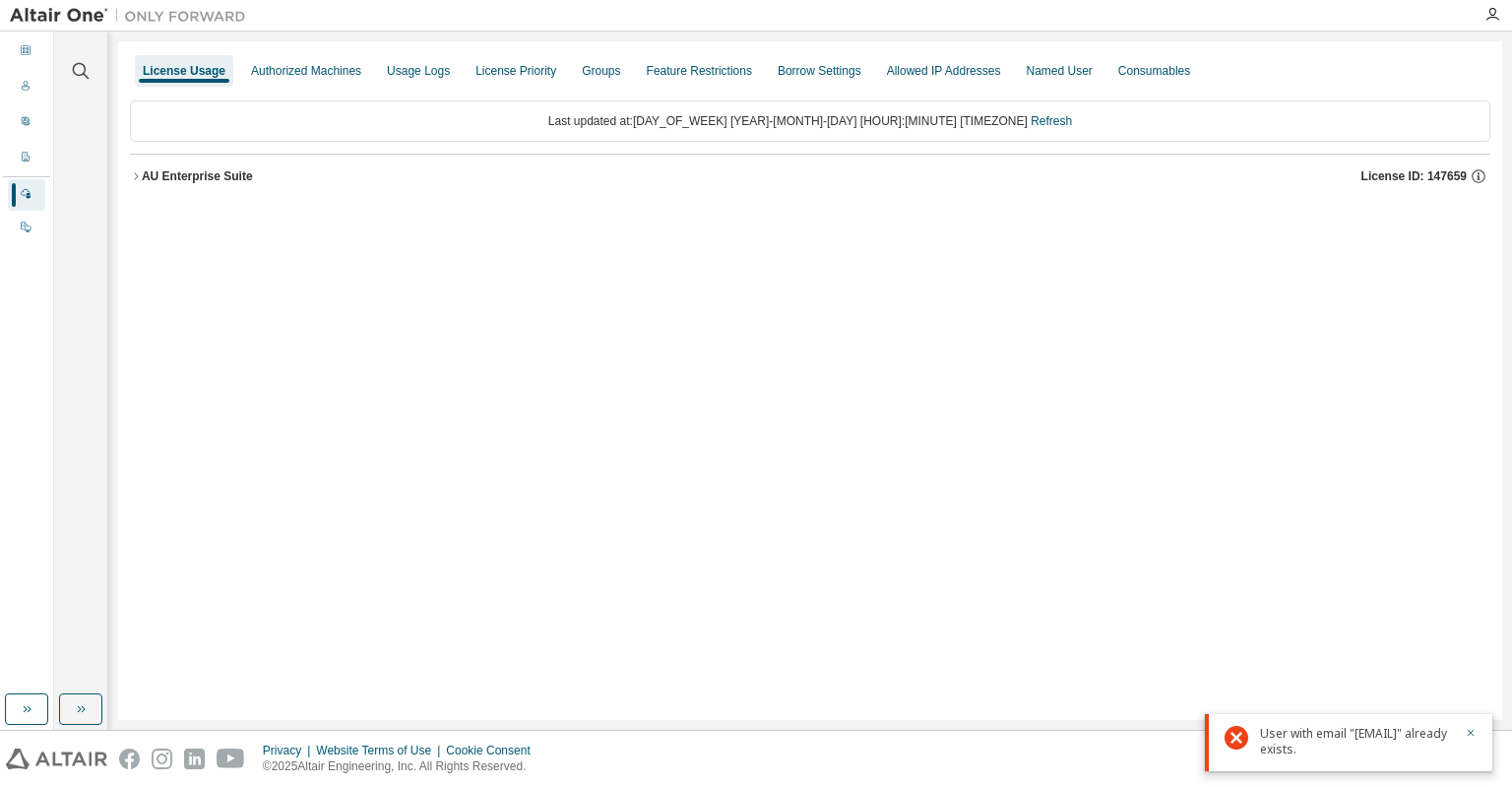 click 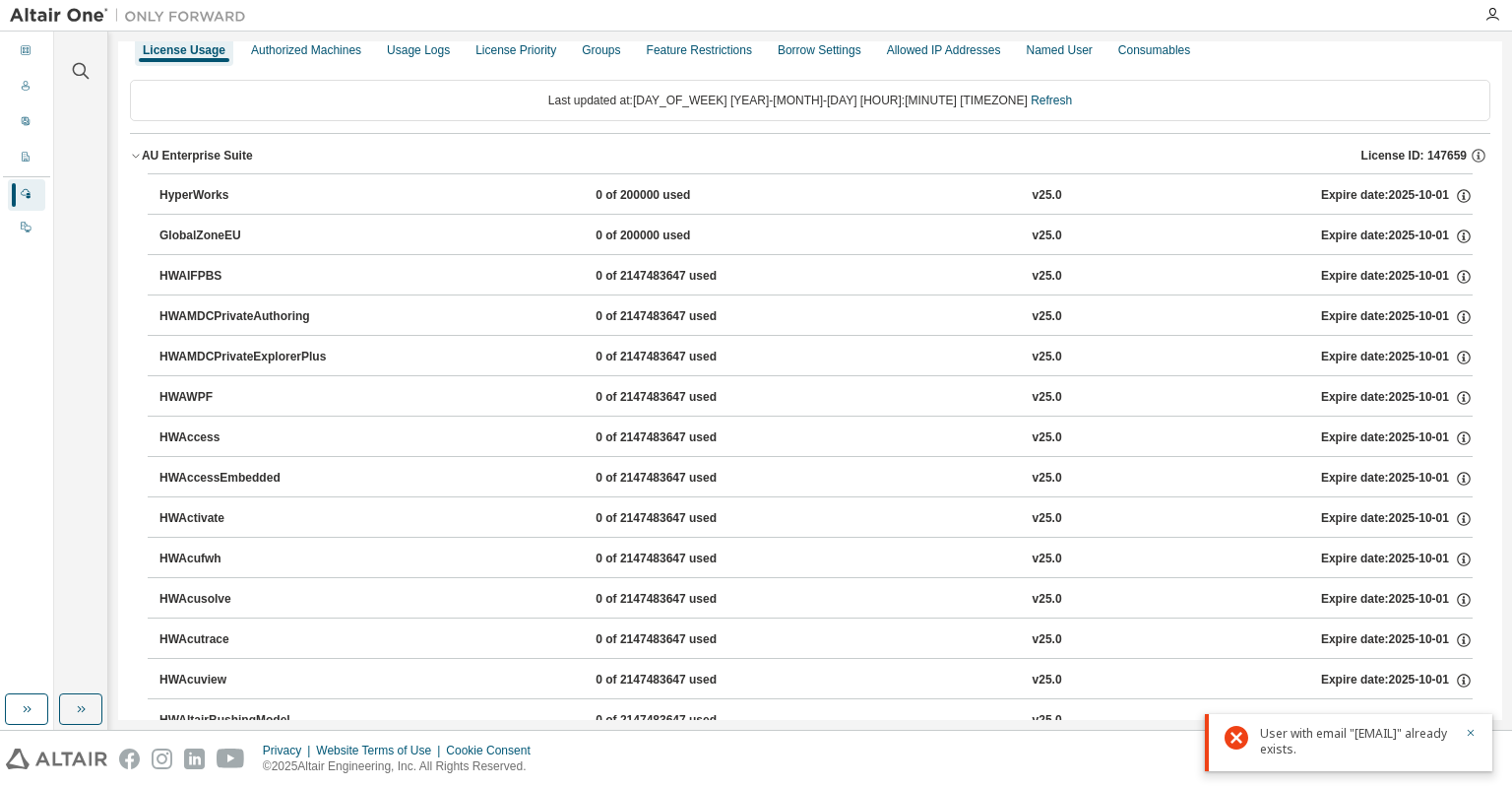 scroll, scrollTop: 0, scrollLeft: 0, axis: both 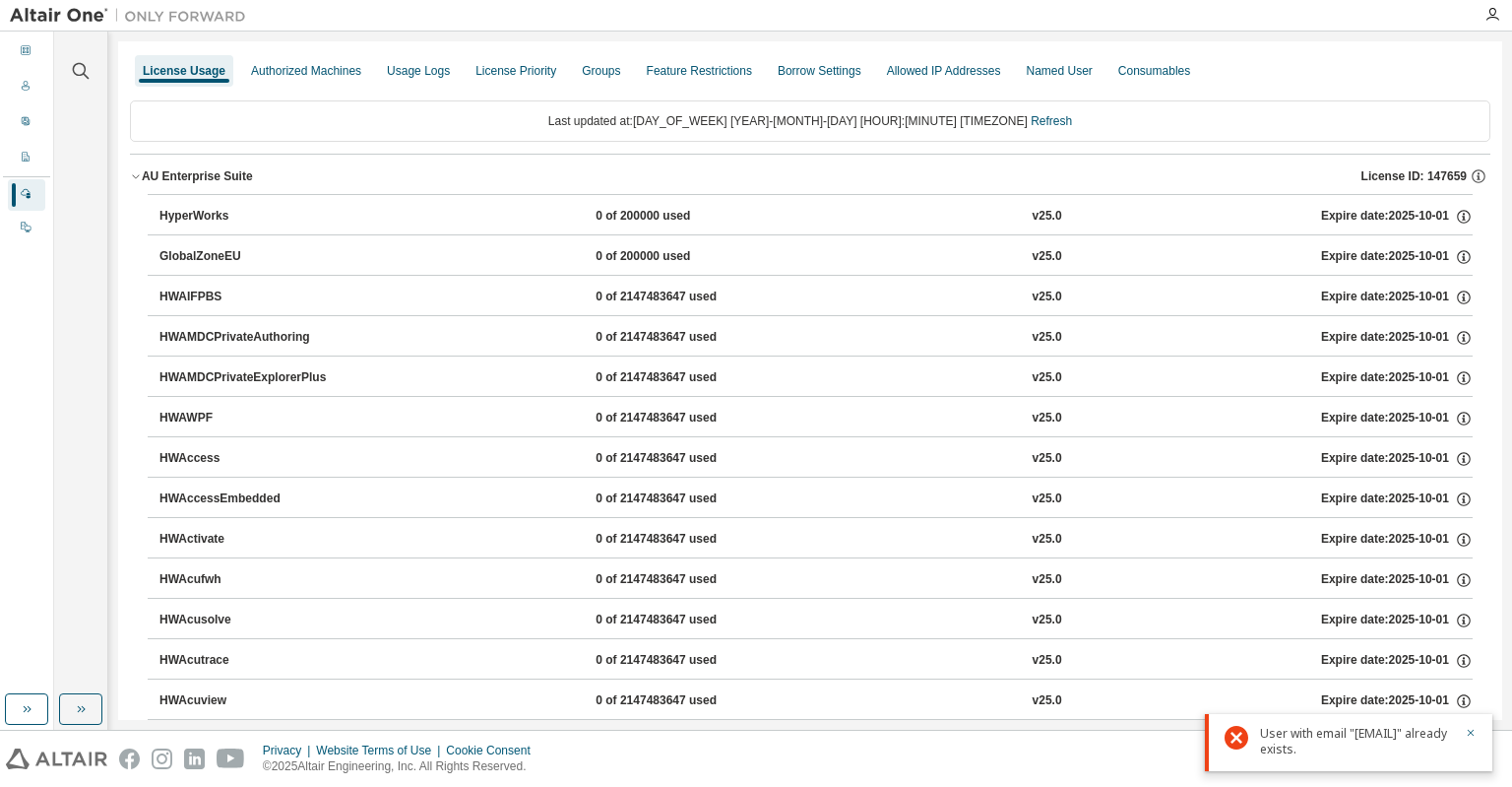 click at bounding box center (133, 16) 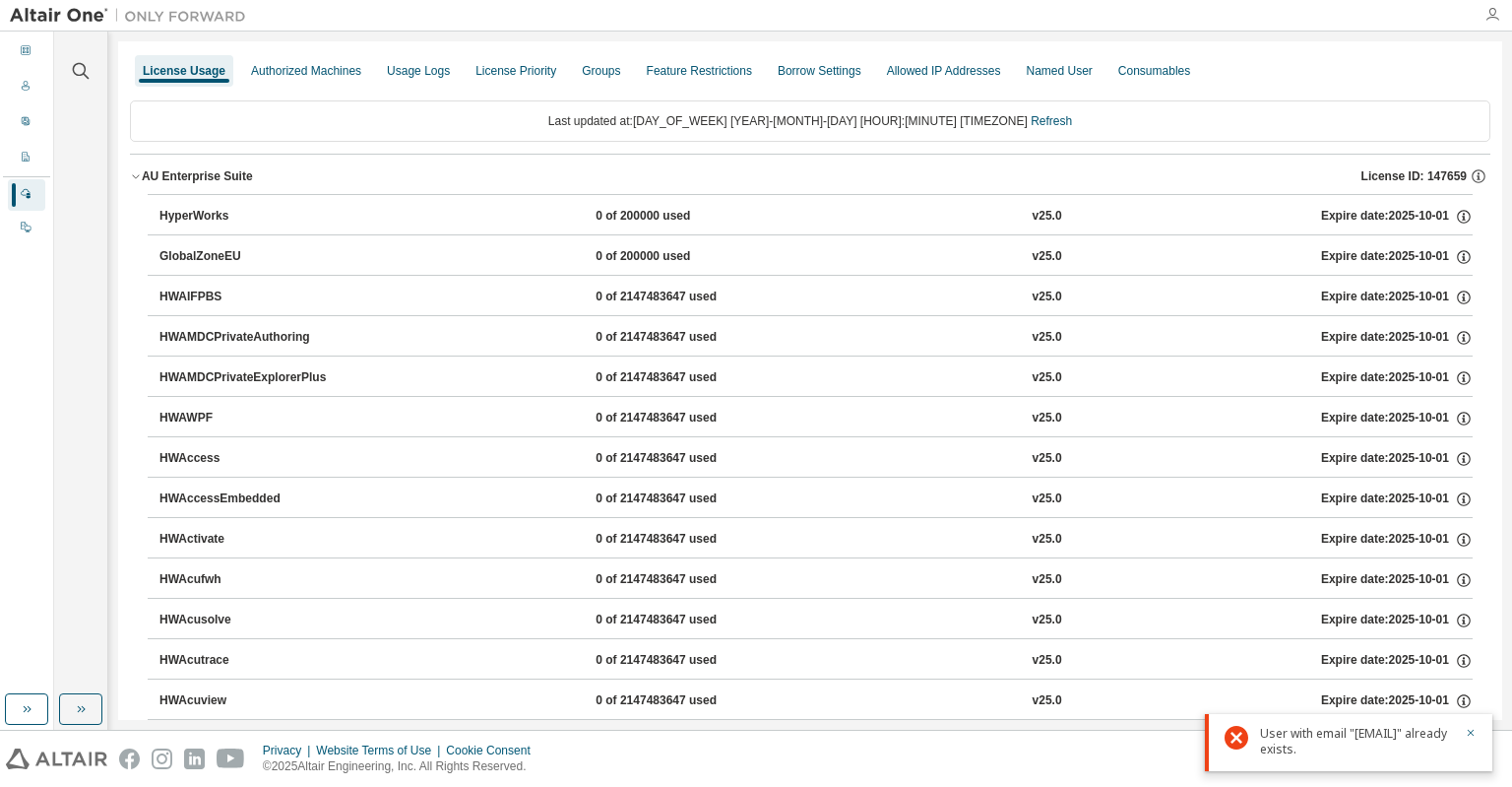 click at bounding box center [1492, 15] 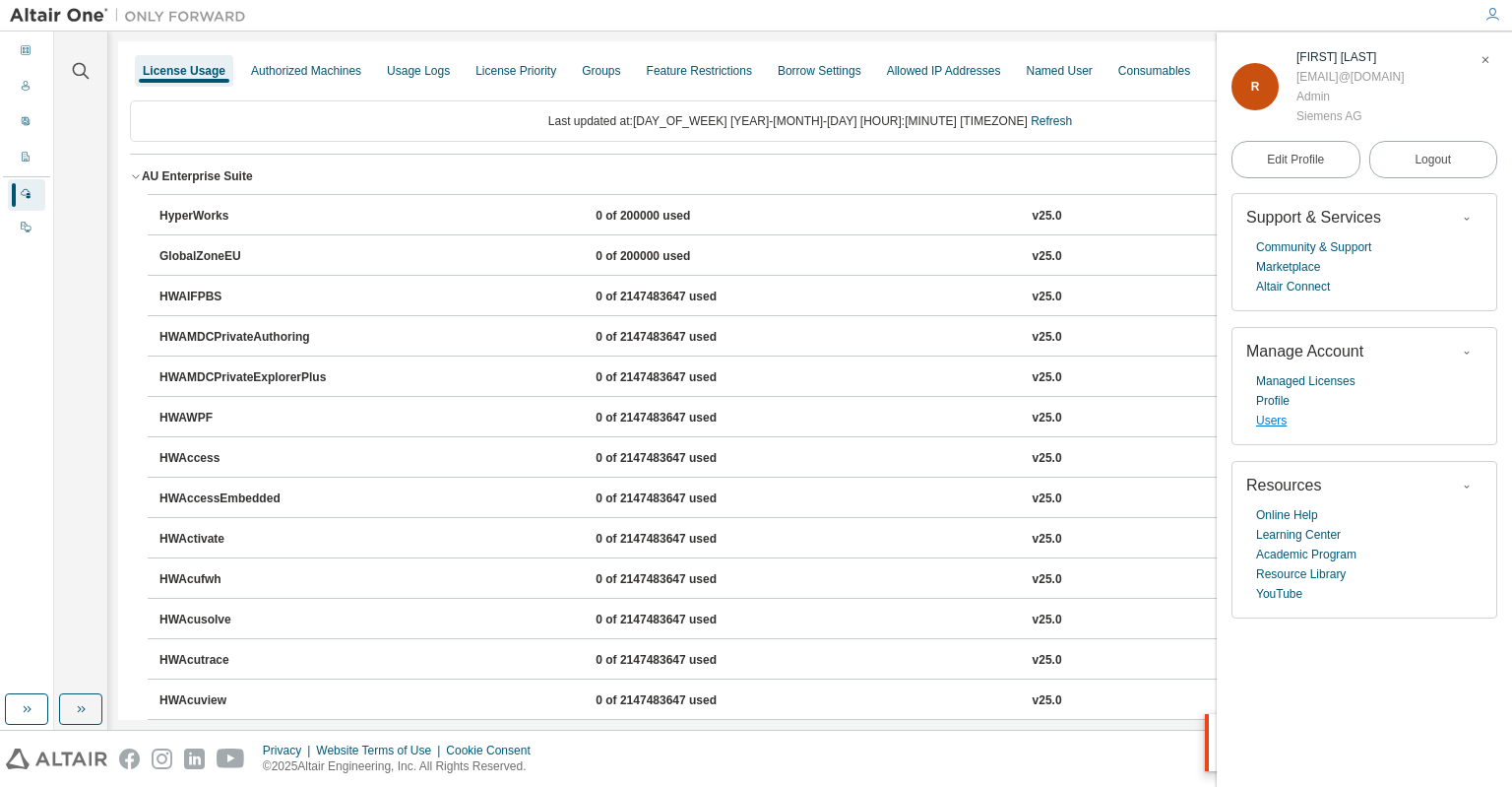 click on "Users" at bounding box center [1271, 421] 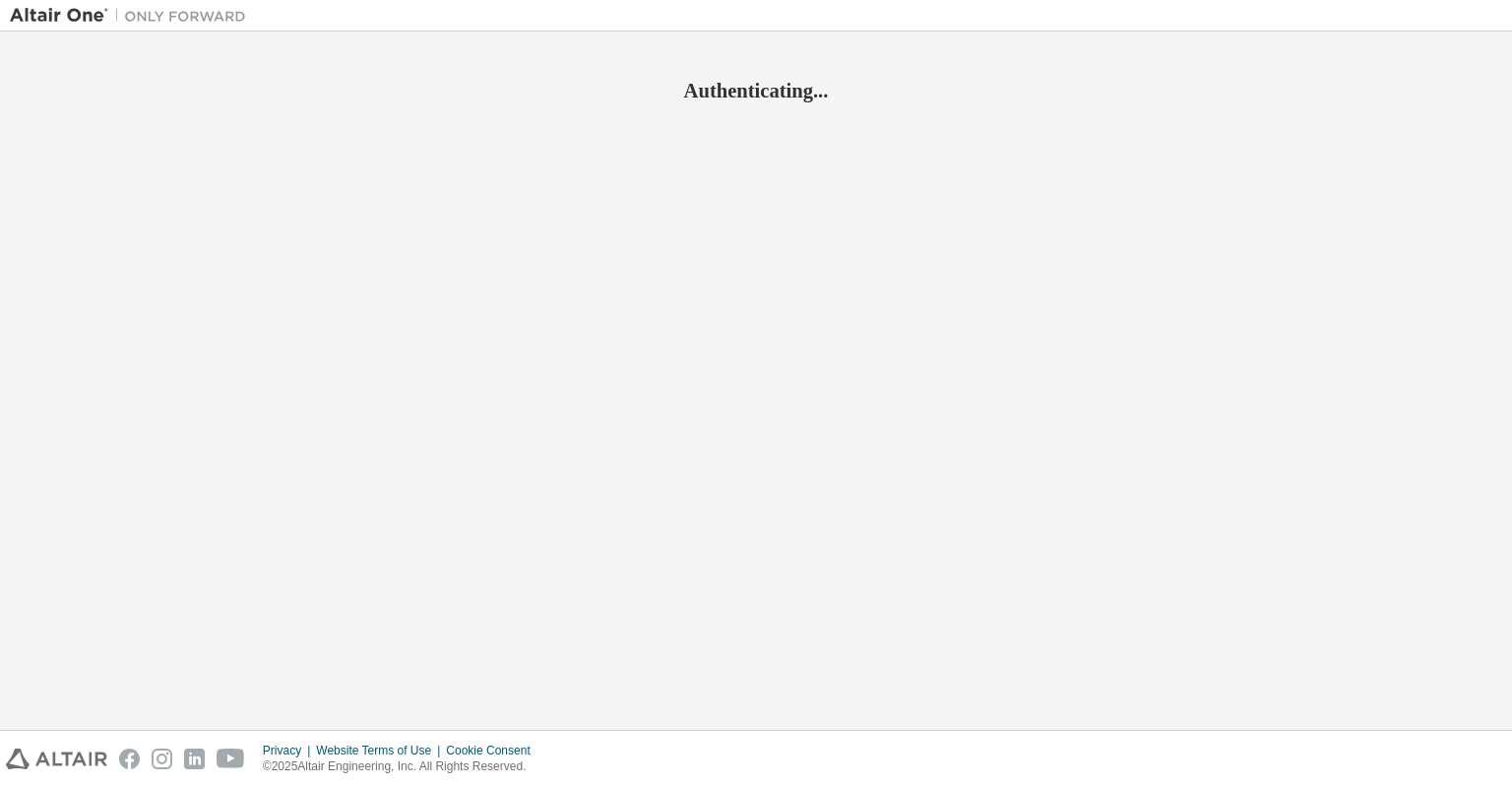 scroll, scrollTop: 0, scrollLeft: 0, axis: both 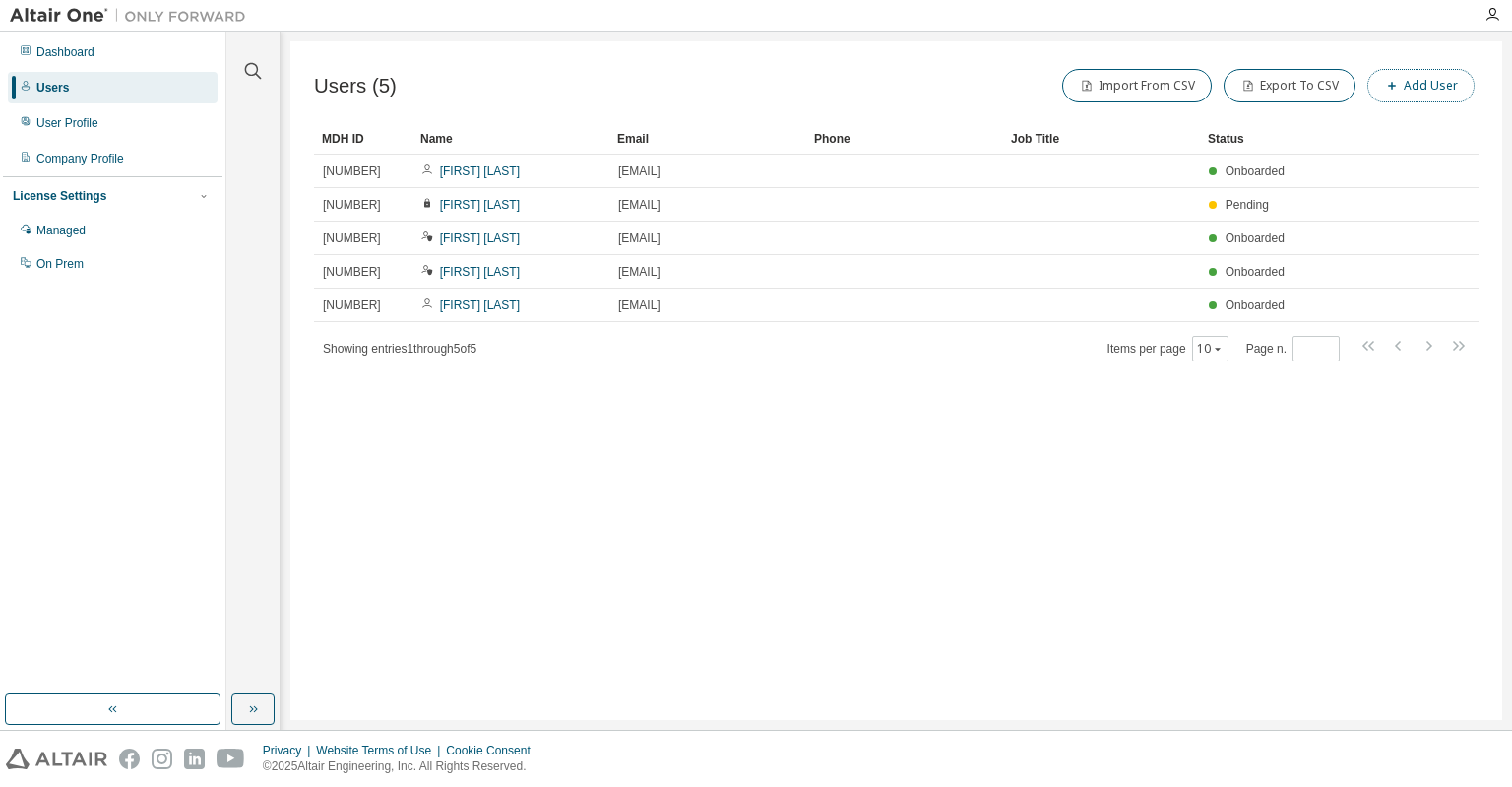 click on "Add User" at bounding box center (1420, 86) 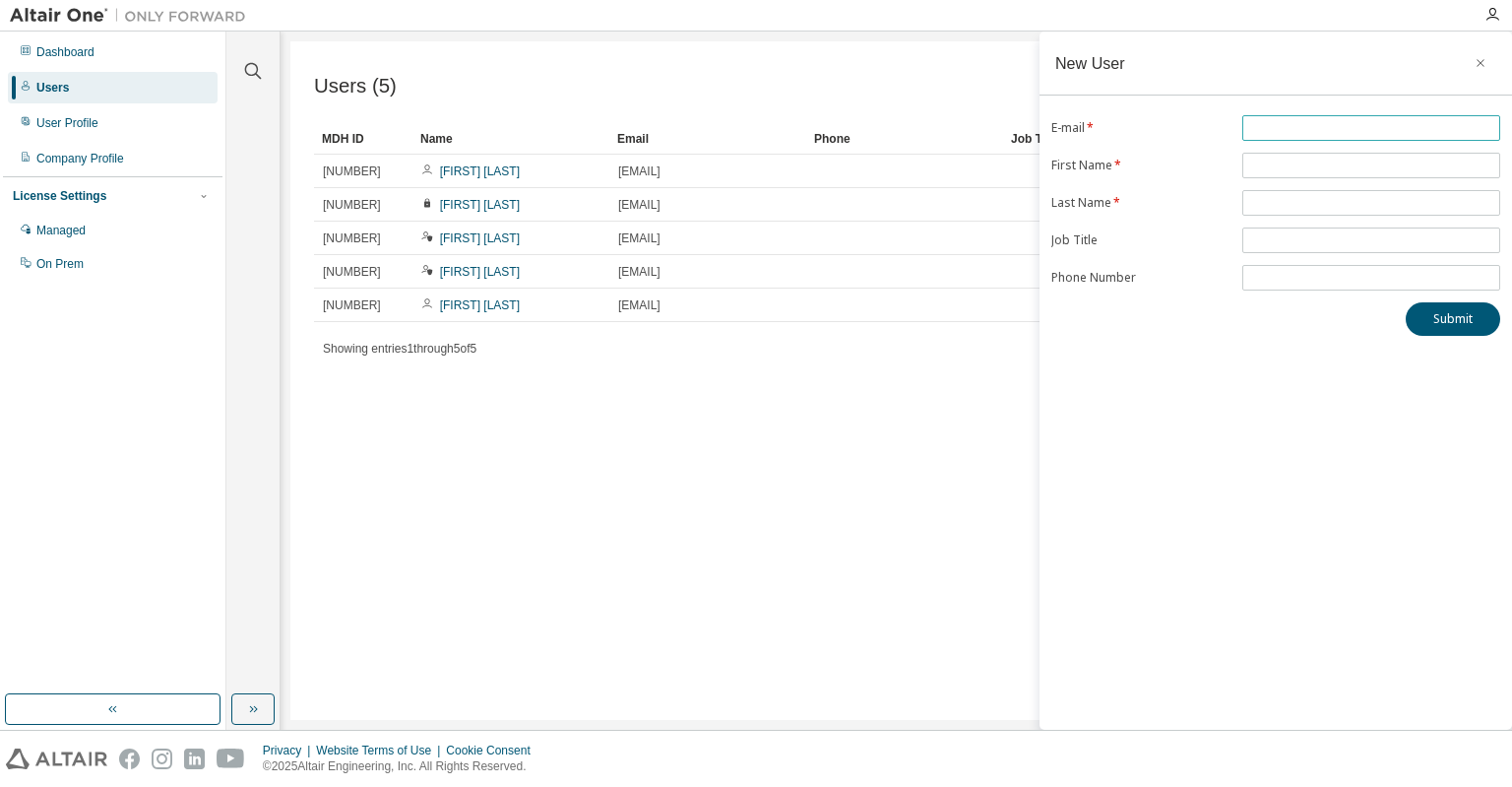 click at bounding box center [1371, 128] 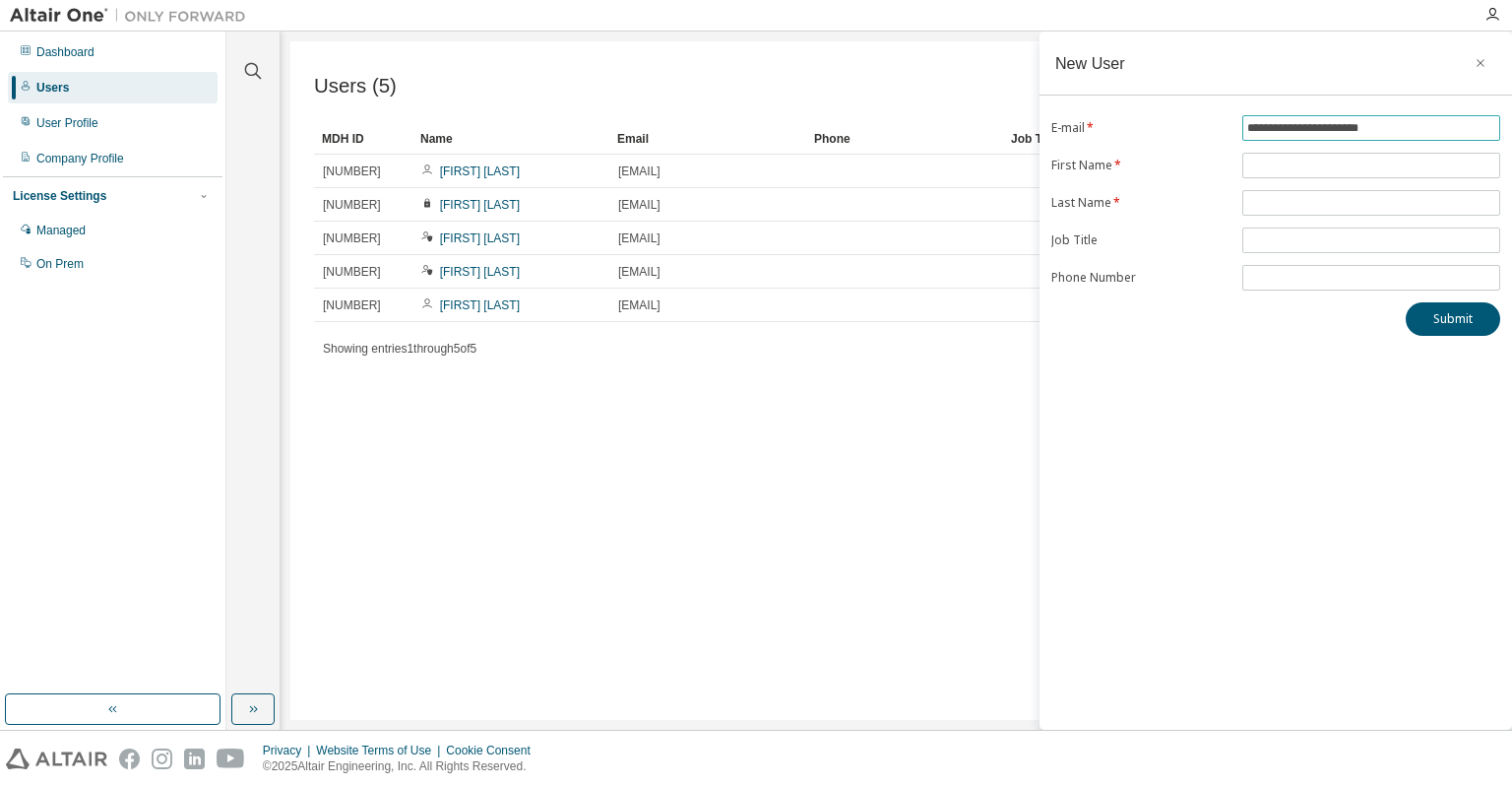 type on "**********" 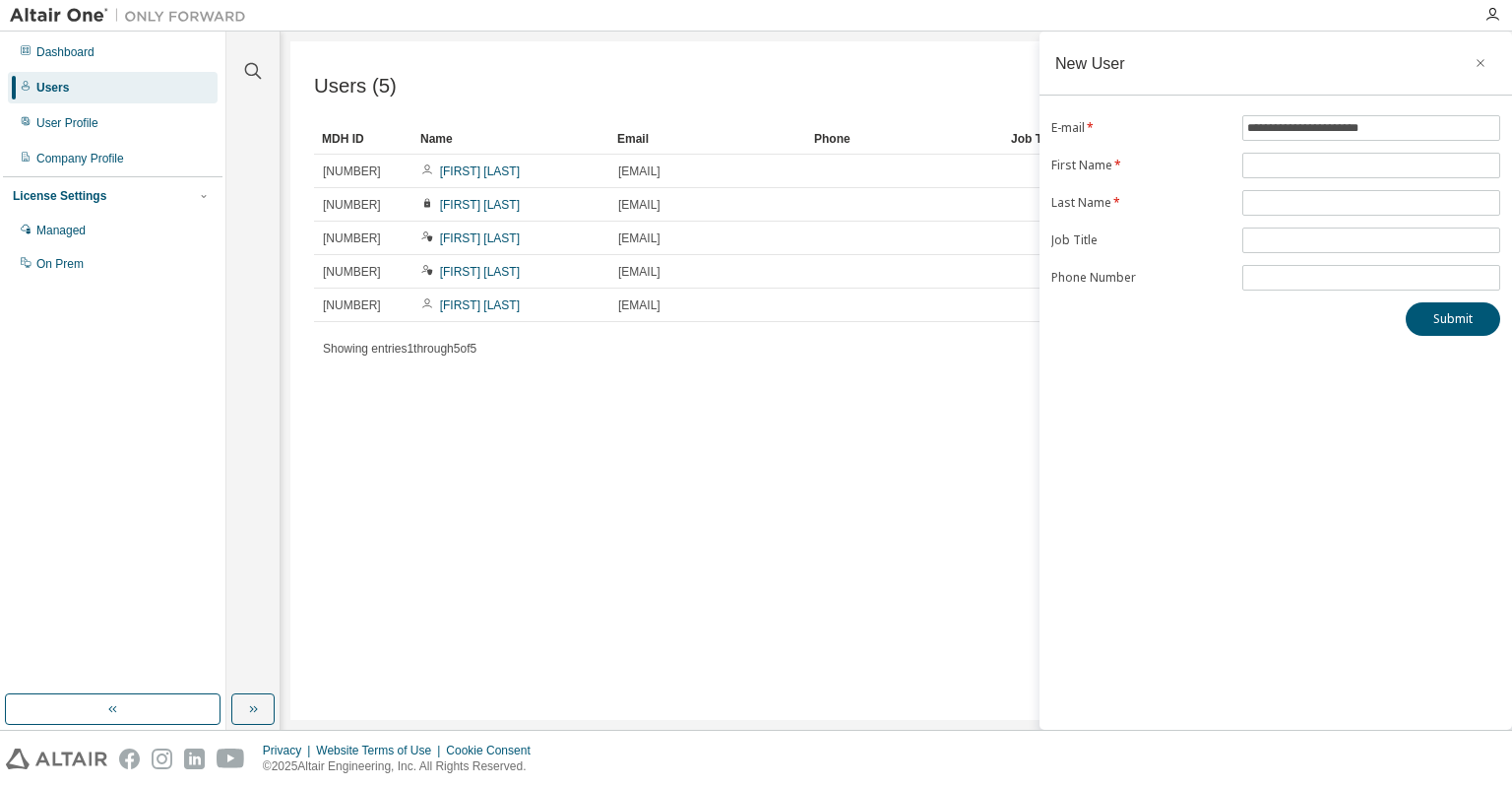 click on "Submit" at bounding box center (1276, 319) 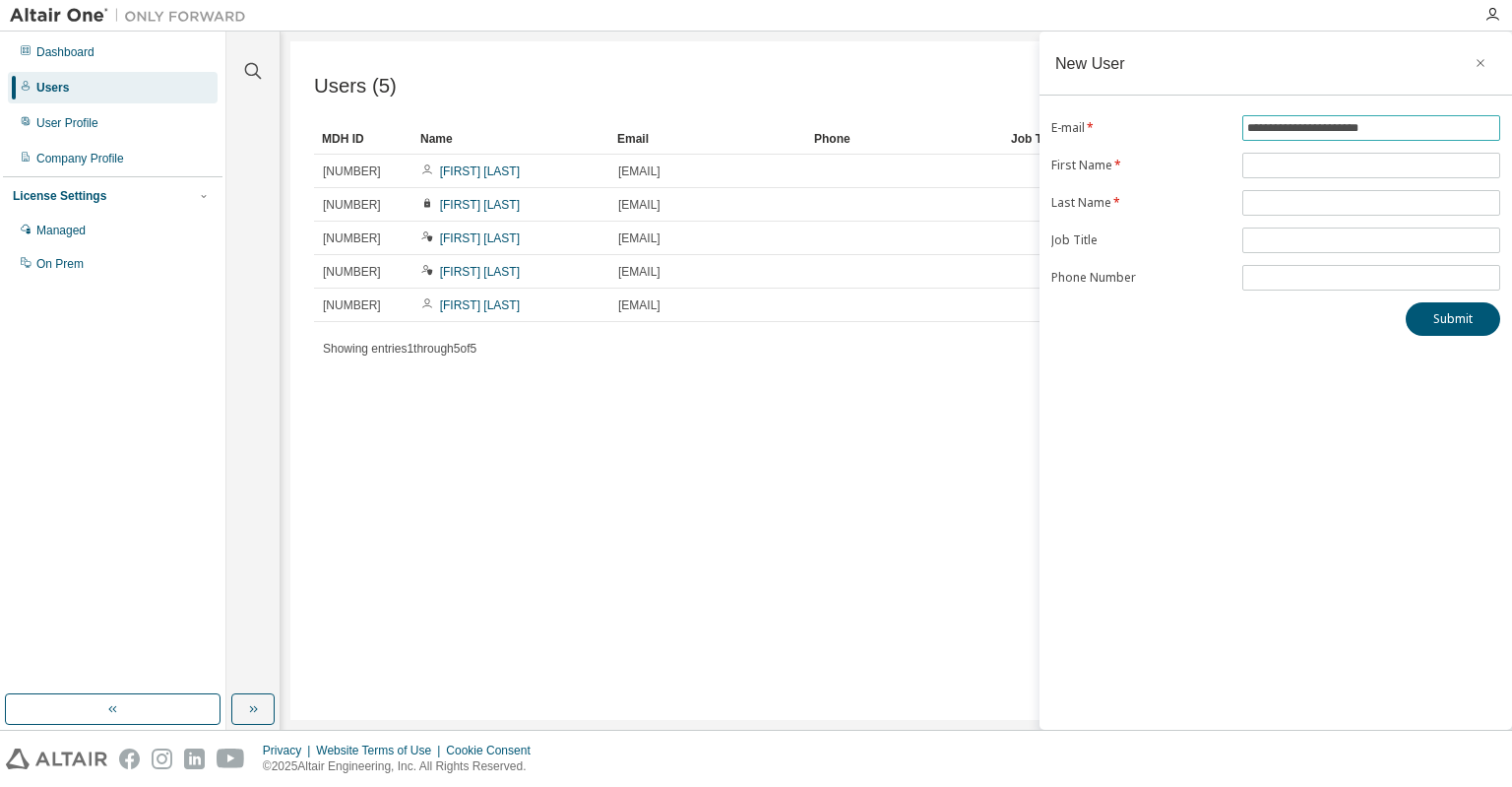 click on "**********" at bounding box center [1371, 128] 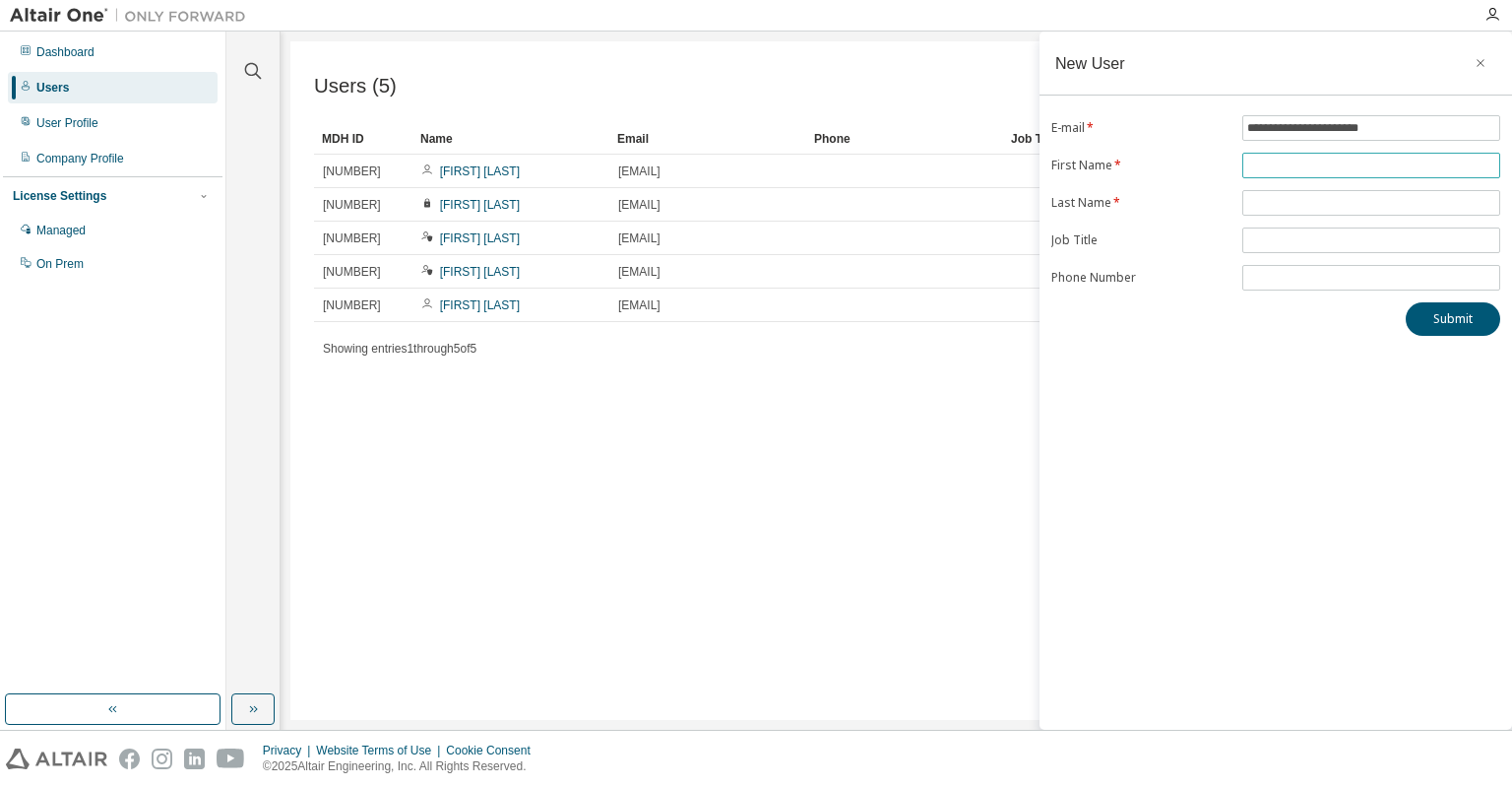 click at bounding box center (1371, 165) 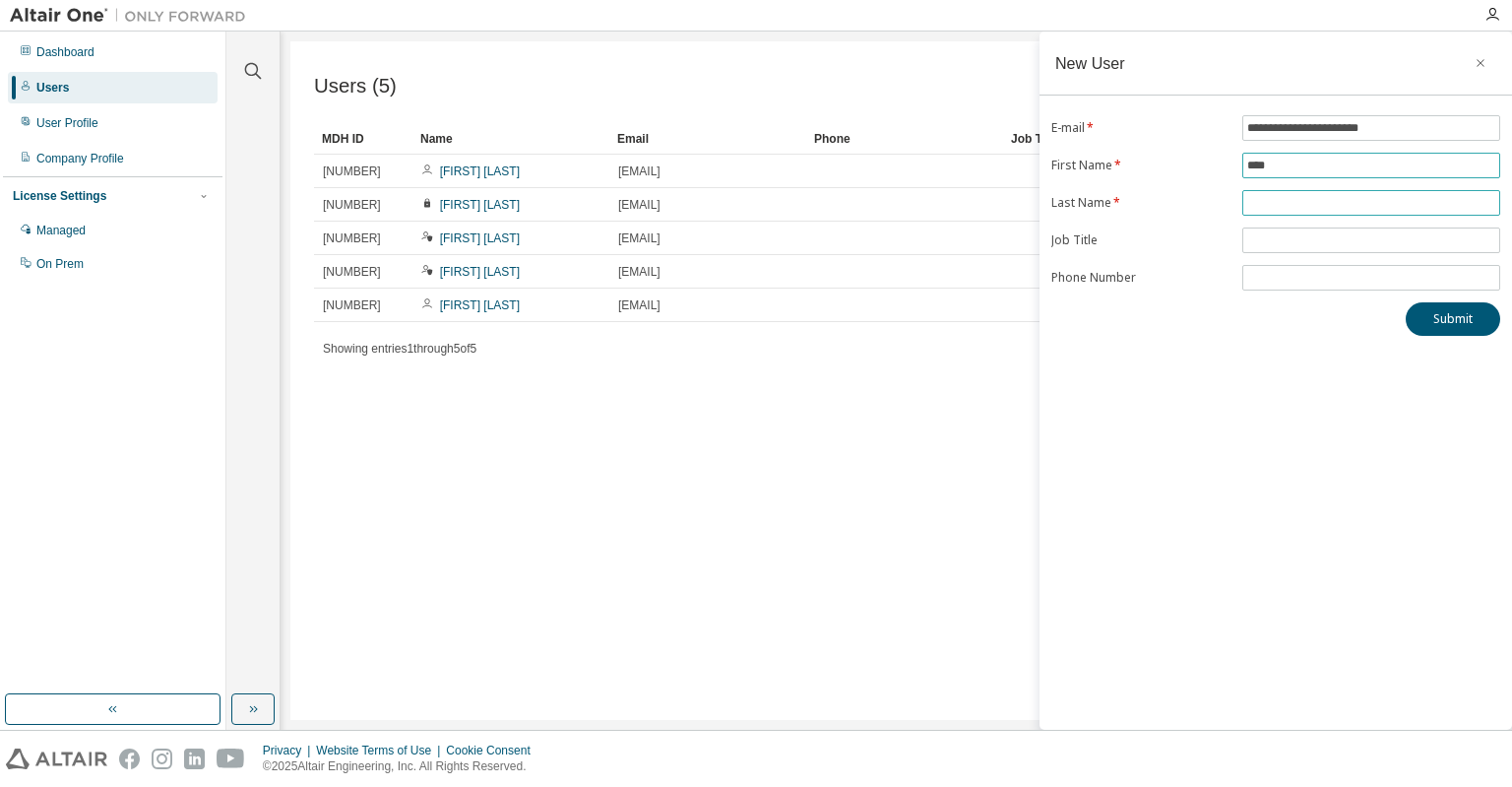 type on "****" 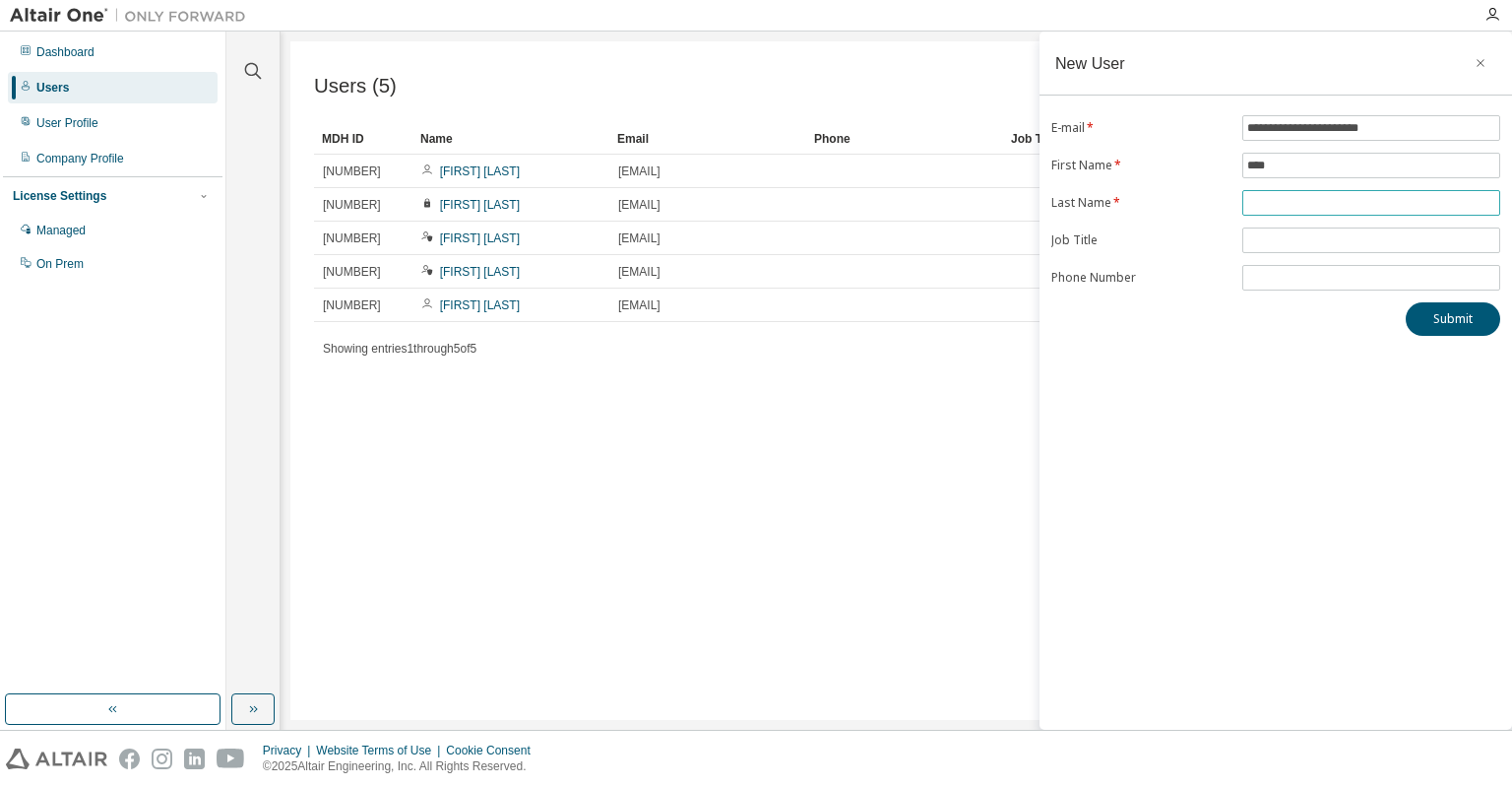 click at bounding box center (1371, 203) 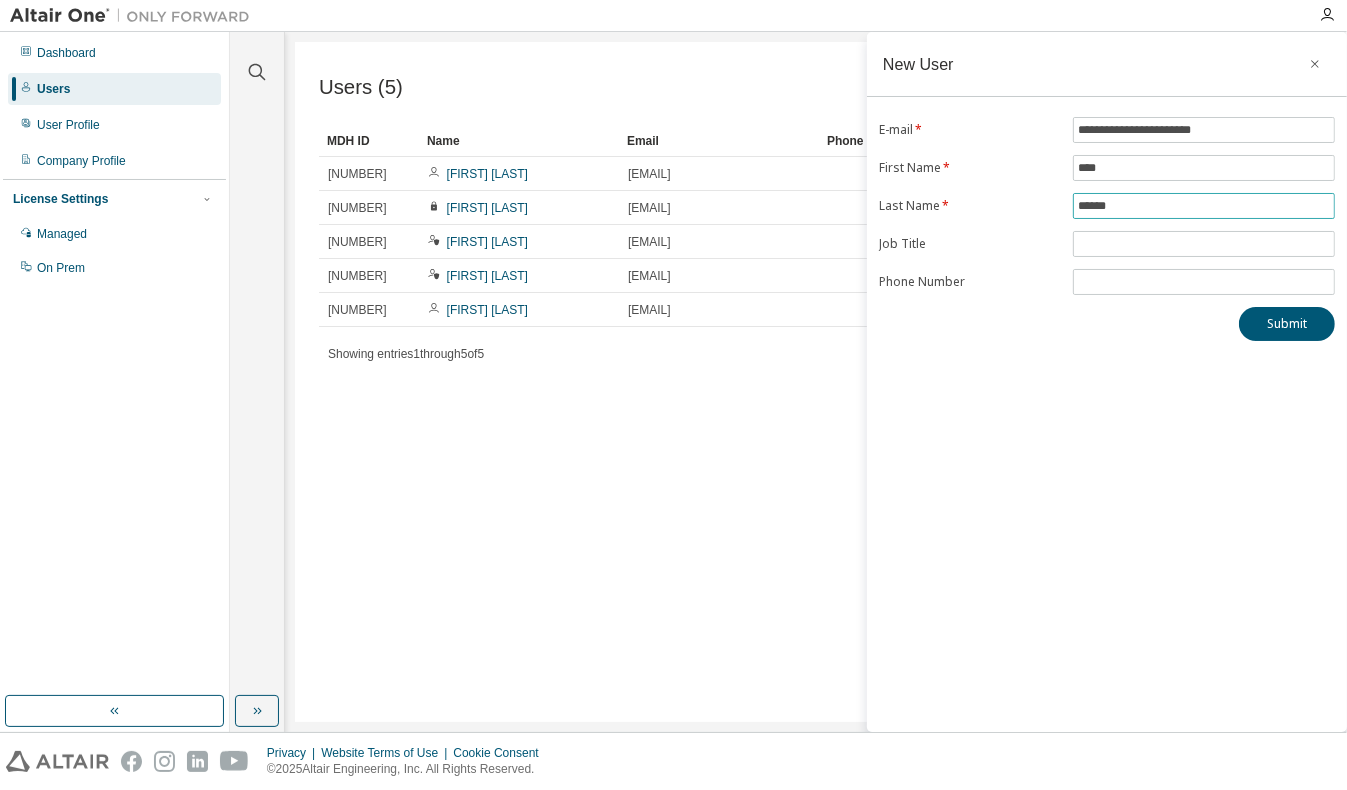 type on "******" 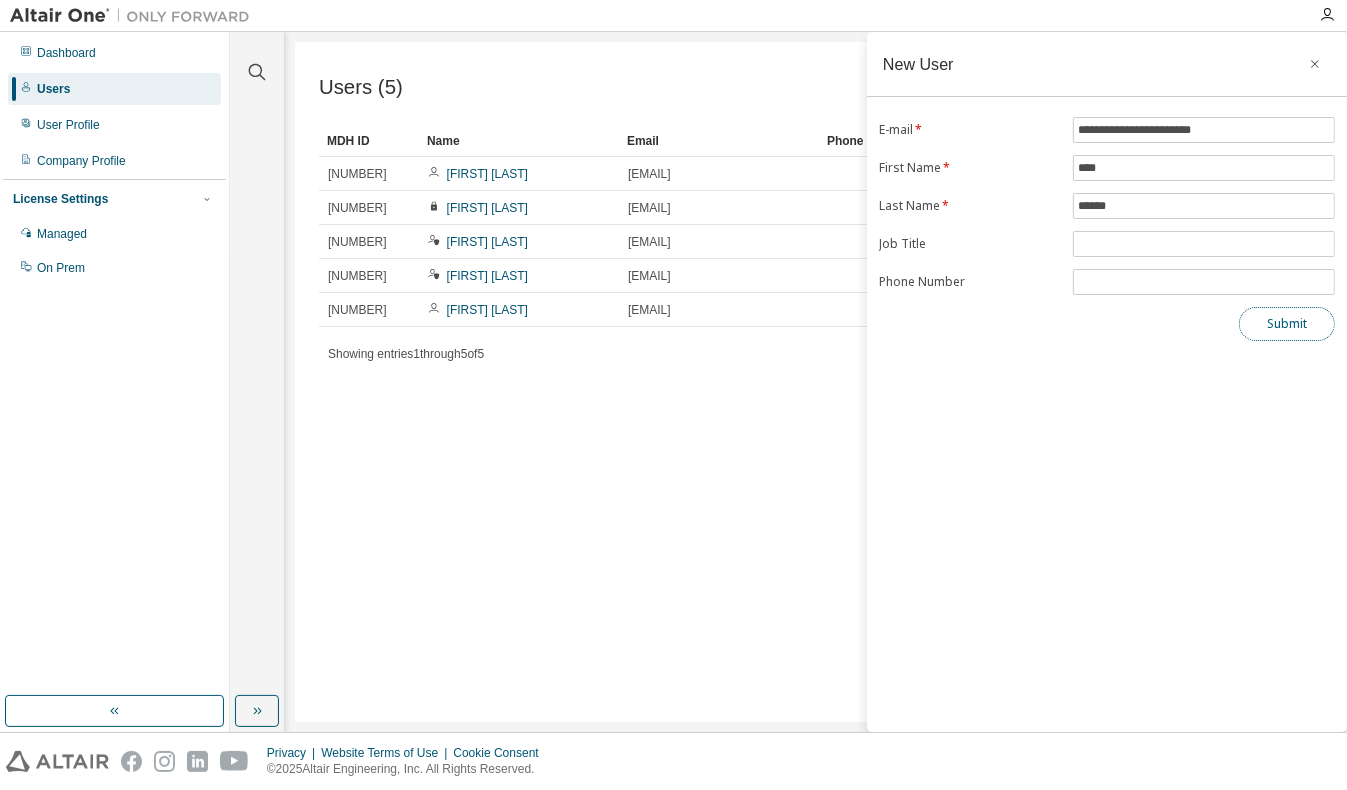 click on "Submit" at bounding box center (1287, 324) 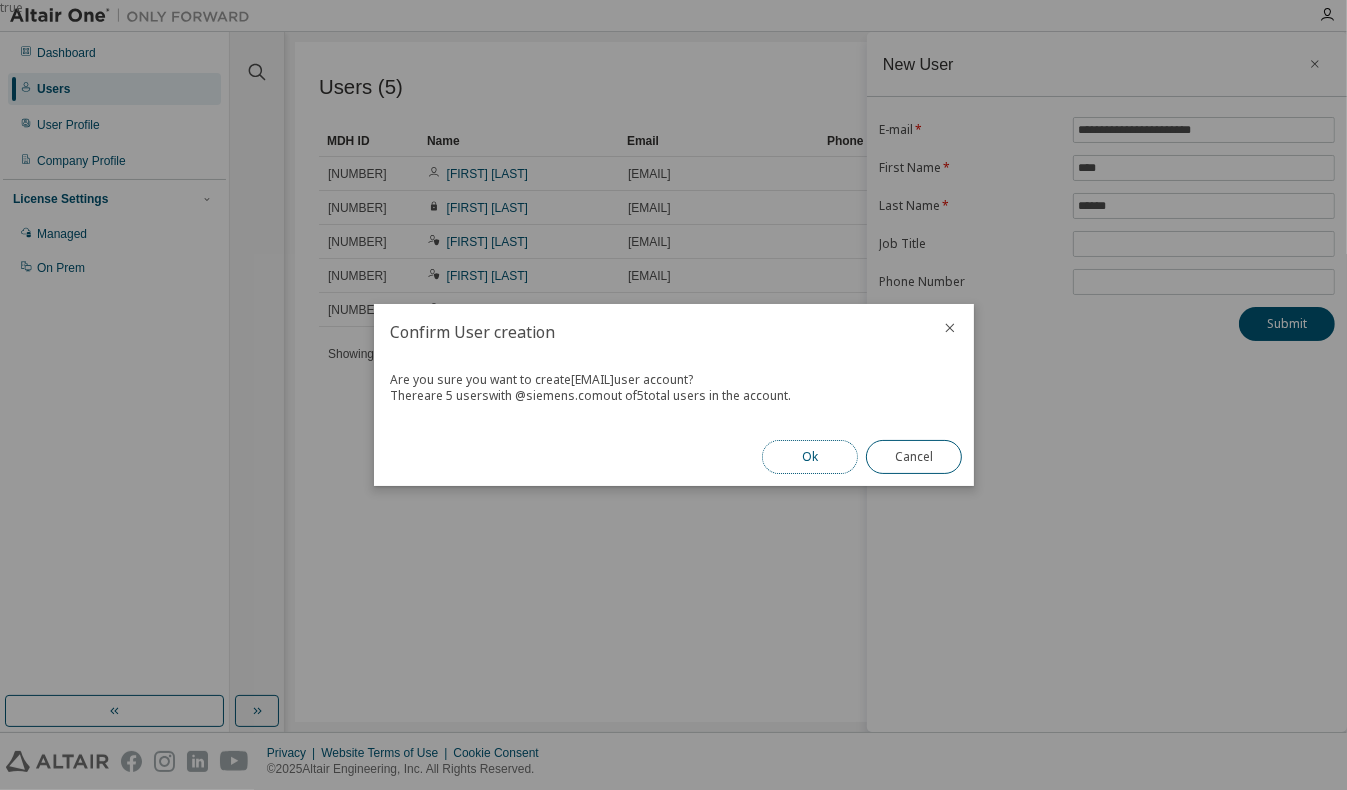 click on "Ok" at bounding box center (810, 457) 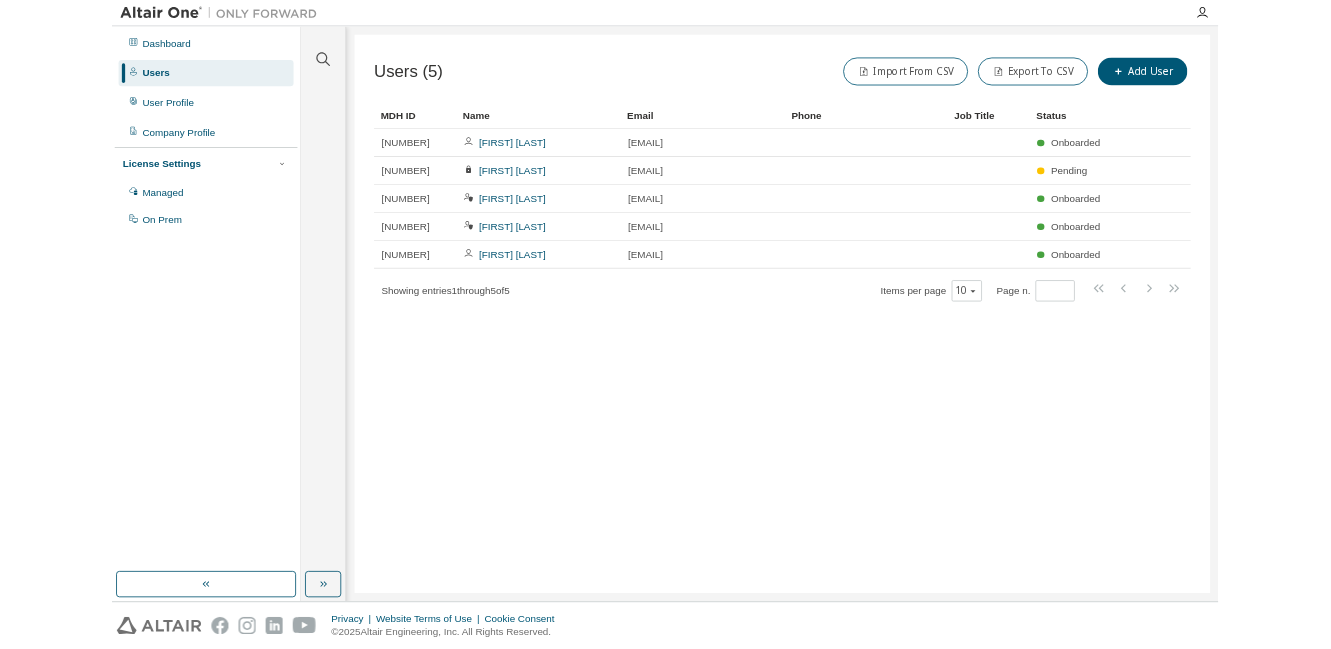 scroll, scrollTop: 0, scrollLeft: 0, axis: both 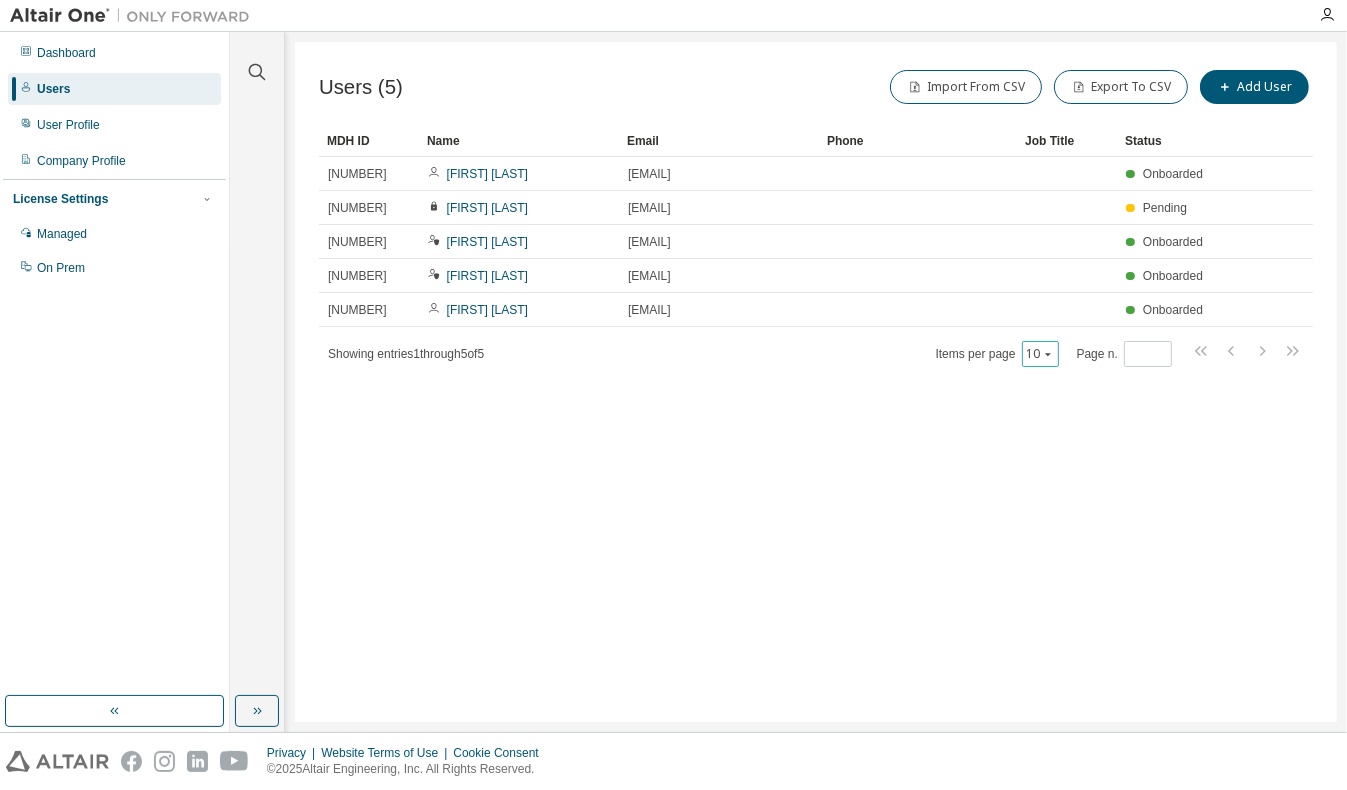click 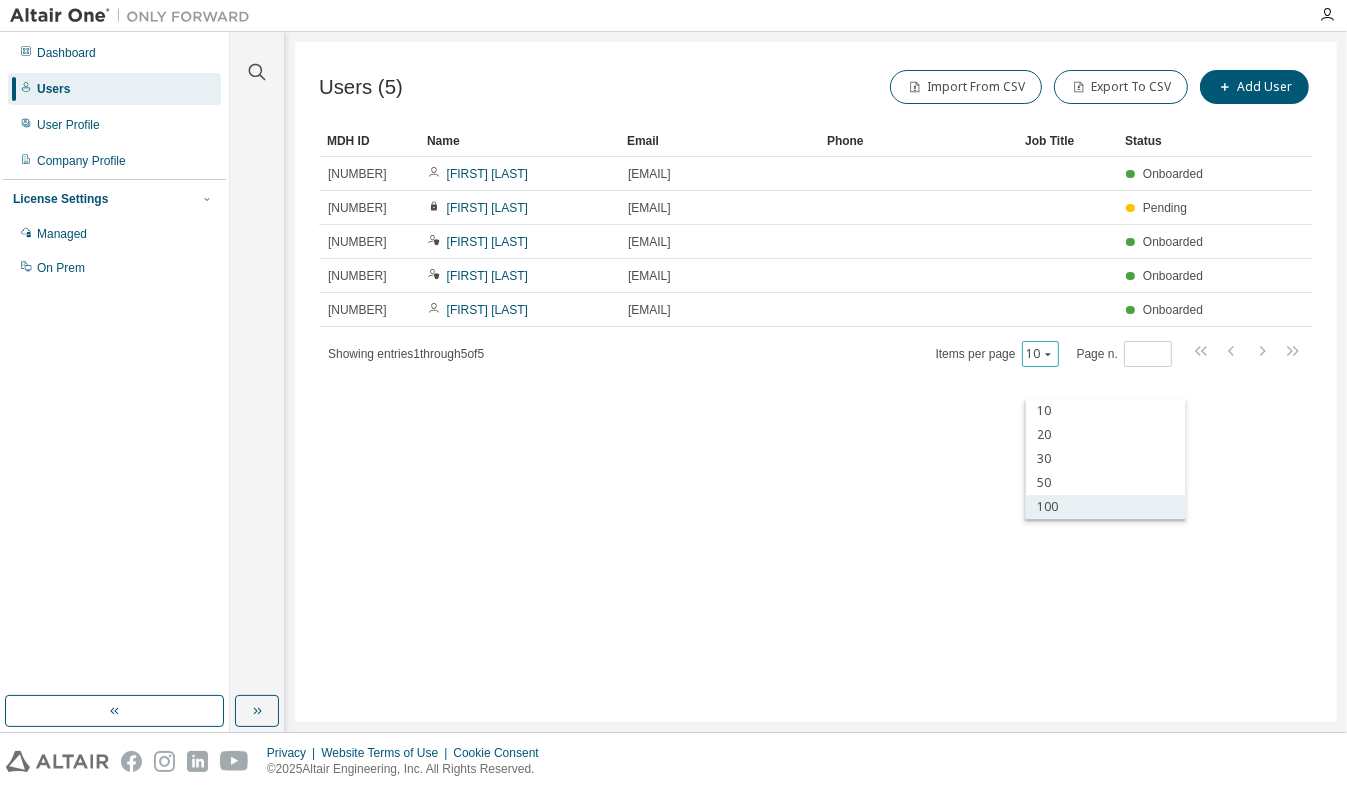 click on "100" at bounding box center (1106, 507) 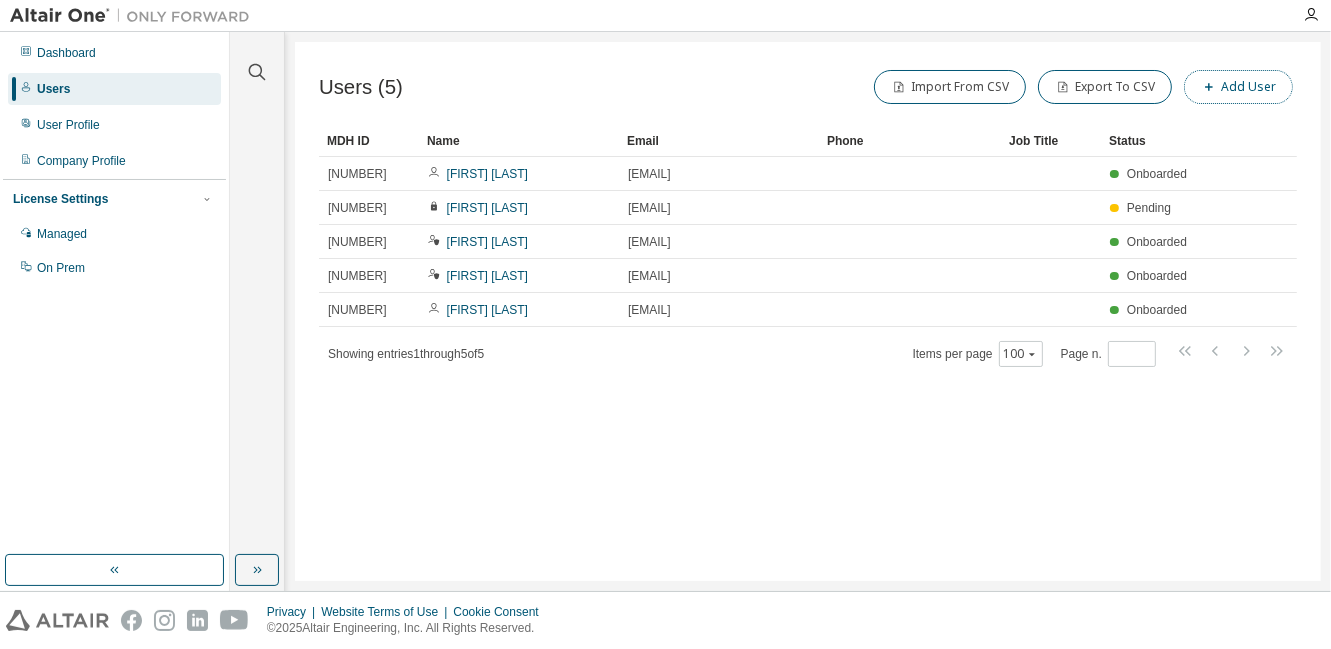click on "Add User" at bounding box center [1238, 87] 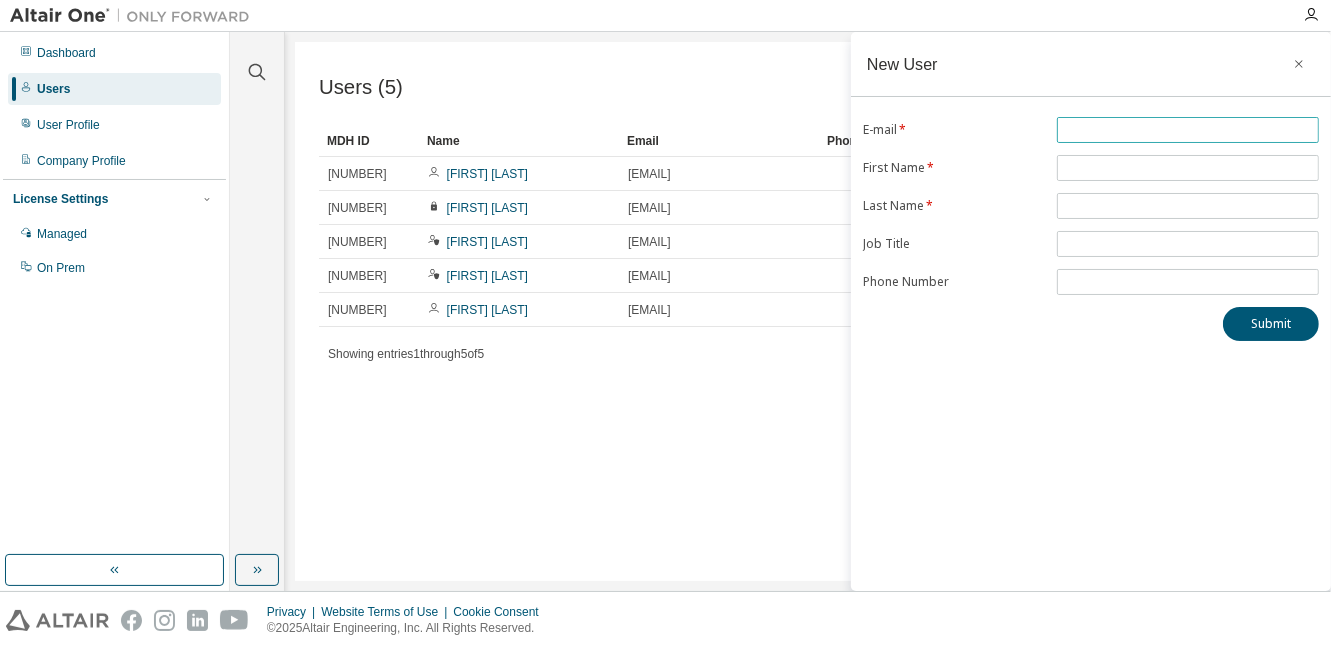 click at bounding box center [1188, 130] 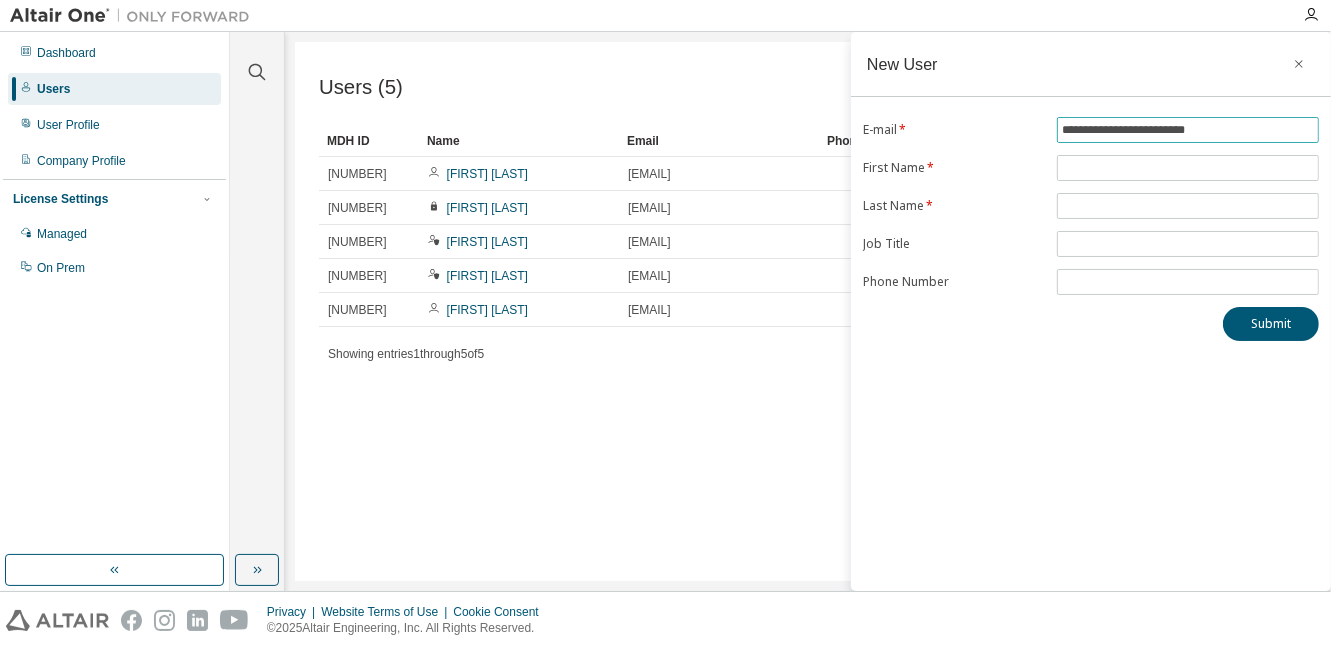 type on "**********" 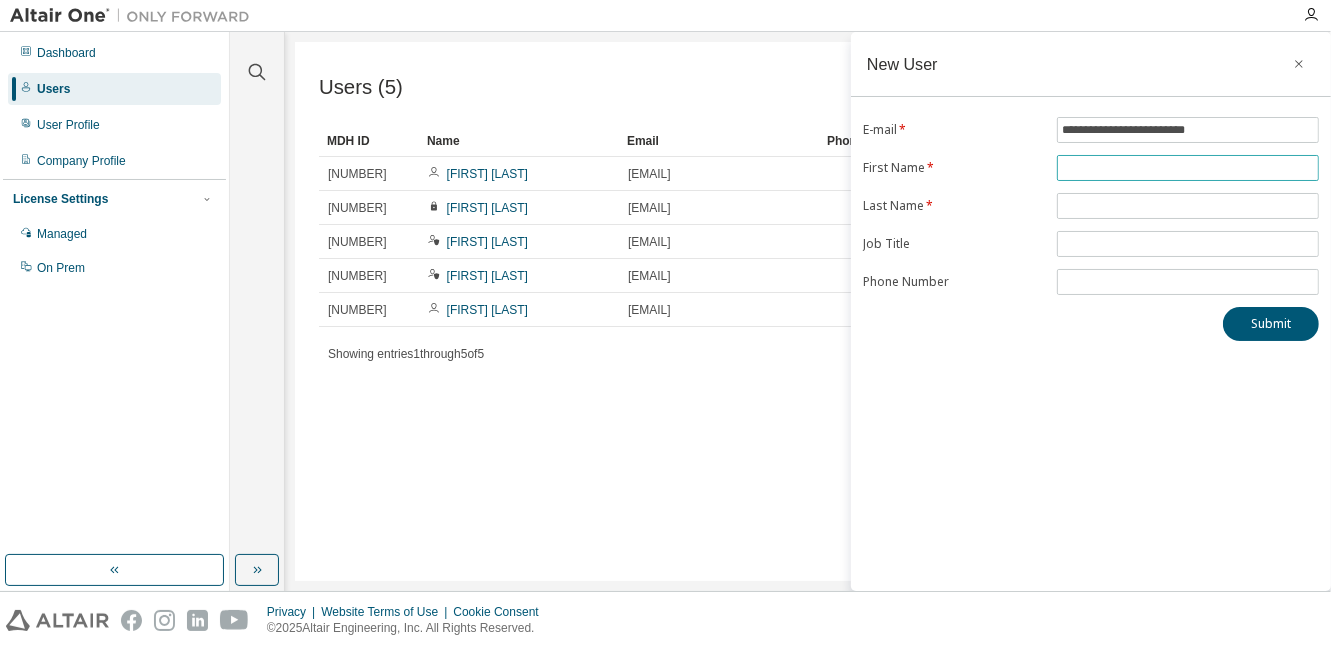 click at bounding box center [1188, 168] 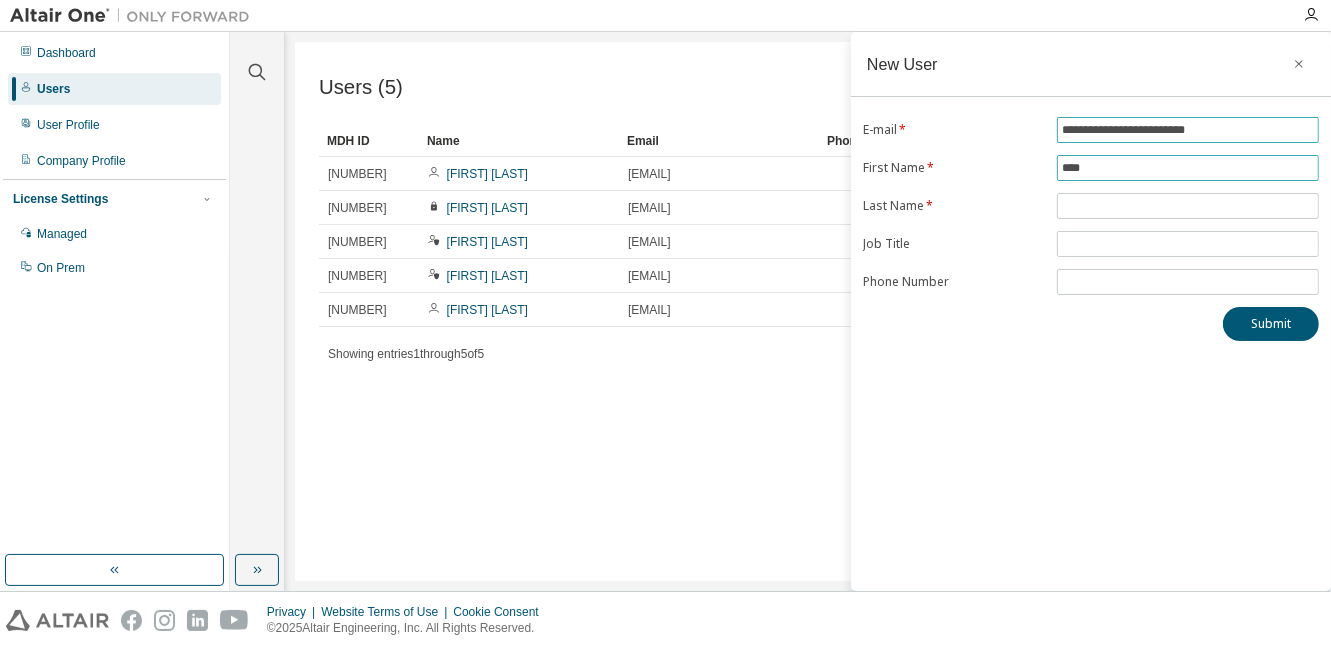 type on "***" 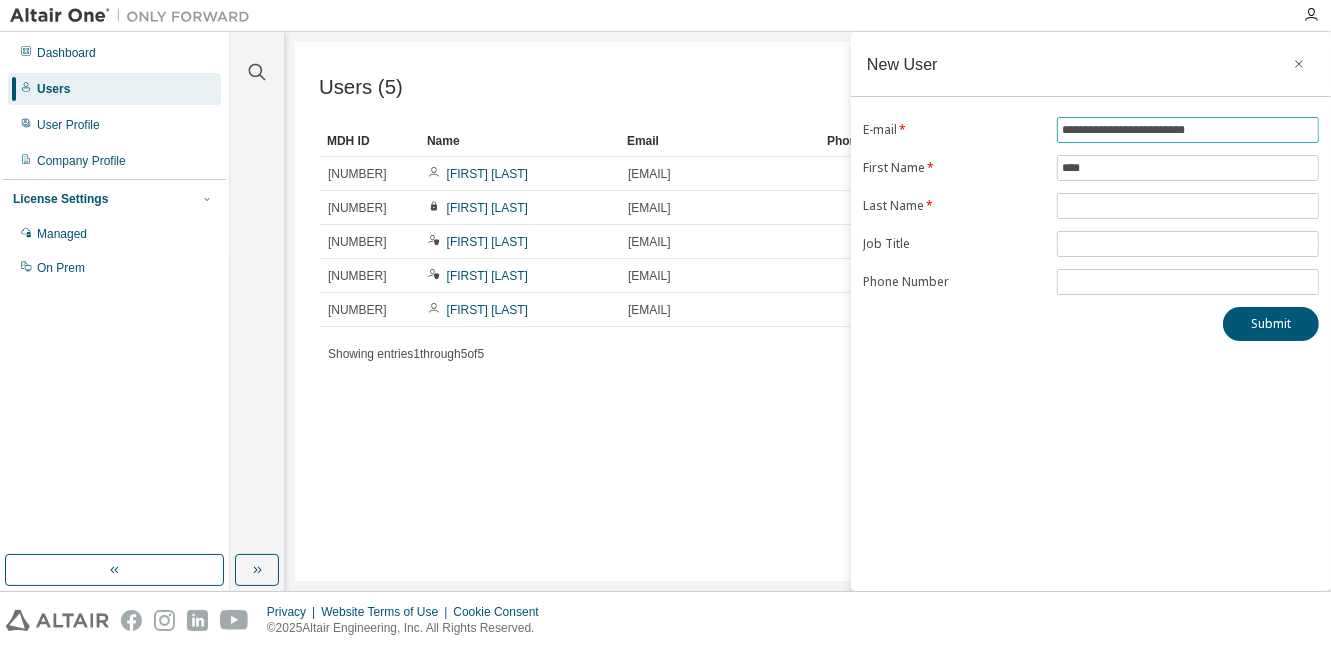 click on "**********" at bounding box center (1188, 130) 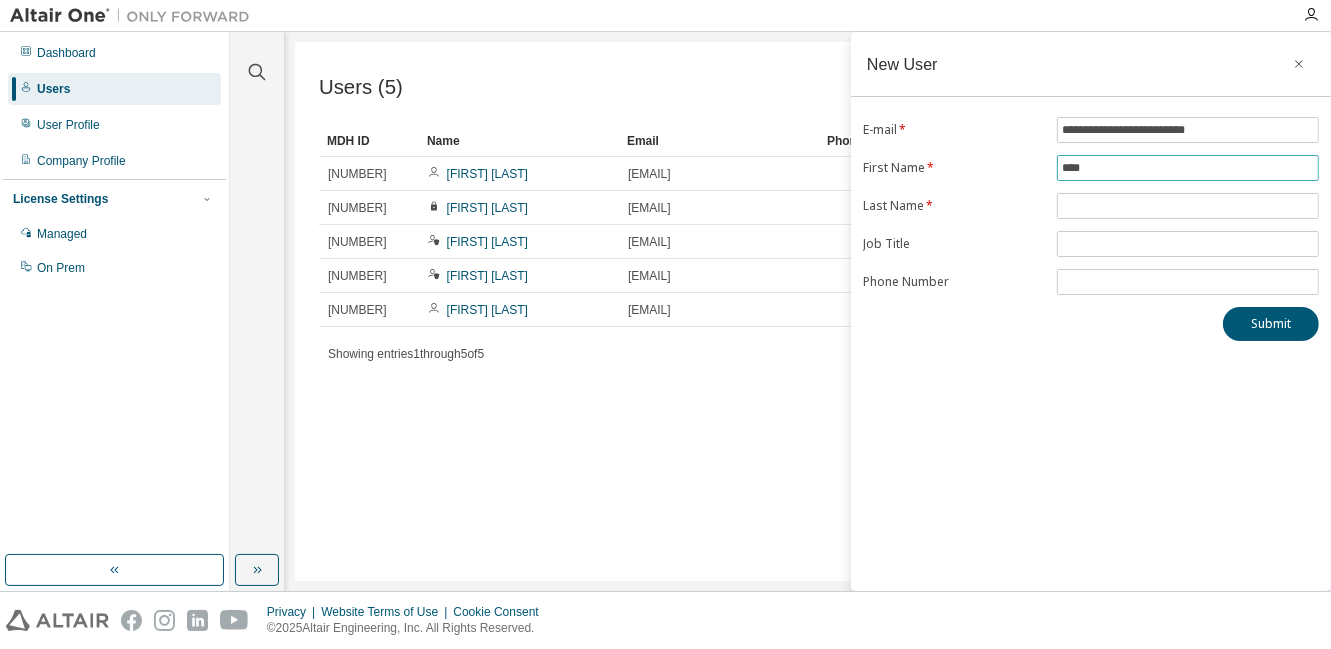 click on "***" at bounding box center (1188, 168) 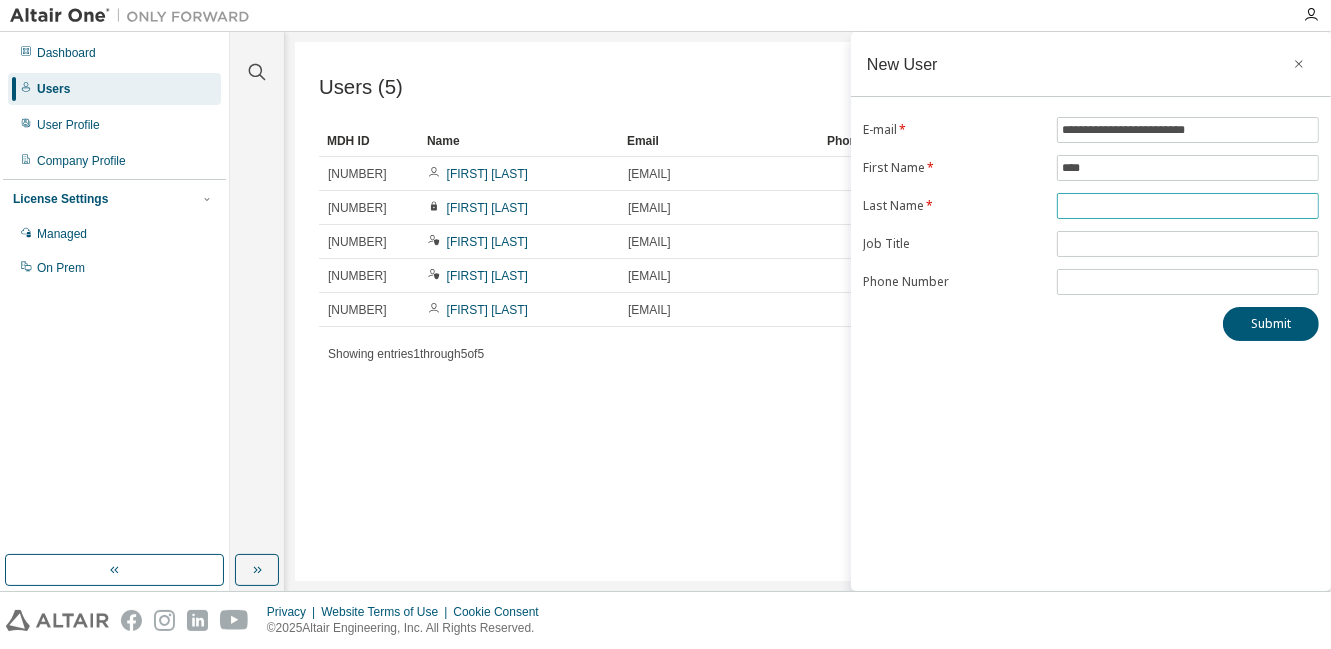 click at bounding box center [1188, 206] 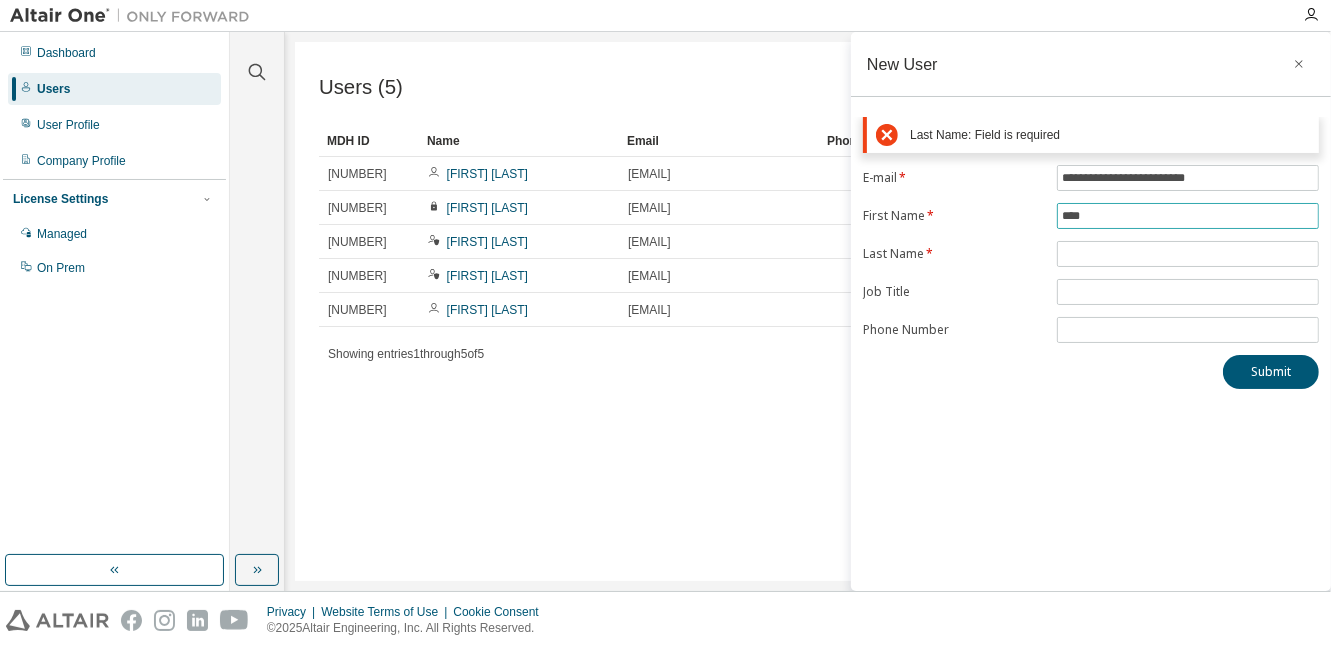 click on "**********" at bounding box center [1091, 254] 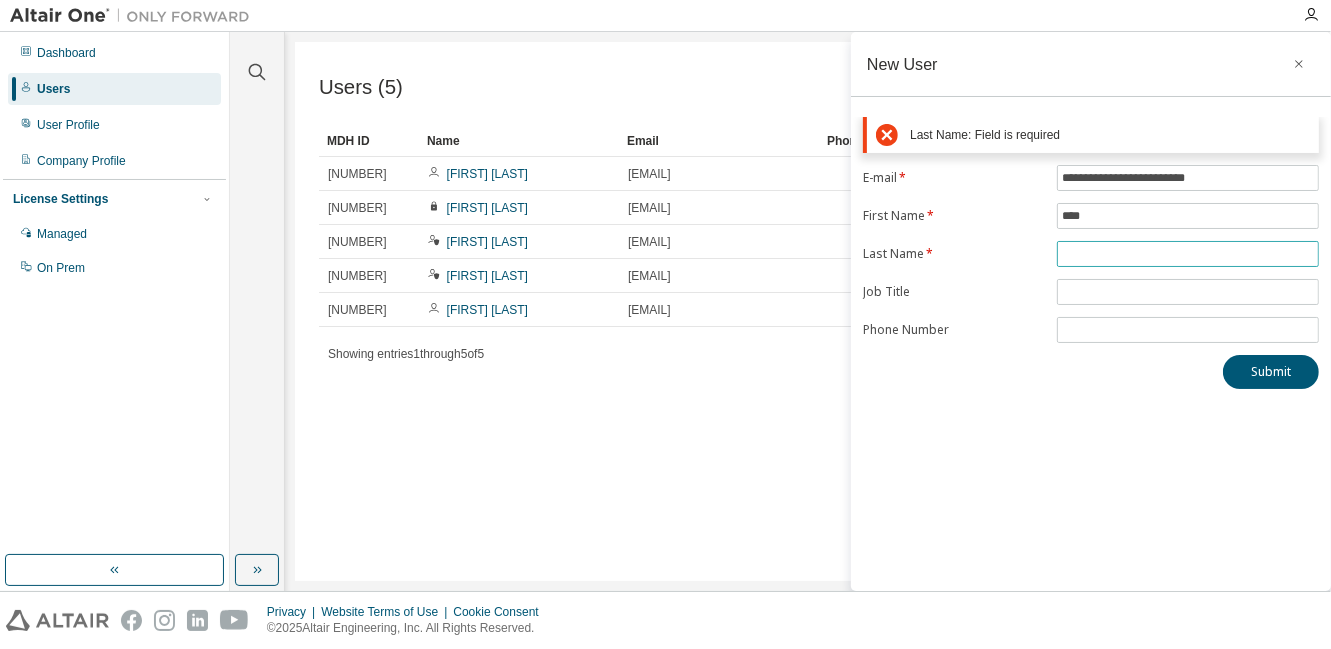 click at bounding box center [1188, 254] 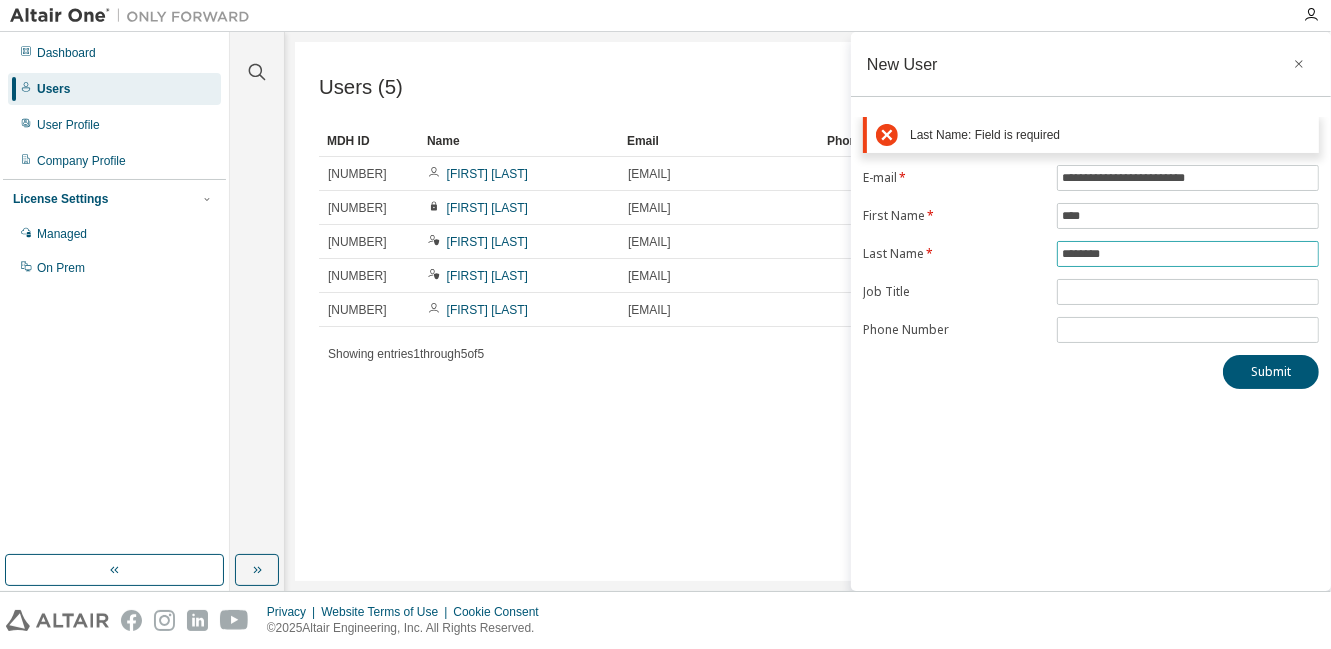 click on "********" at bounding box center (1188, 254) 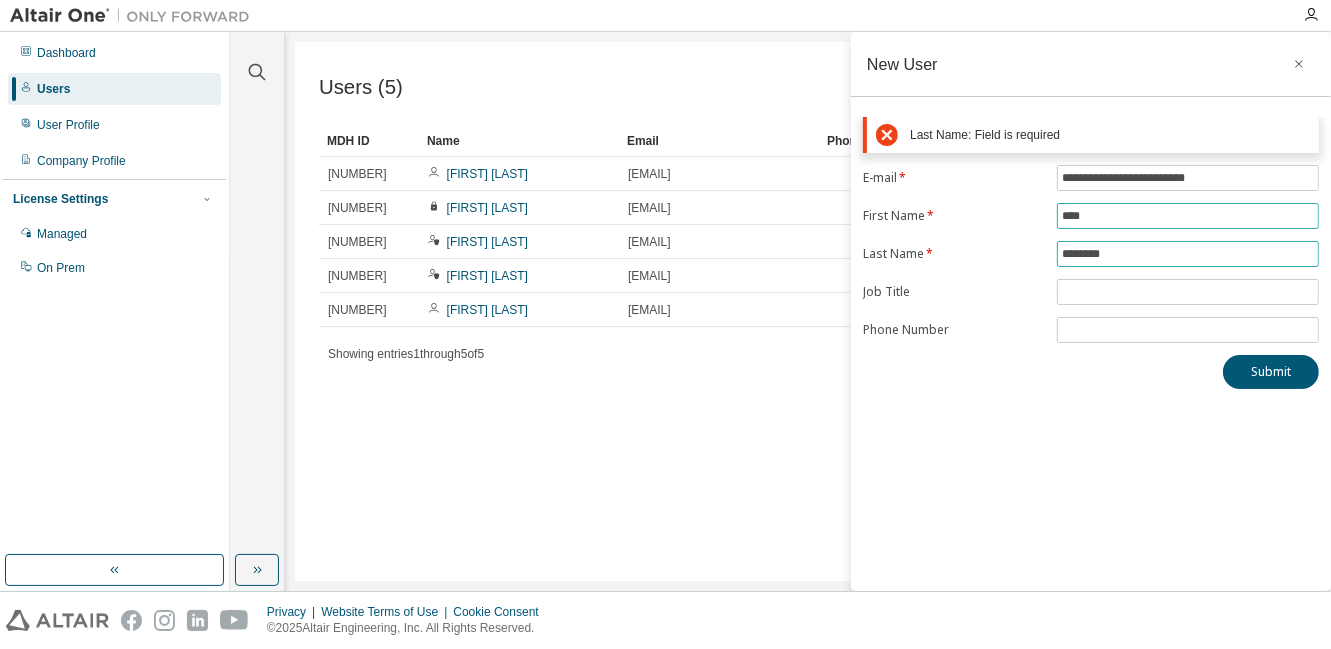 type on "********" 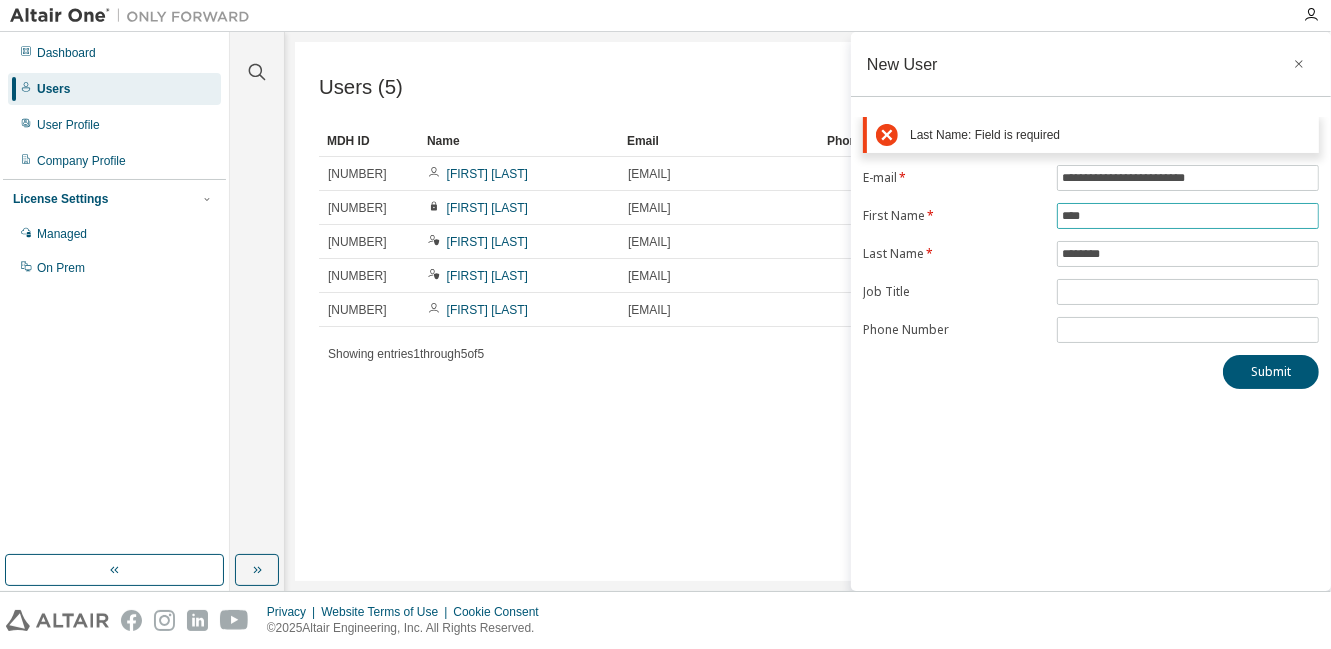 click on "***" at bounding box center [1188, 216] 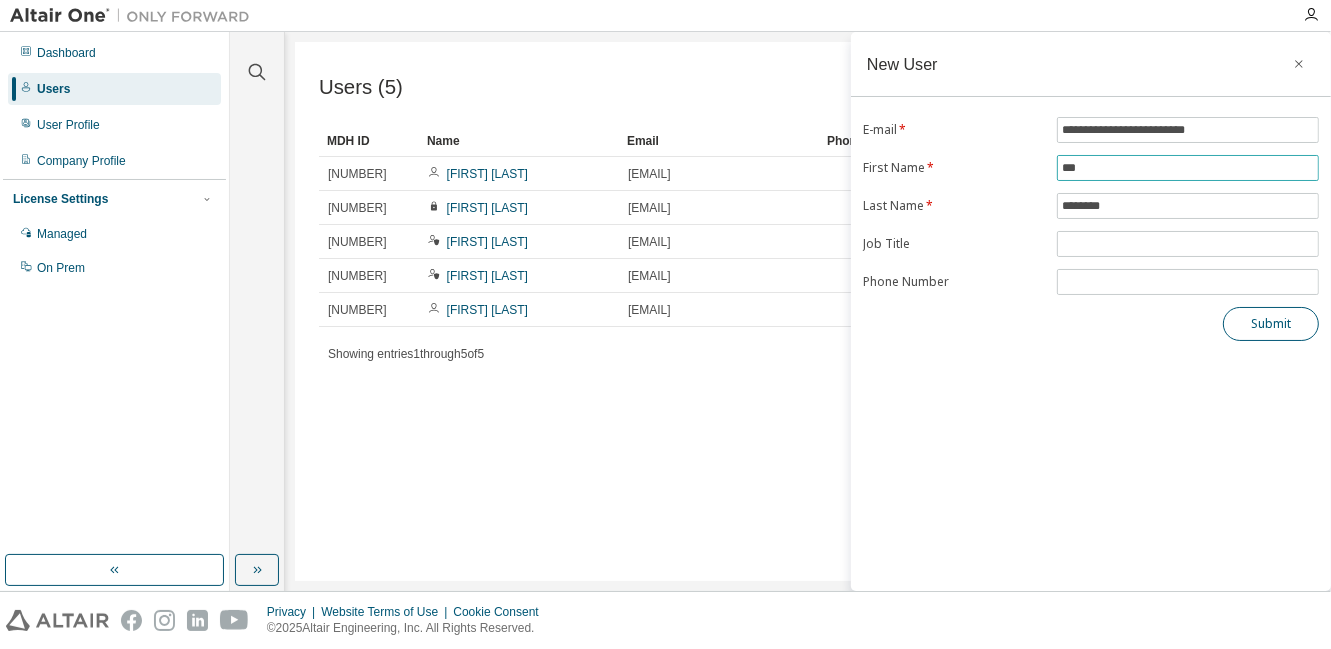 type on "***" 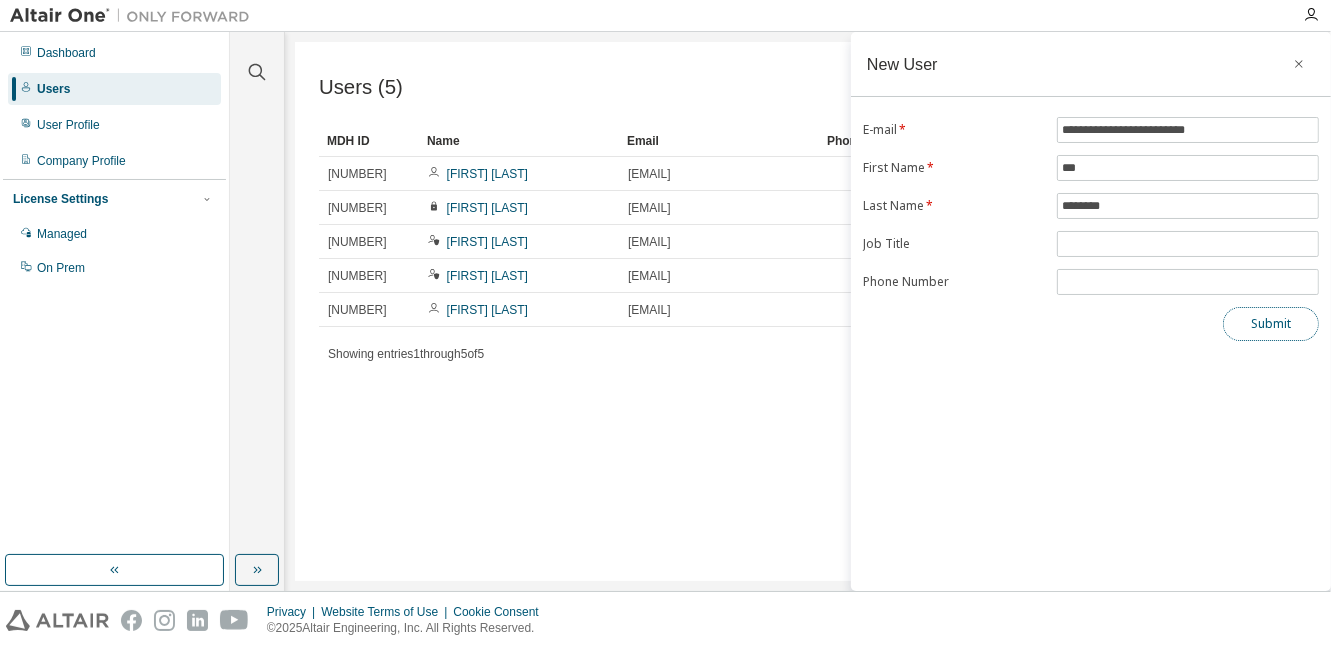 click on "Submit" at bounding box center [1271, 324] 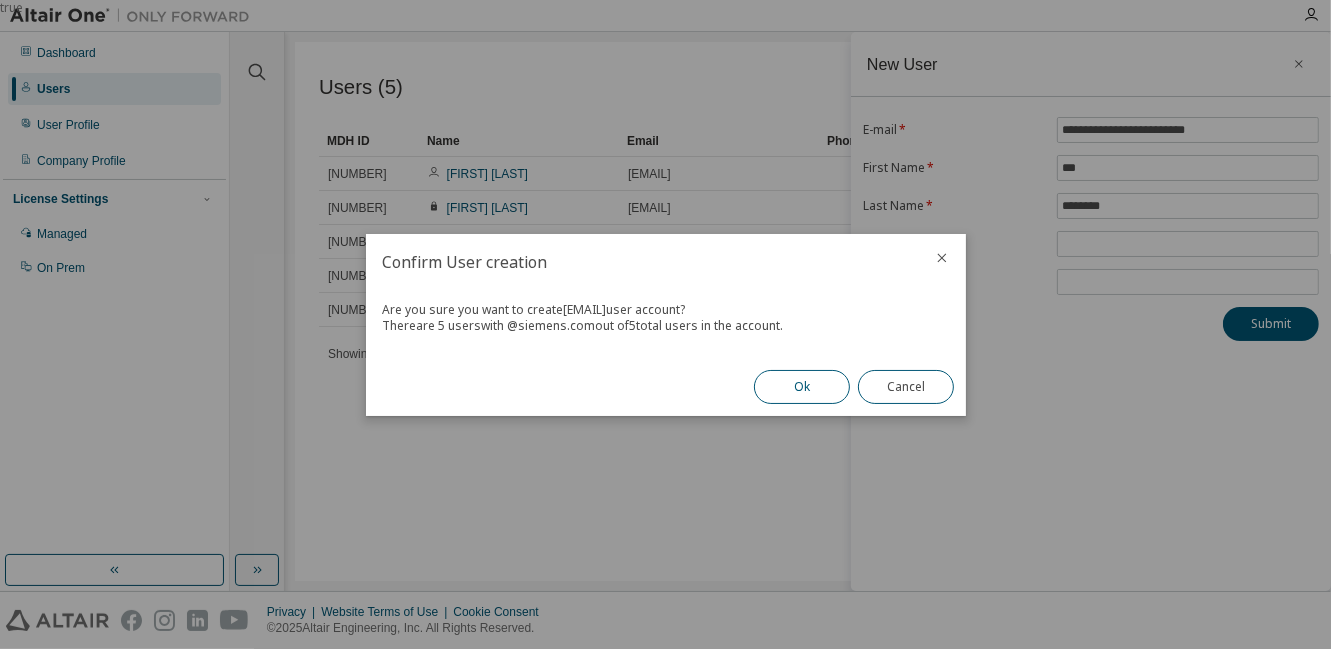 click on "Ok" at bounding box center [802, 387] 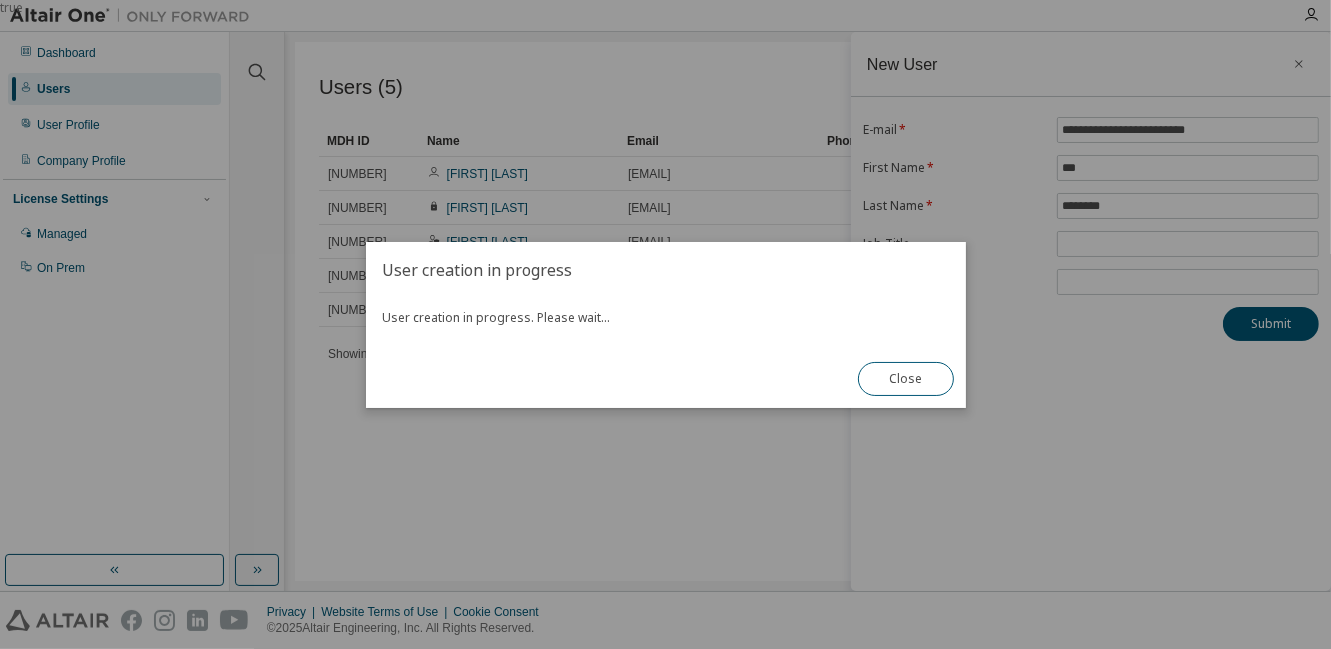 type 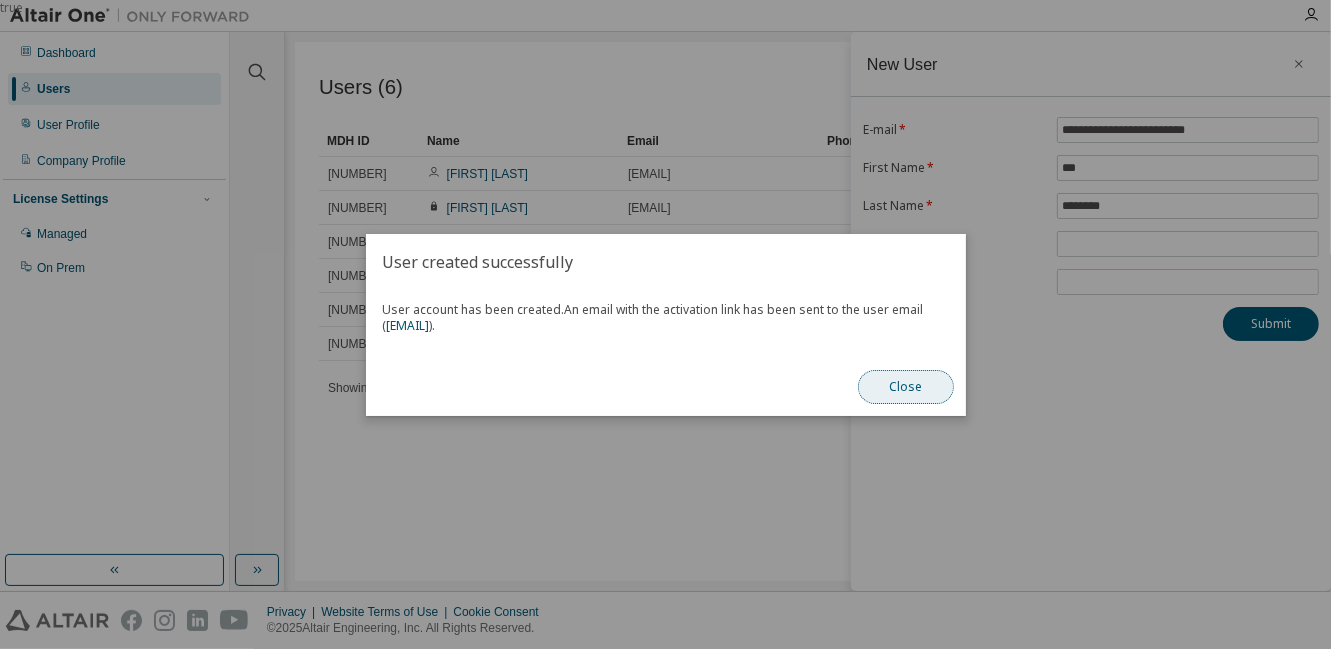 click on "Close" at bounding box center (906, 387) 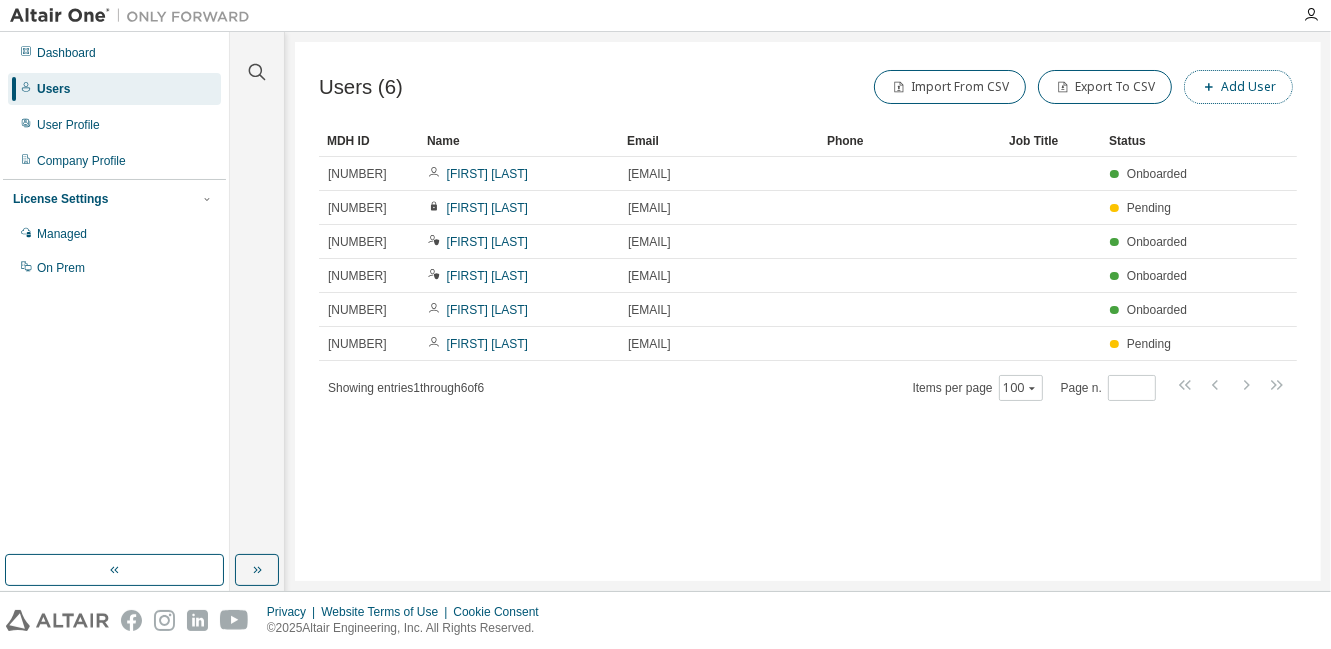 click on "Add User" at bounding box center [1238, 87] 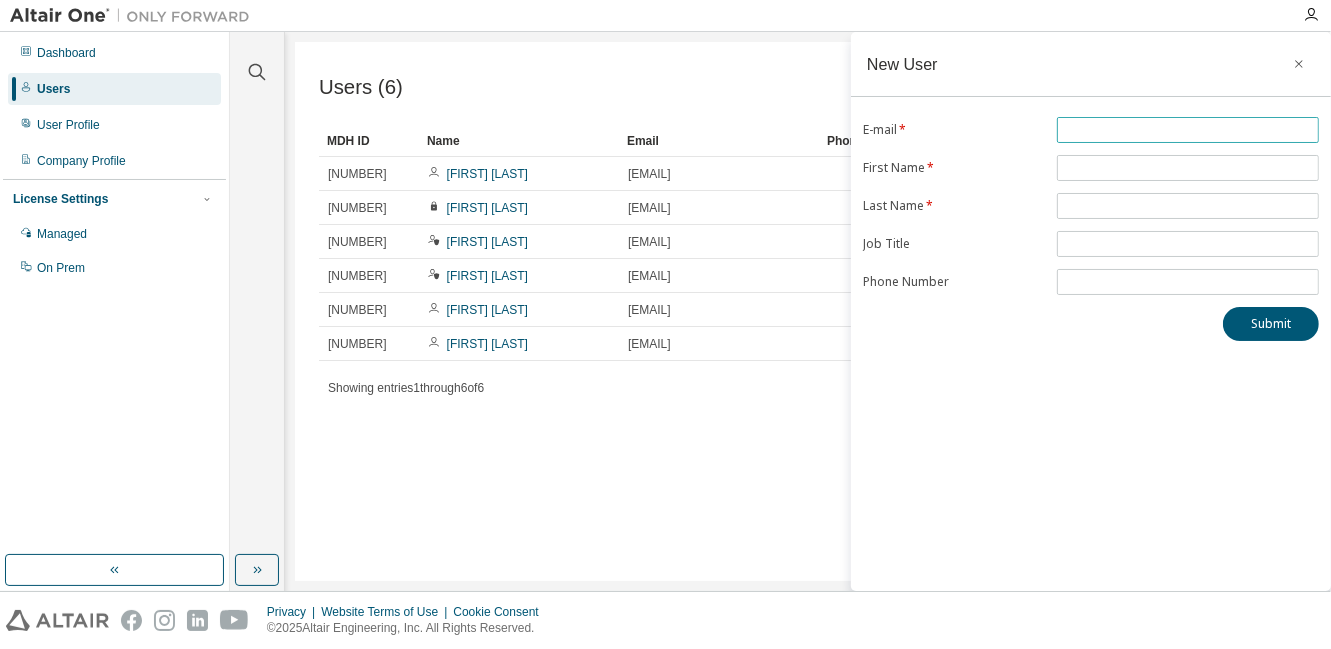 click at bounding box center [1188, 130] 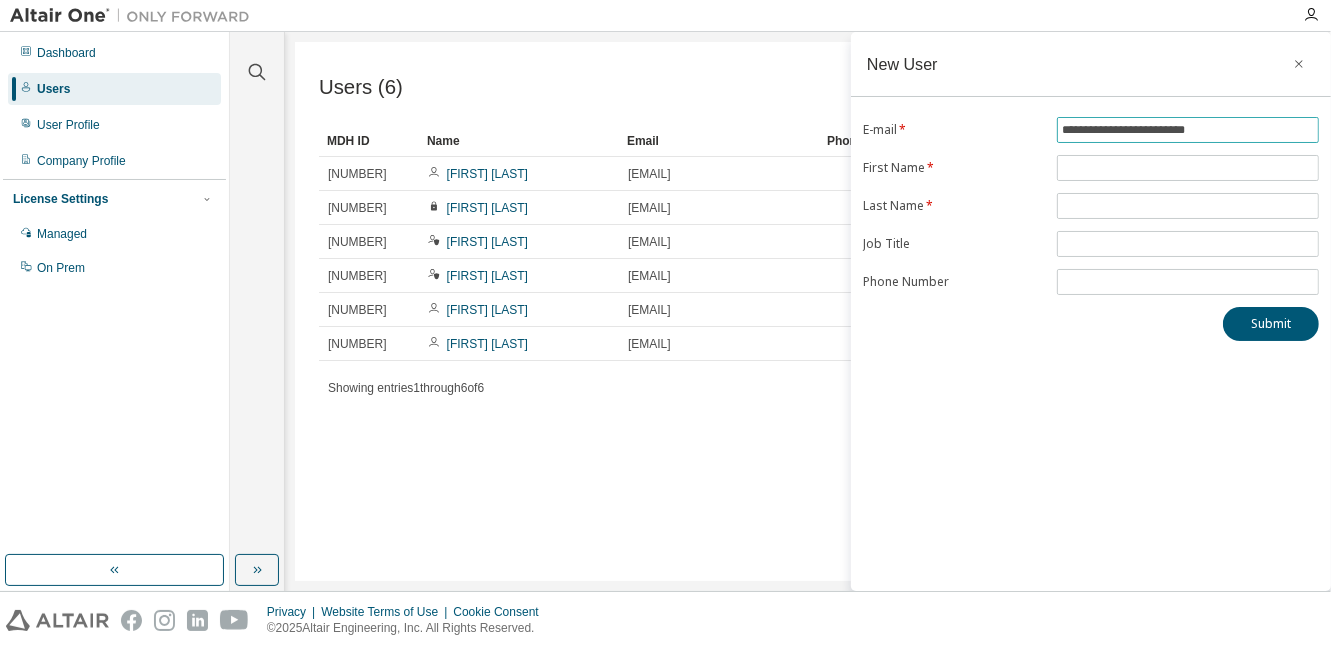 click on "**********" at bounding box center [1188, 130] 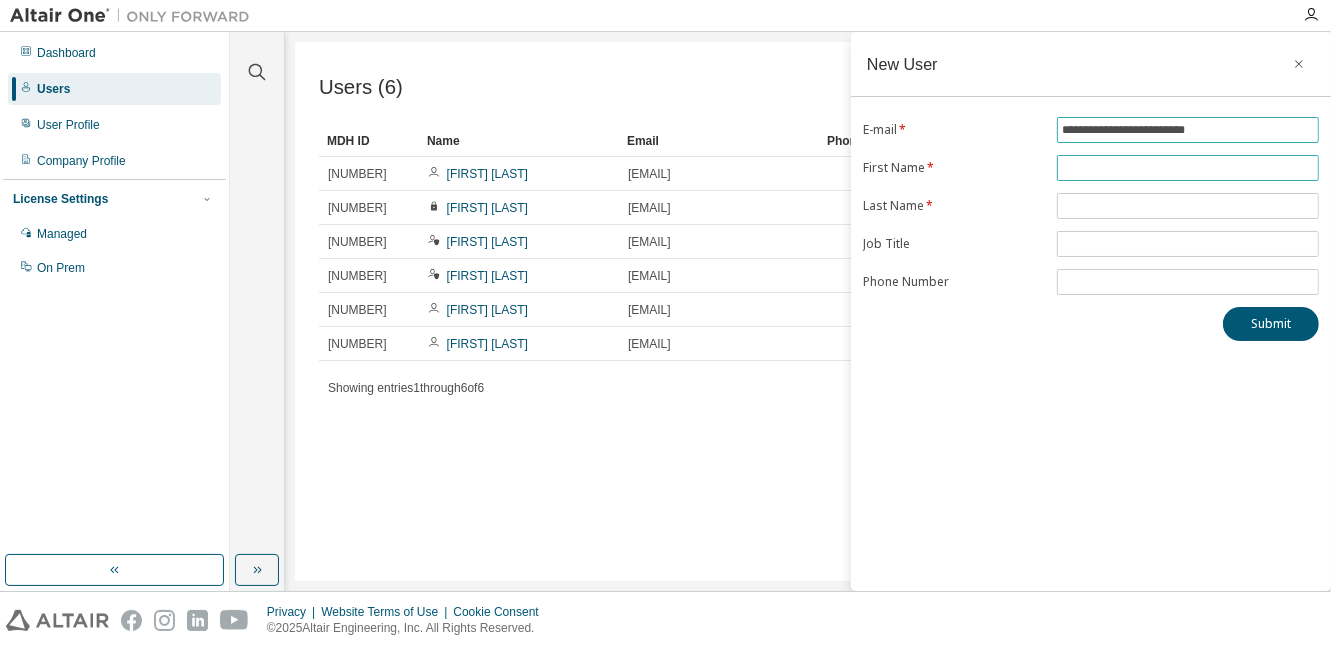 type on "**********" 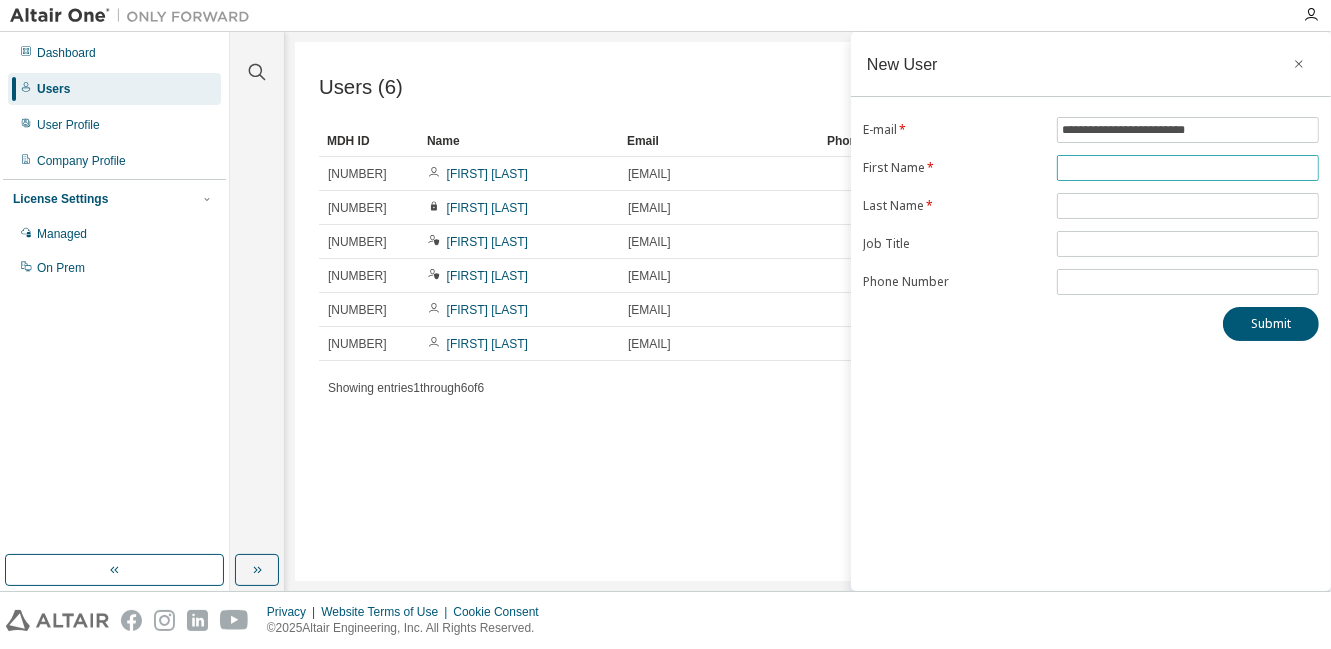 click at bounding box center (1188, 168) 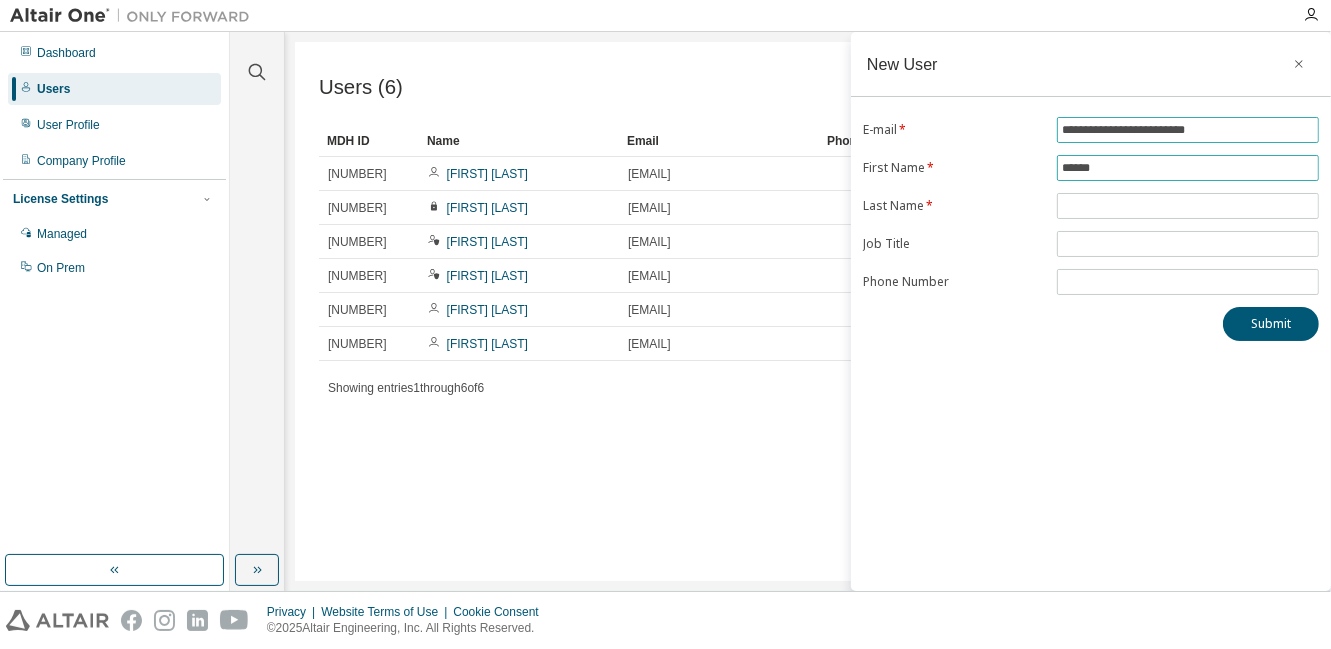 type on "******" 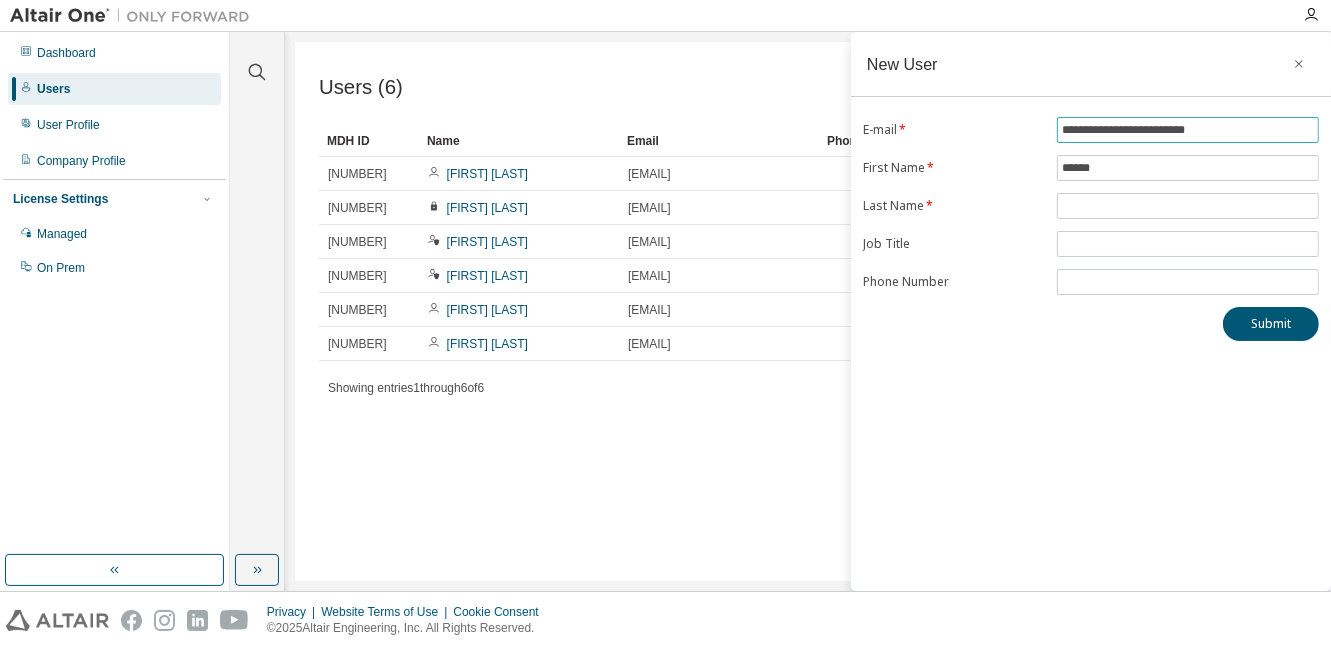 click on "**********" at bounding box center [1188, 130] 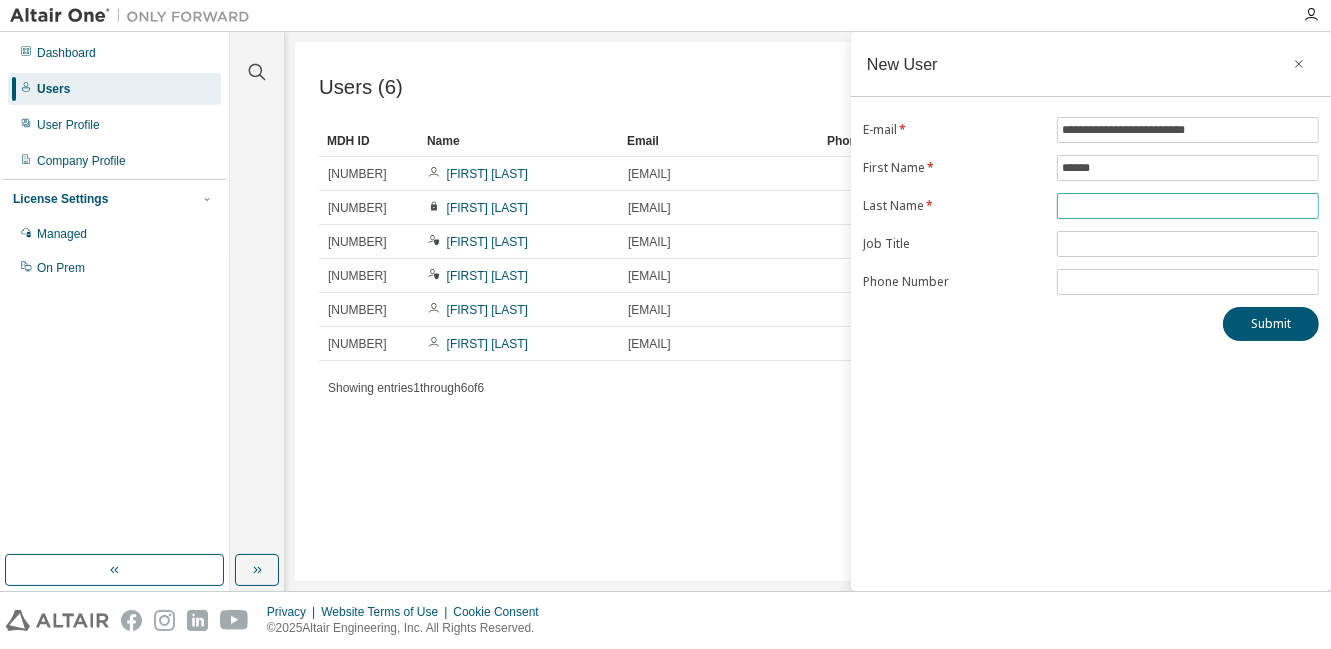 click at bounding box center [1188, 206] 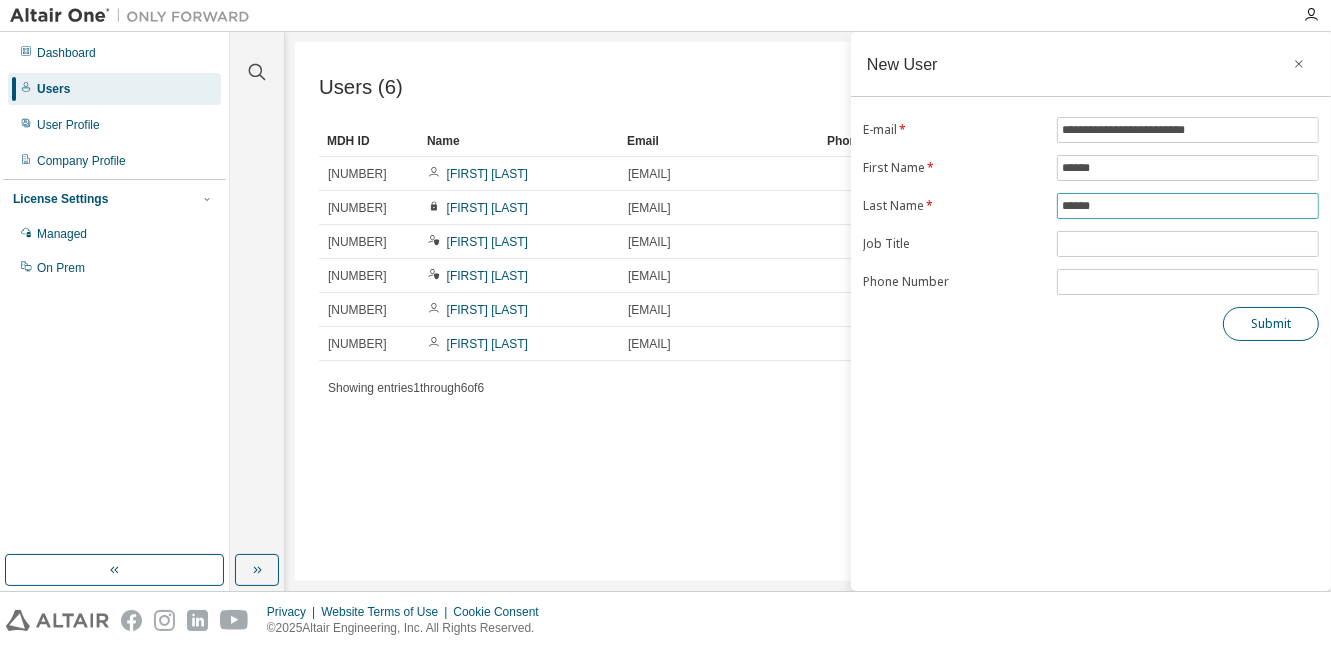 type on "******" 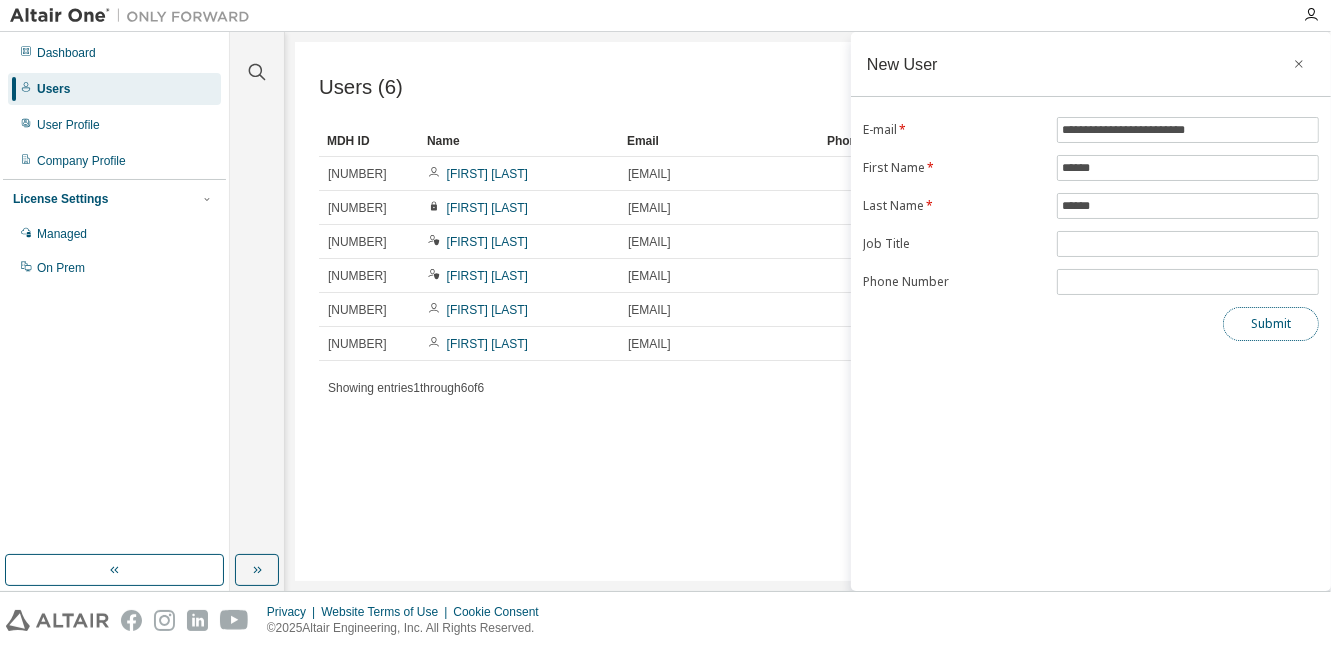 click on "Submit" at bounding box center [1271, 324] 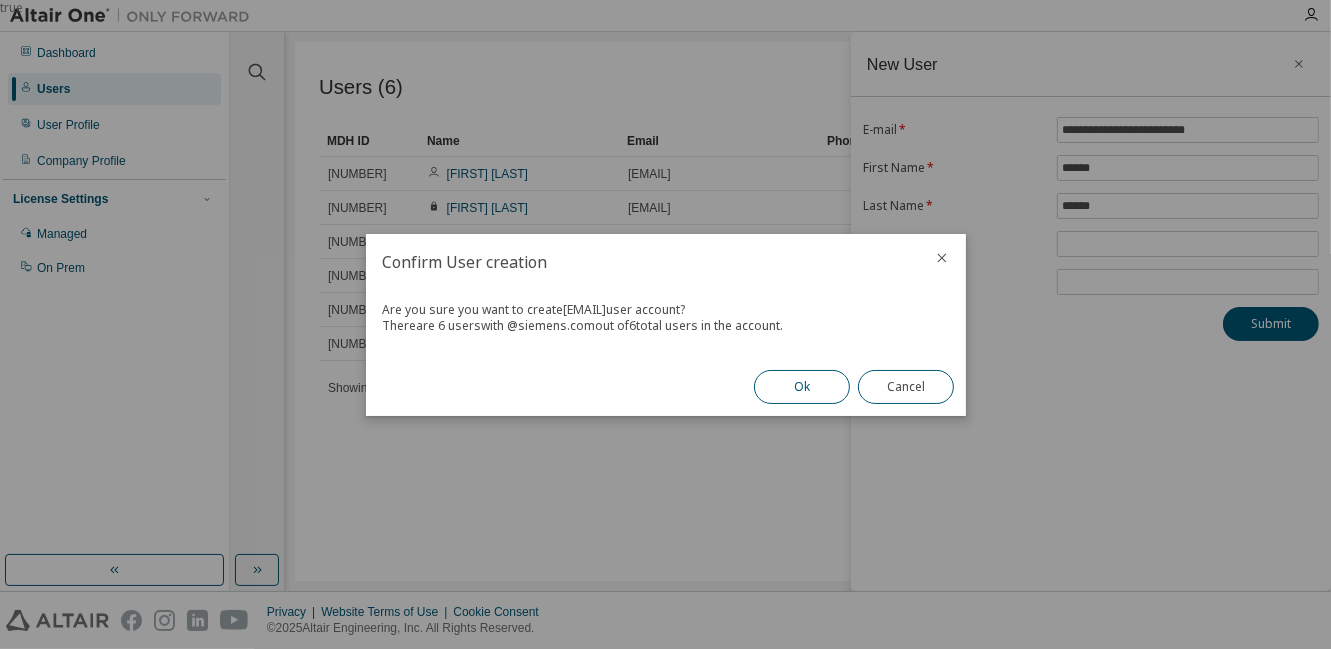 click on "Ok" at bounding box center [802, 387] 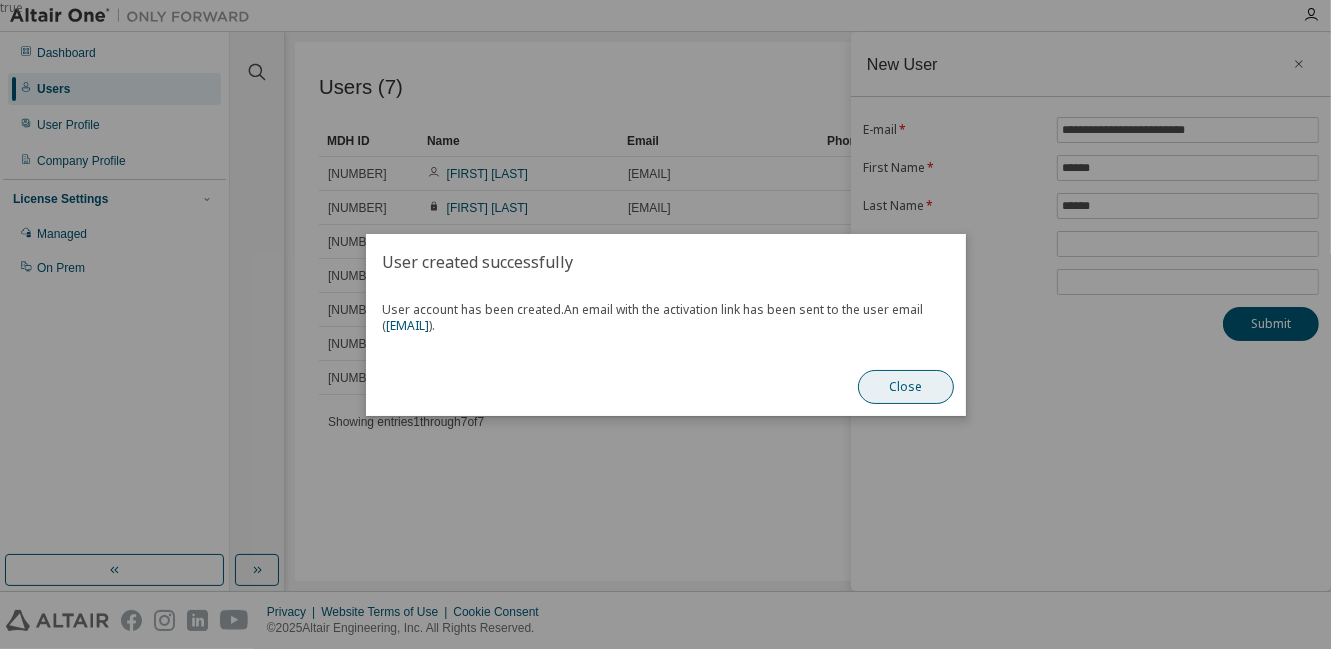 click on "Close" at bounding box center (906, 387) 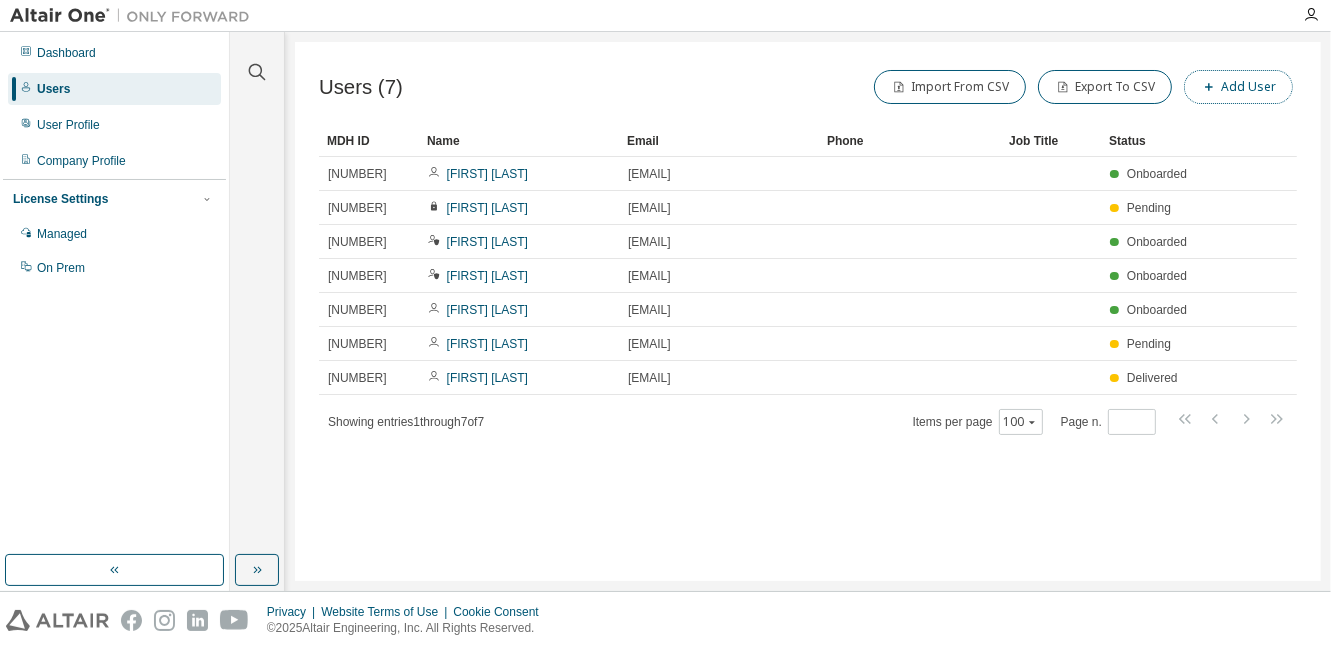 click on "Add User" at bounding box center [1238, 87] 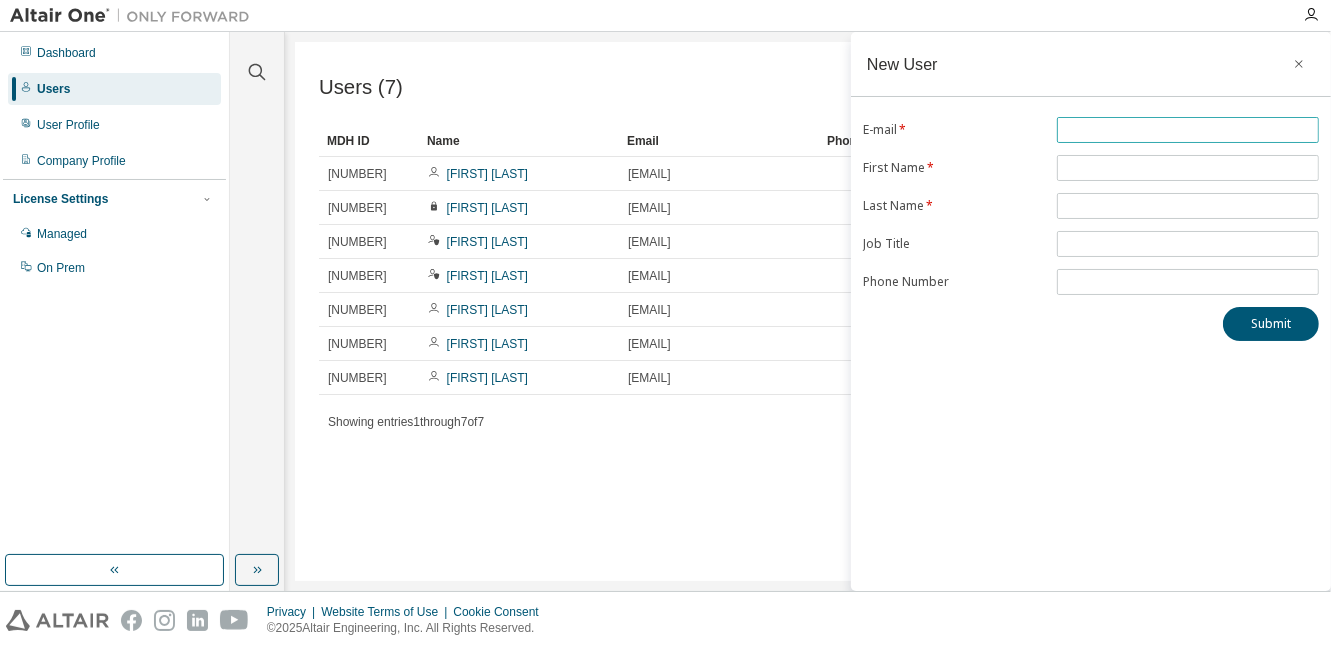 click at bounding box center (1188, 130) 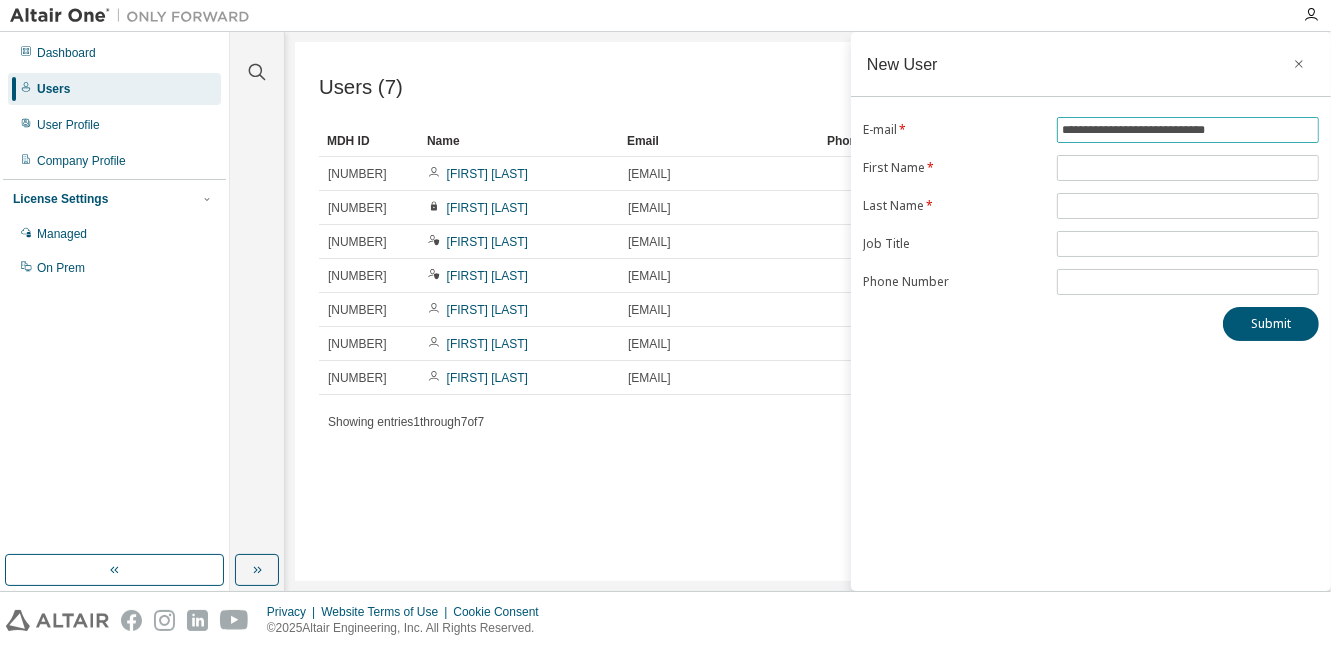 click on "**********" at bounding box center (1188, 130) 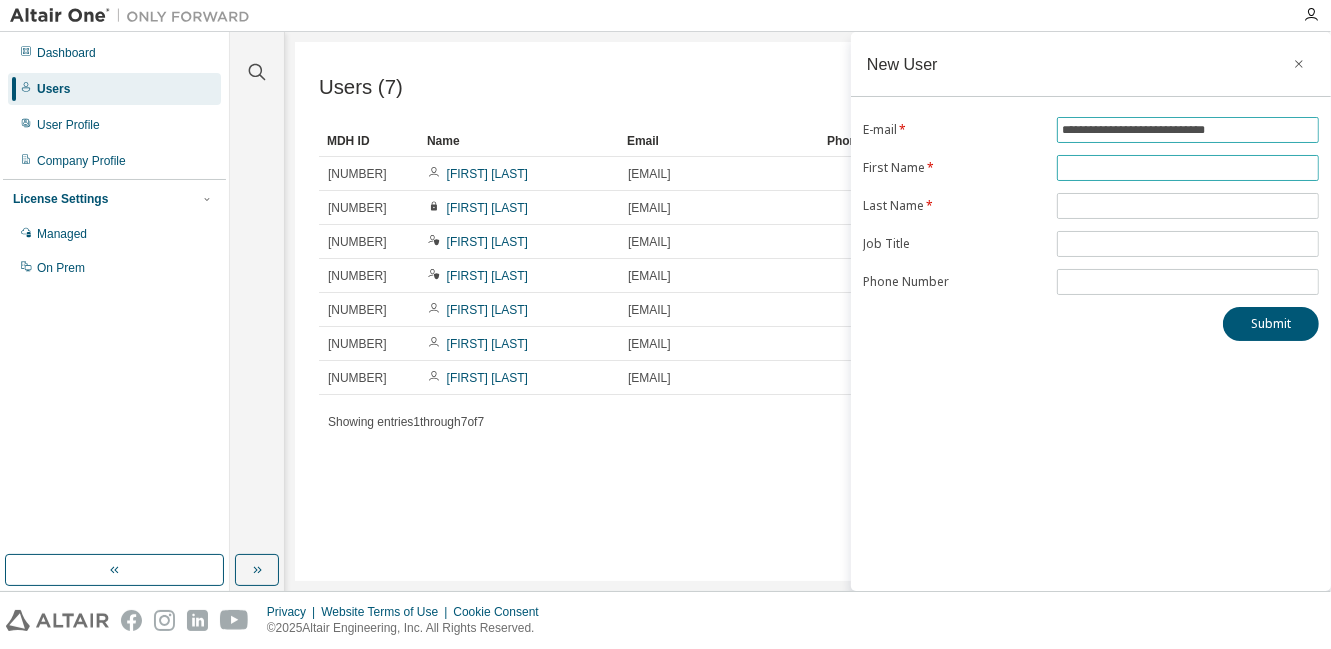 type on "**********" 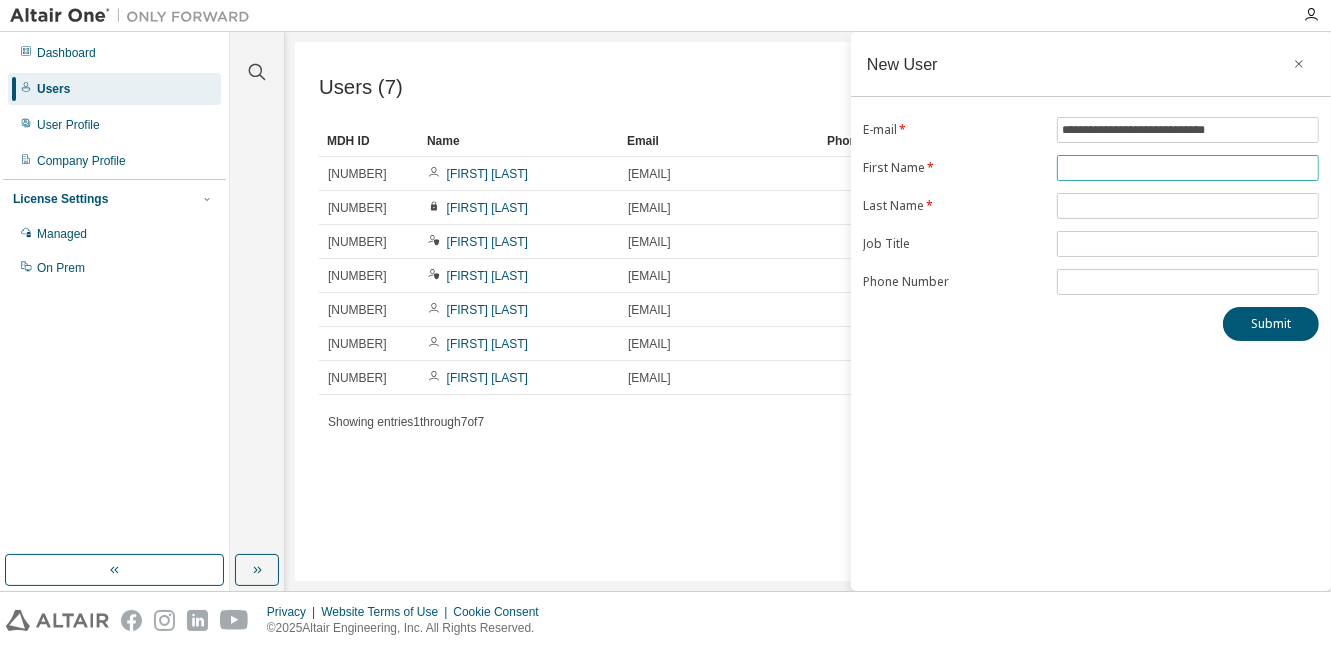 click at bounding box center (1188, 168) 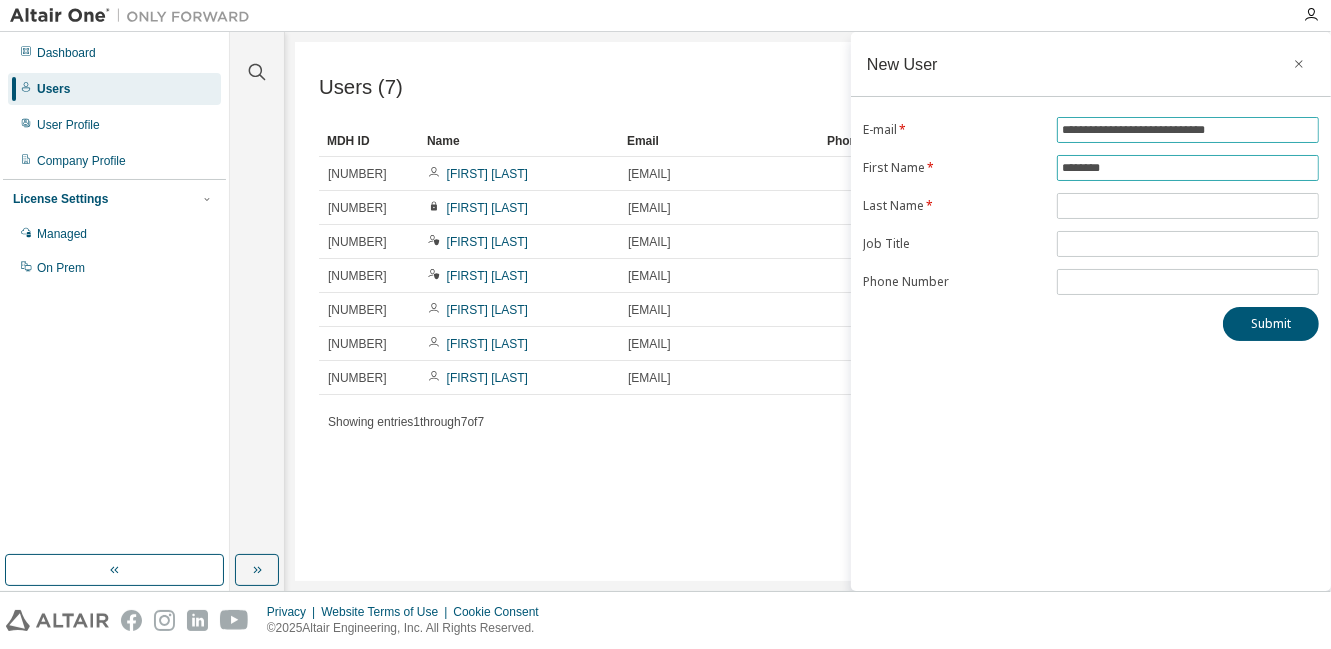 type on "********" 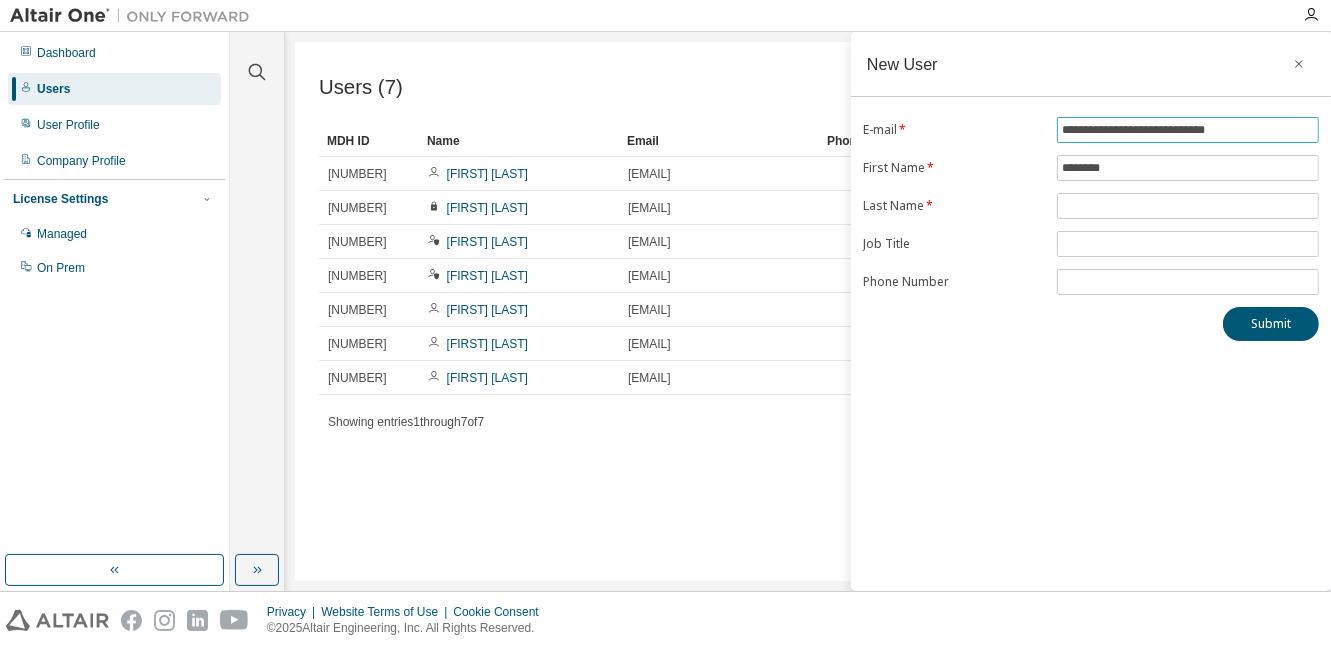 click on "**********" at bounding box center [1188, 130] 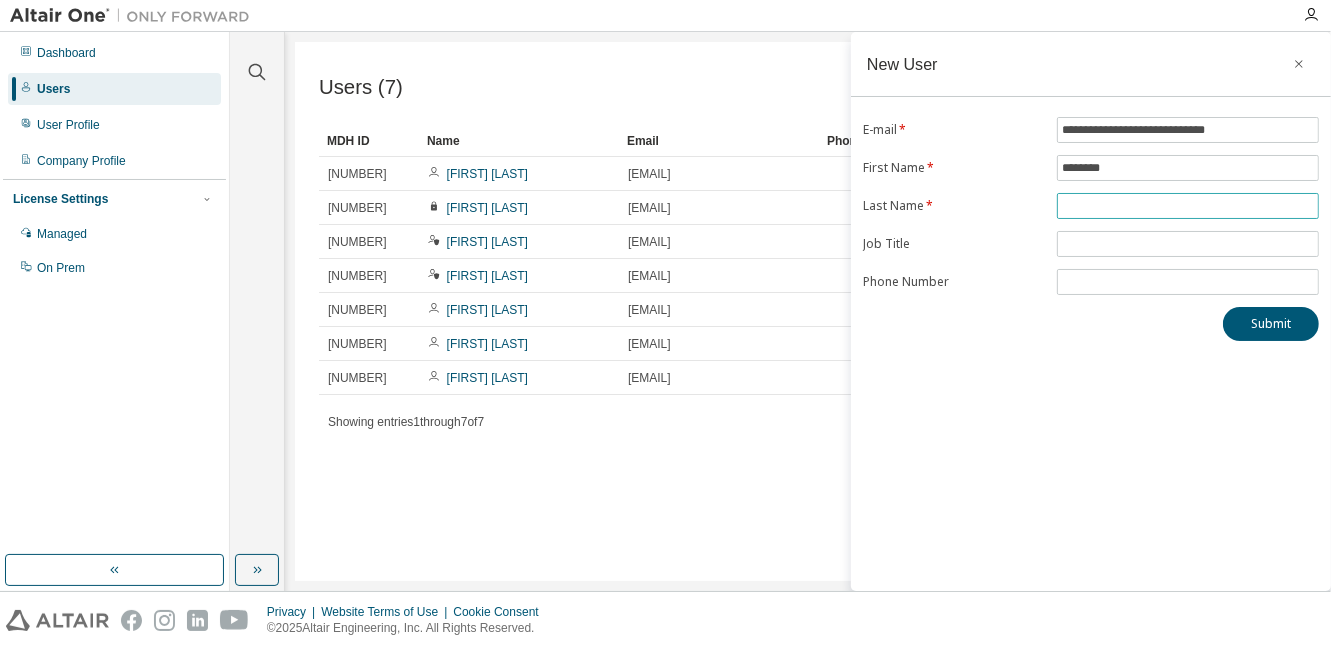 click at bounding box center [1188, 206] 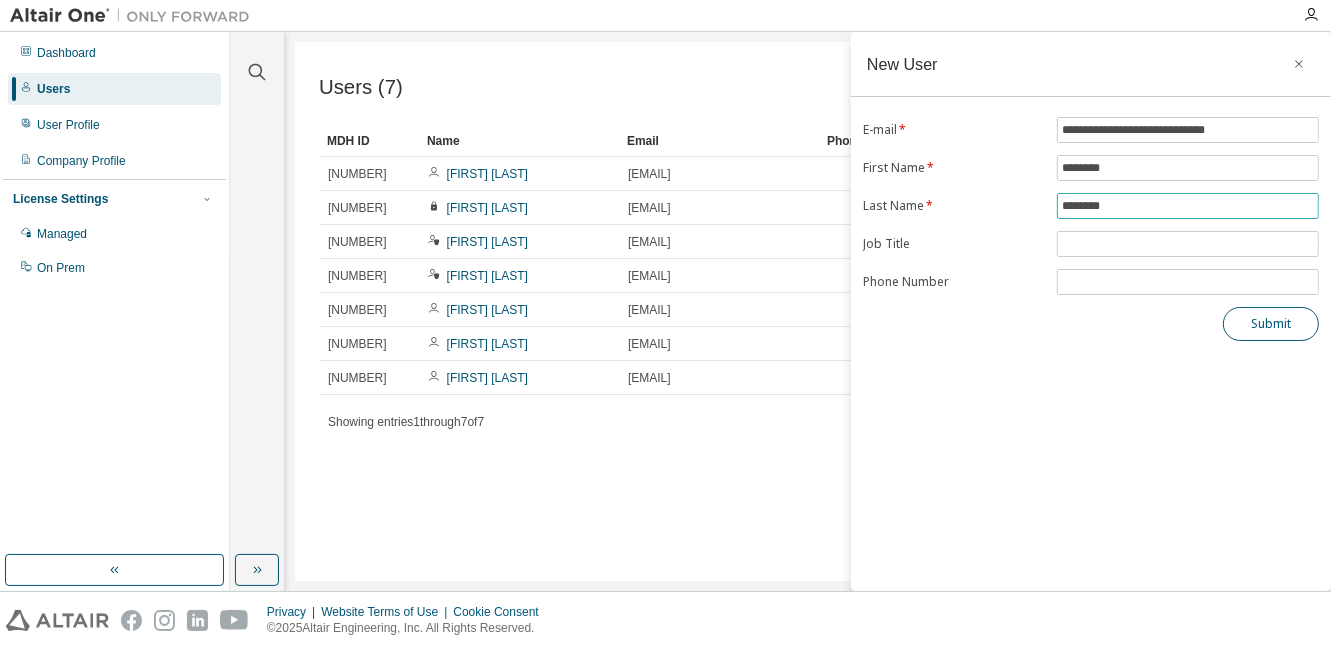 type on "********" 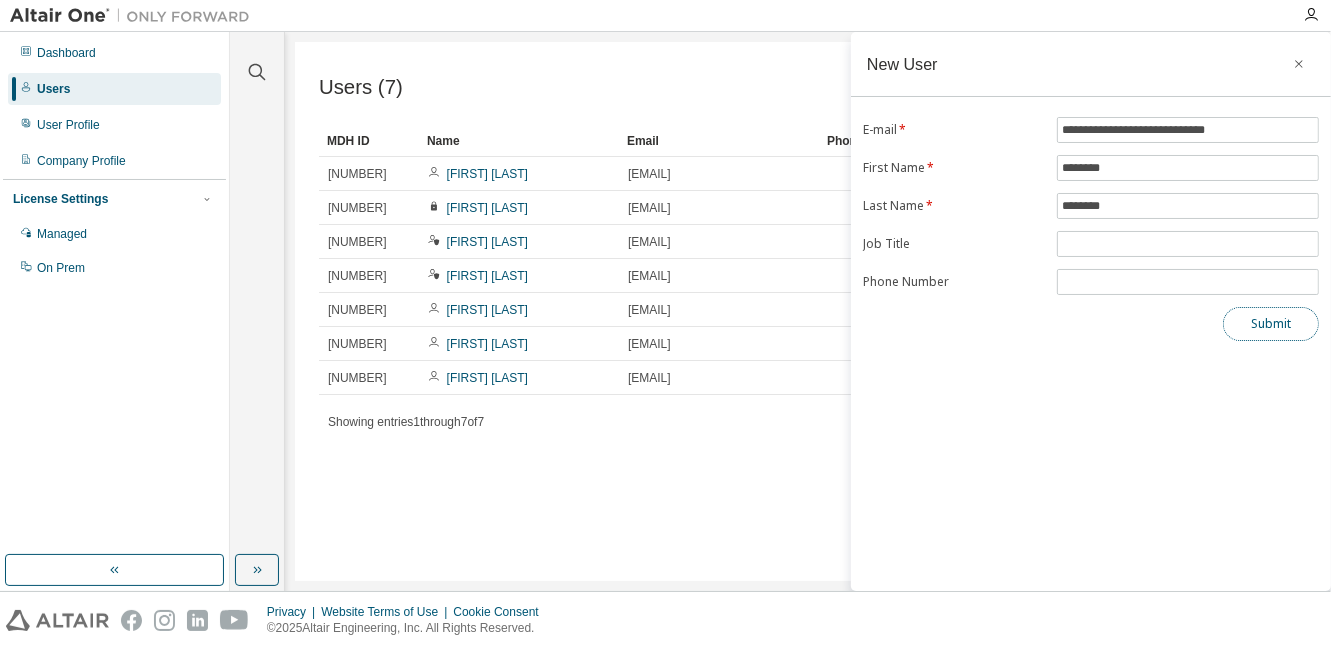 click on "Submit" at bounding box center (1271, 324) 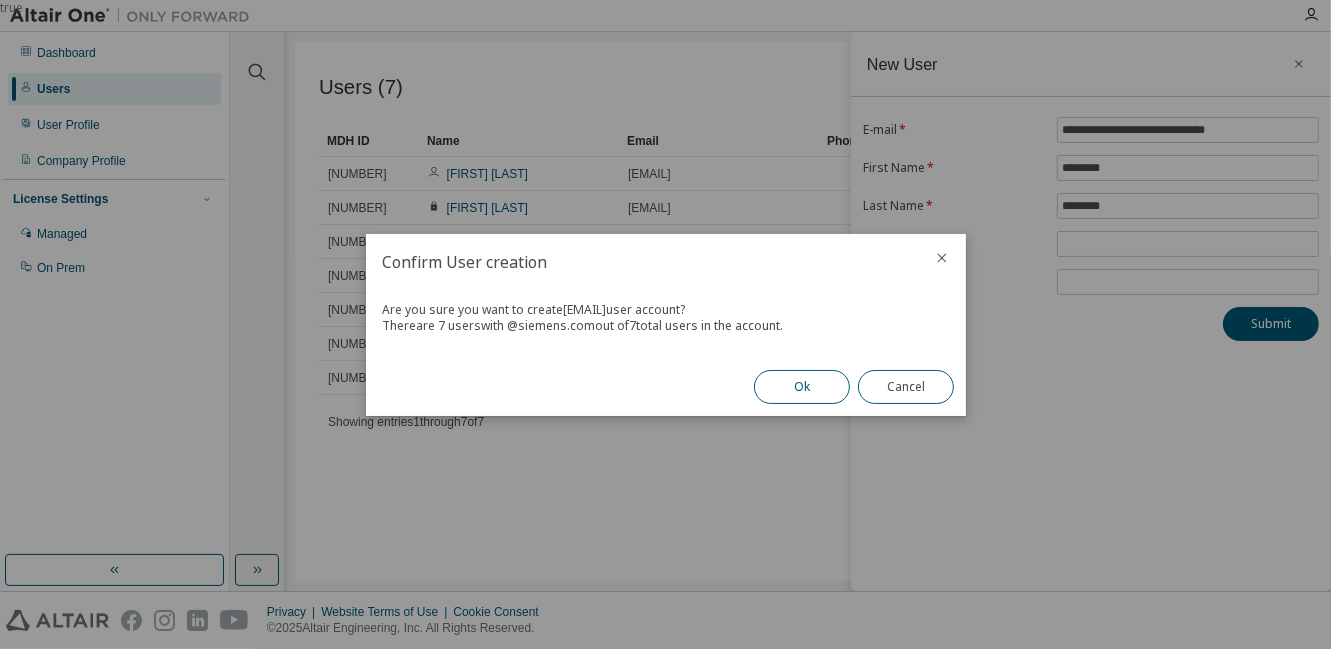 click on "Ok" at bounding box center (802, 387) 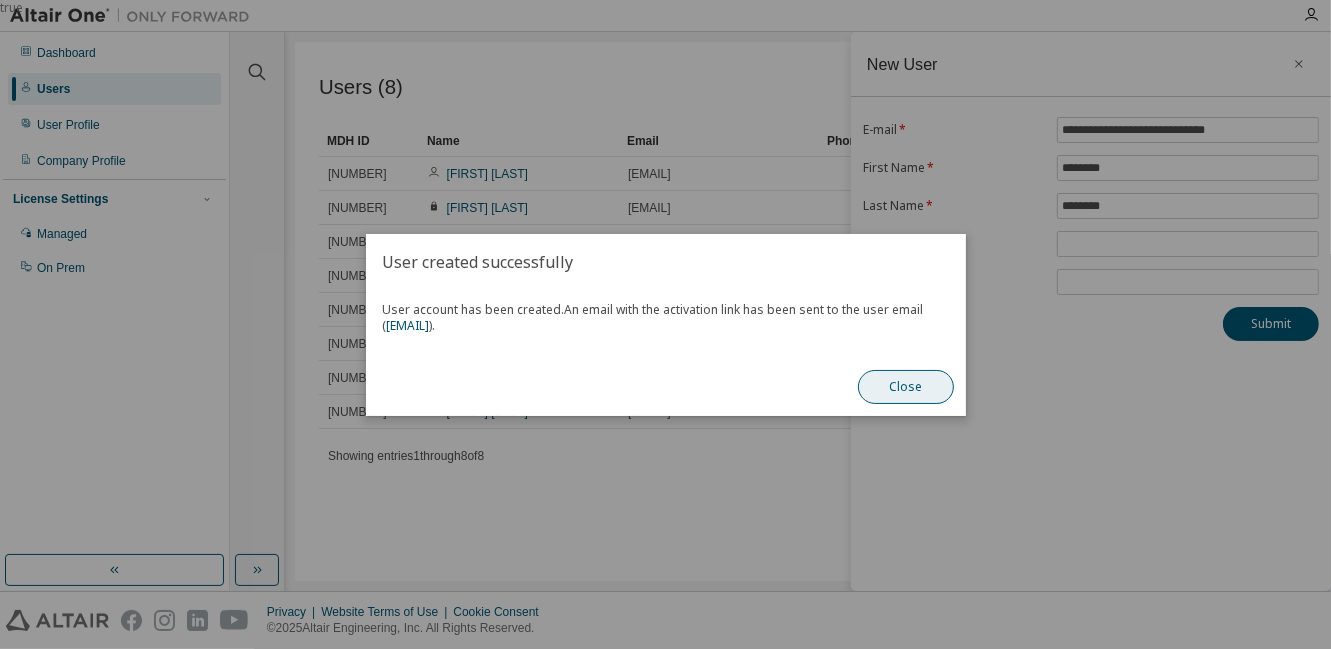 click on "Close" at bounding box center [906, 387] 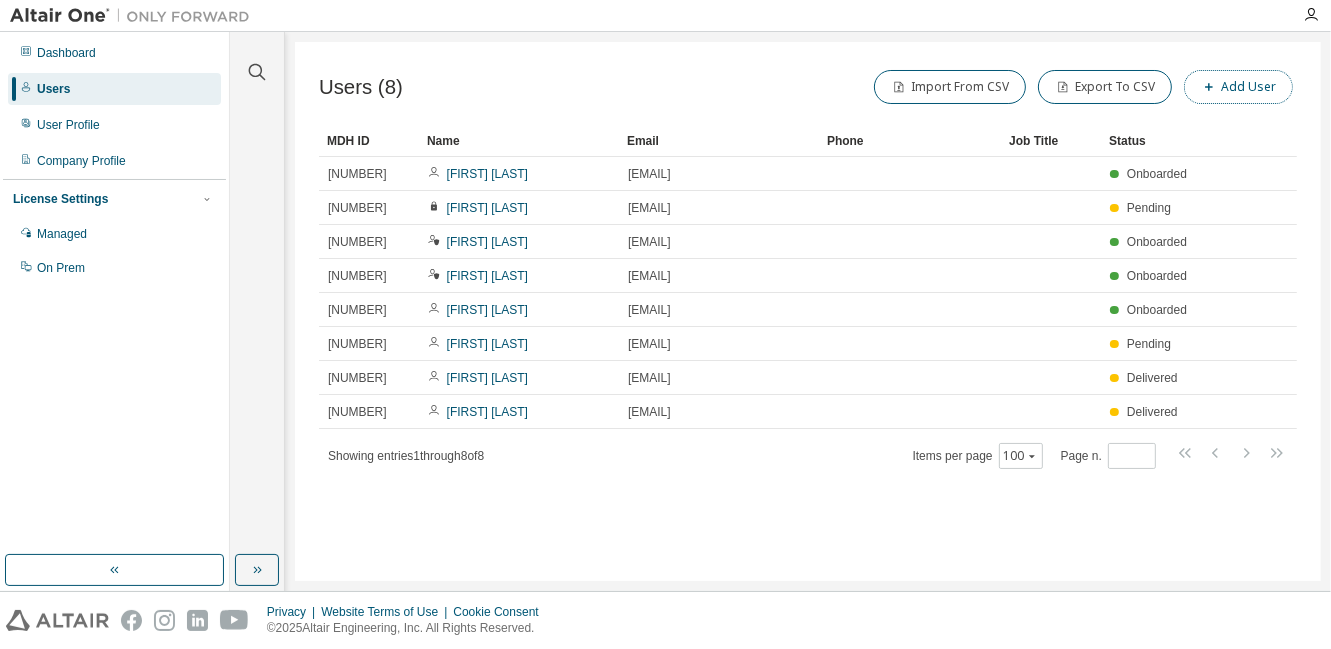 click on "Add User" at bounding box center [1238, 87] 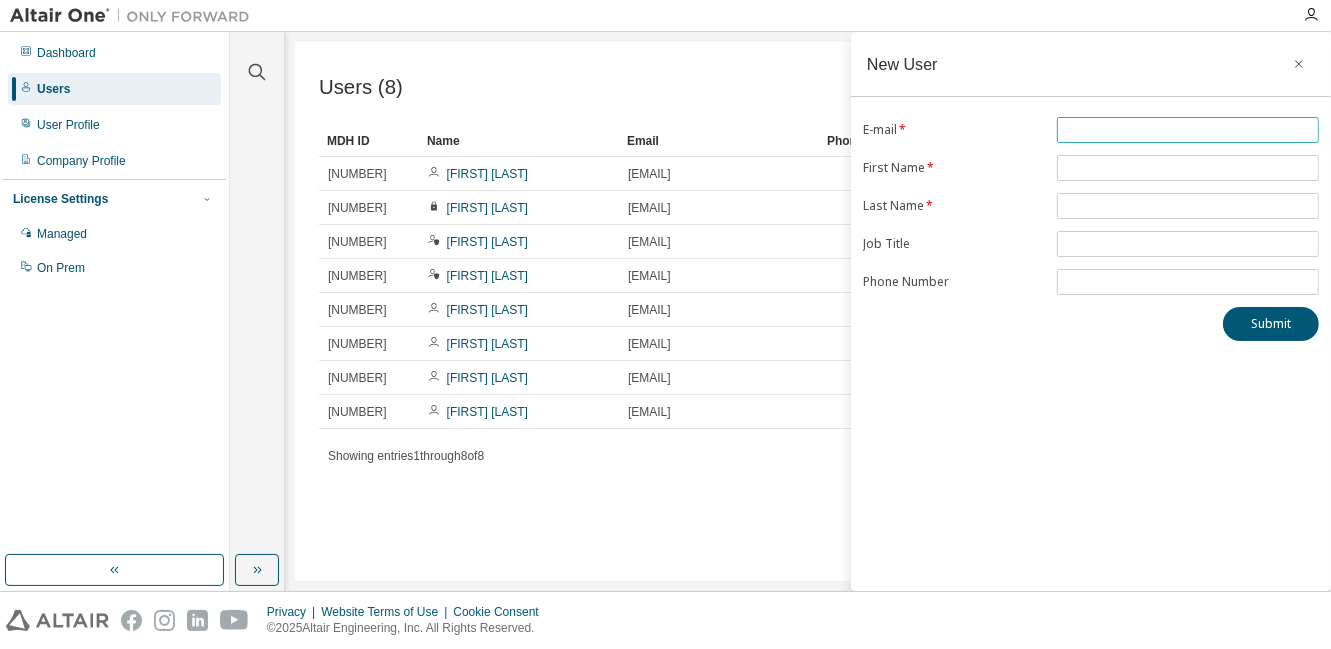 click at bounding box center (1188, 130) 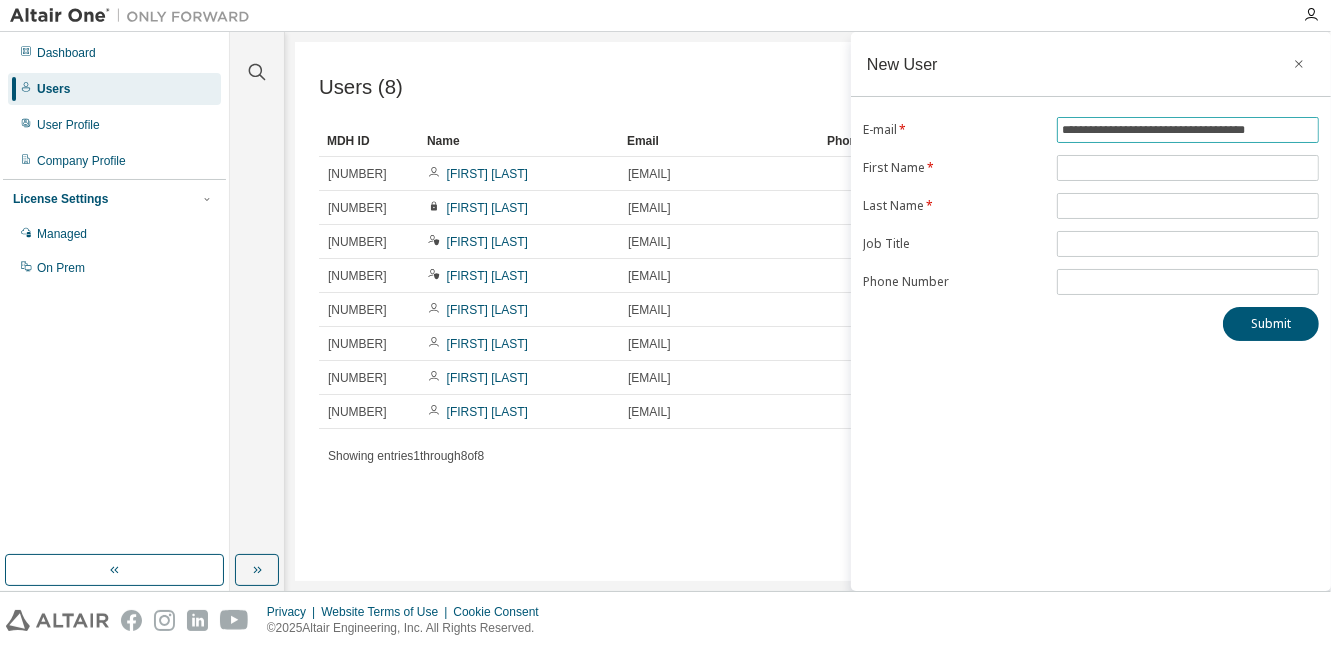 type on "**********" 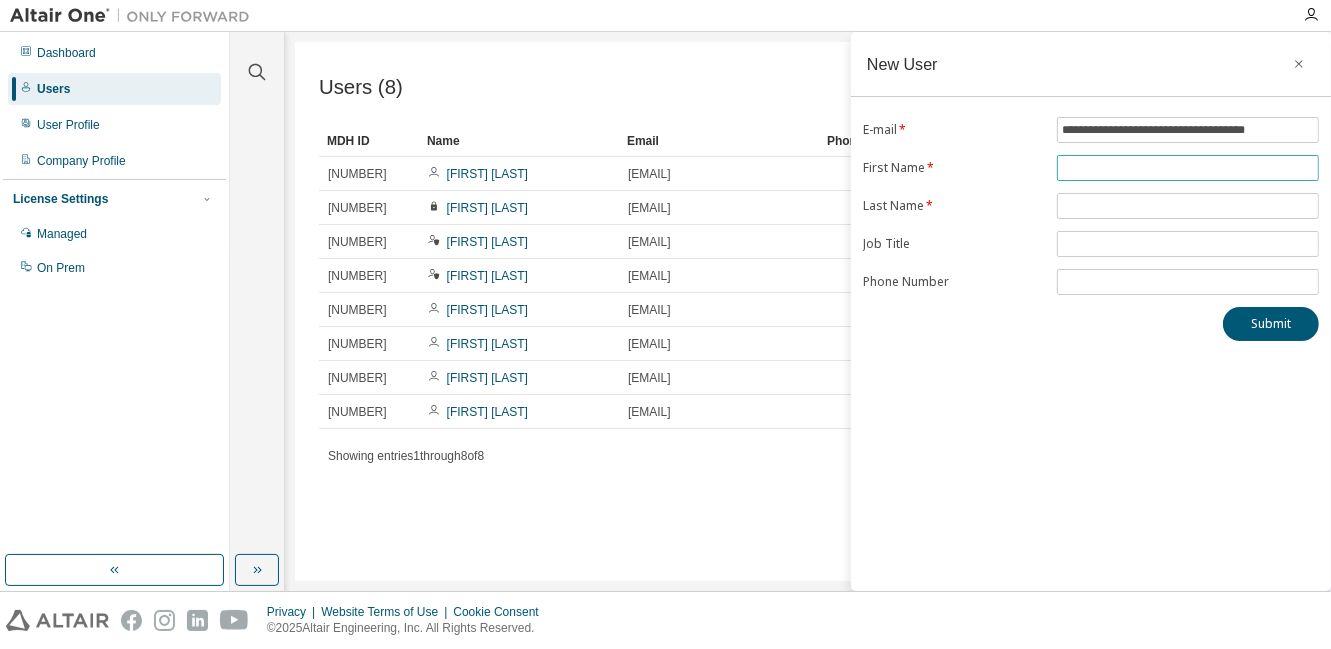 click at bounding box center (1188, 168) 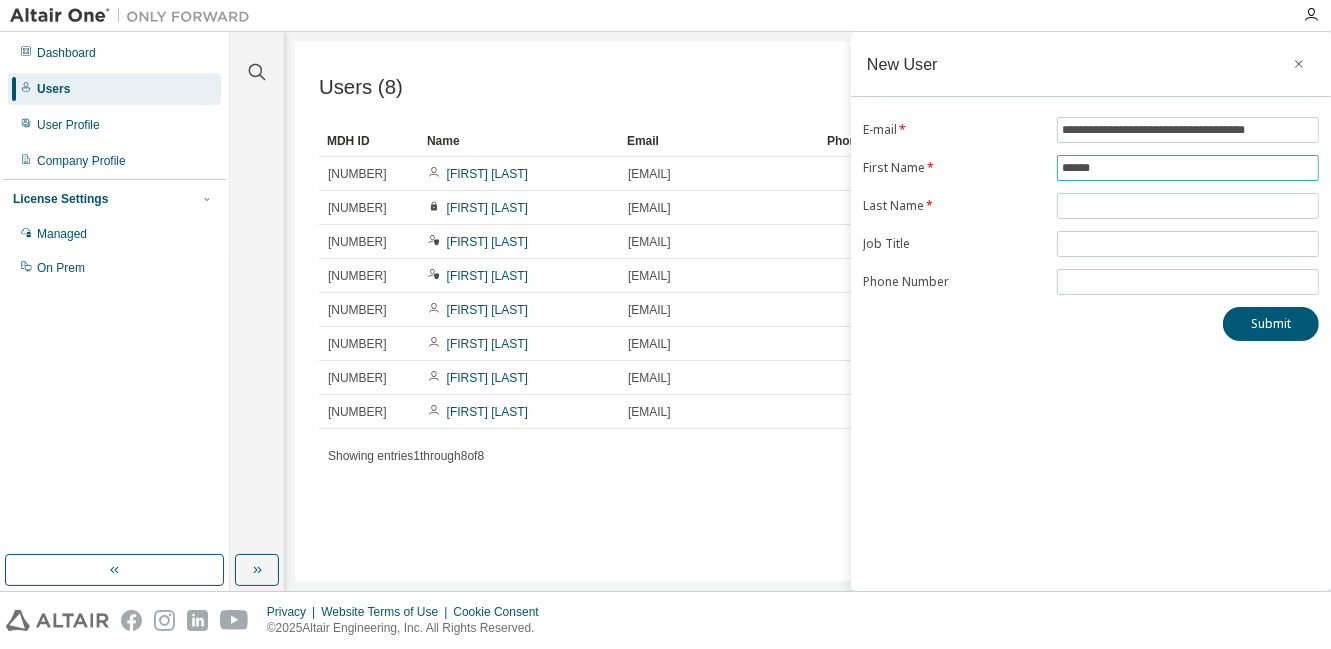type on "******" 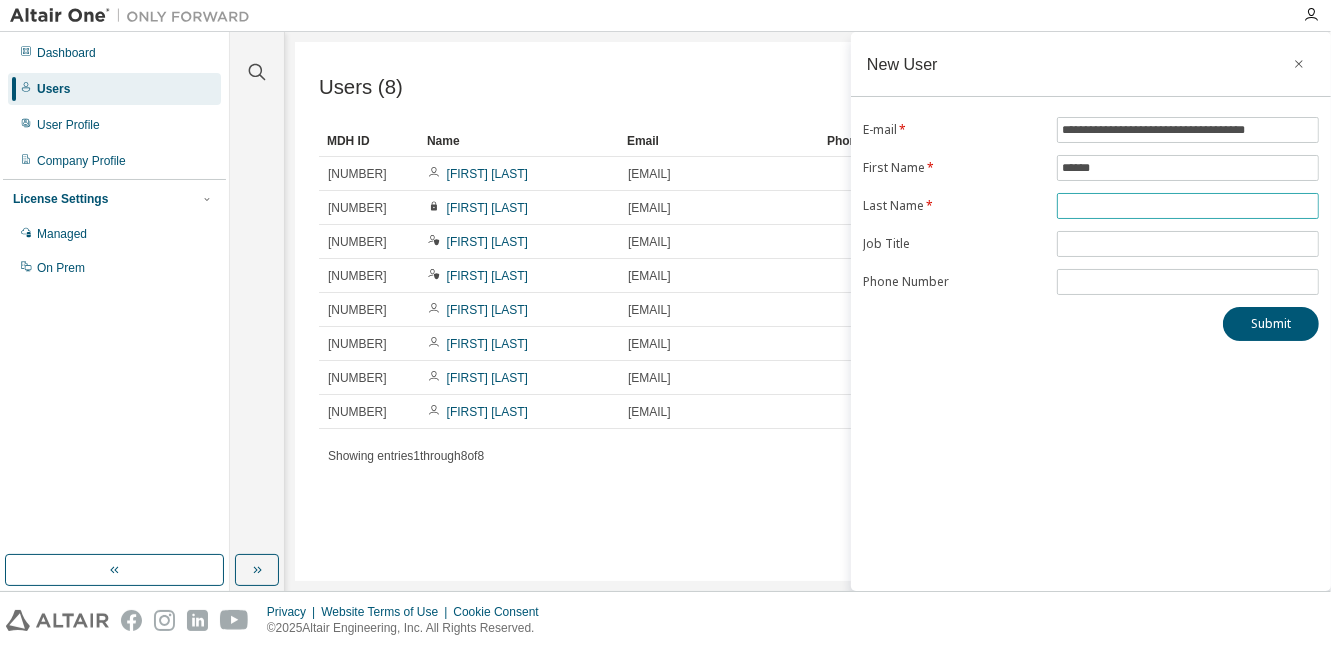 click at bounding box center [1188, 206] 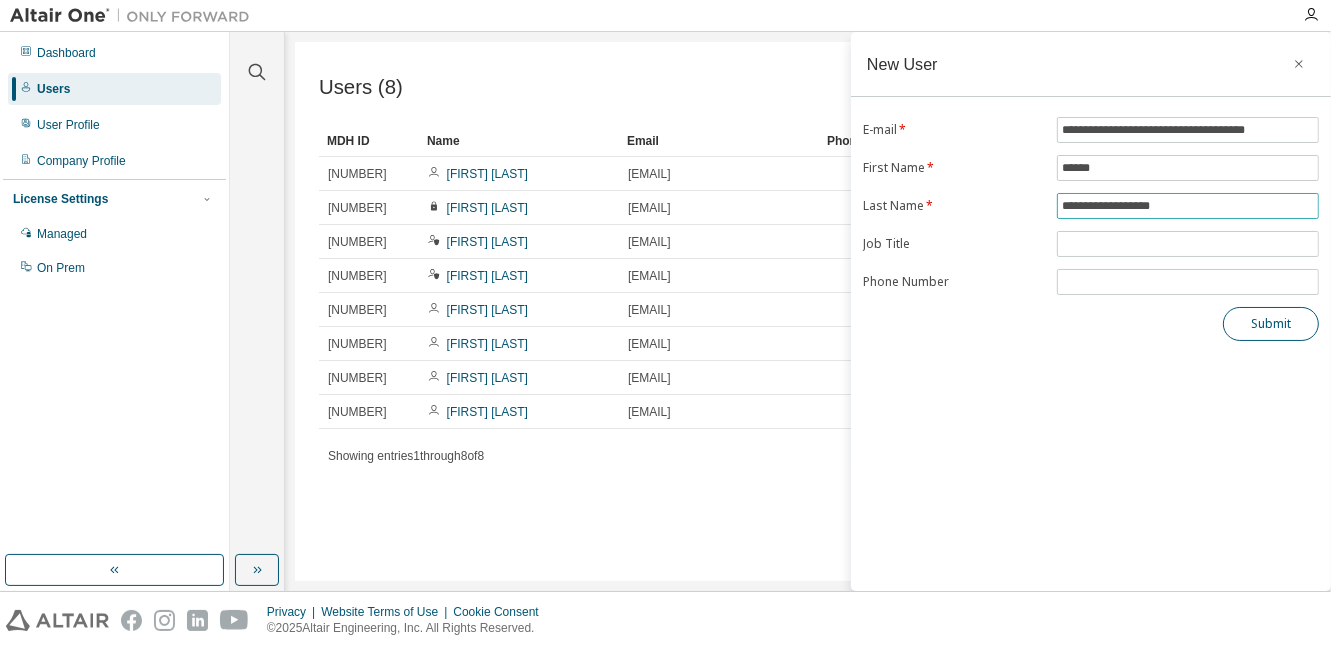 type on "**********" 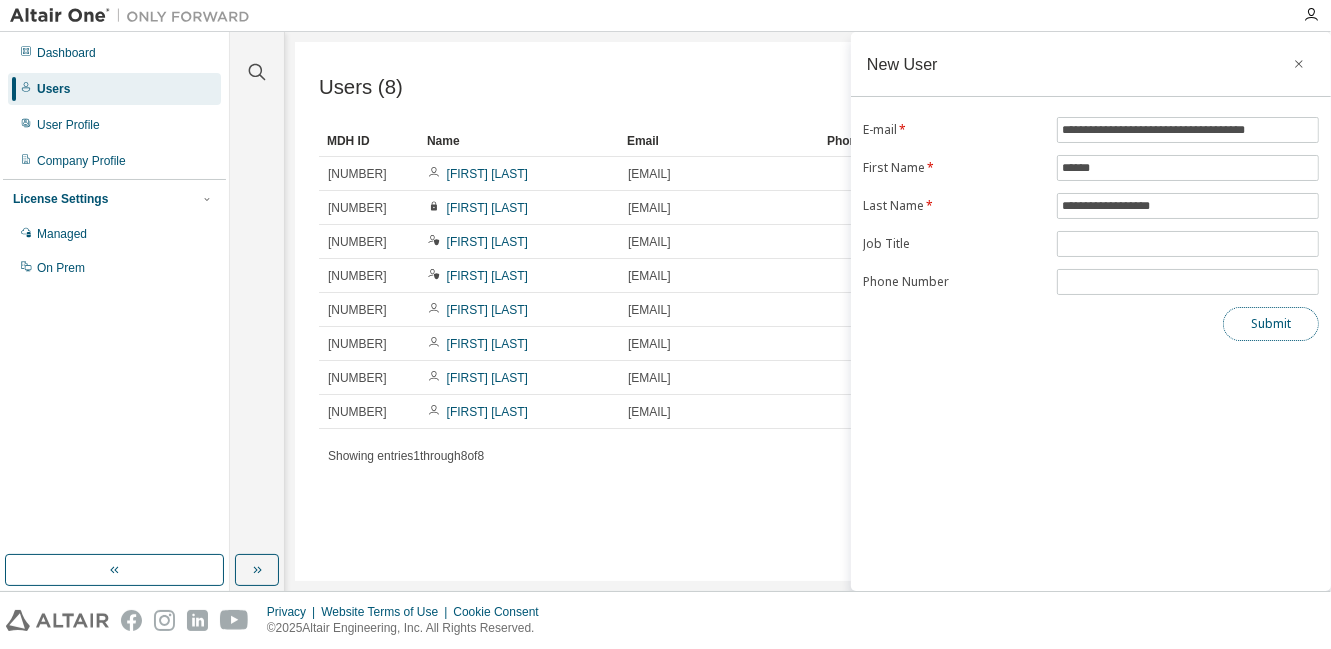click on "Submit" at bounding box center (1271, 324) 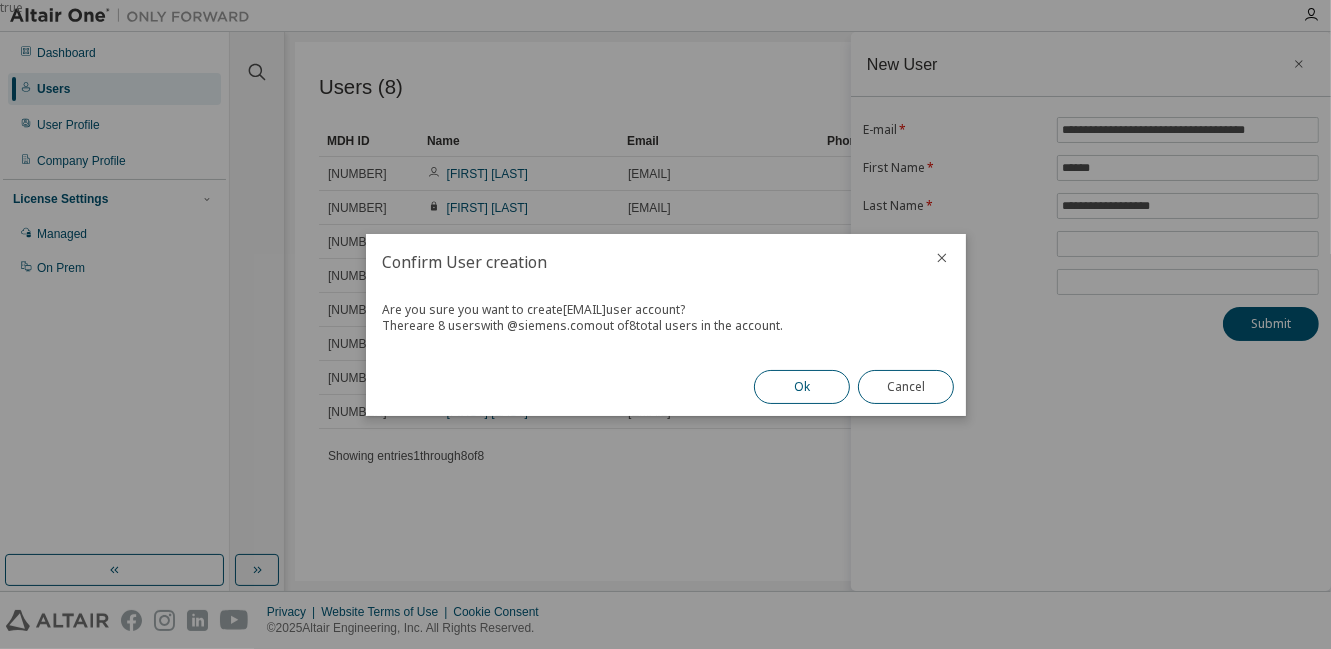 click on "Ok" at bounding box center (802, 387) 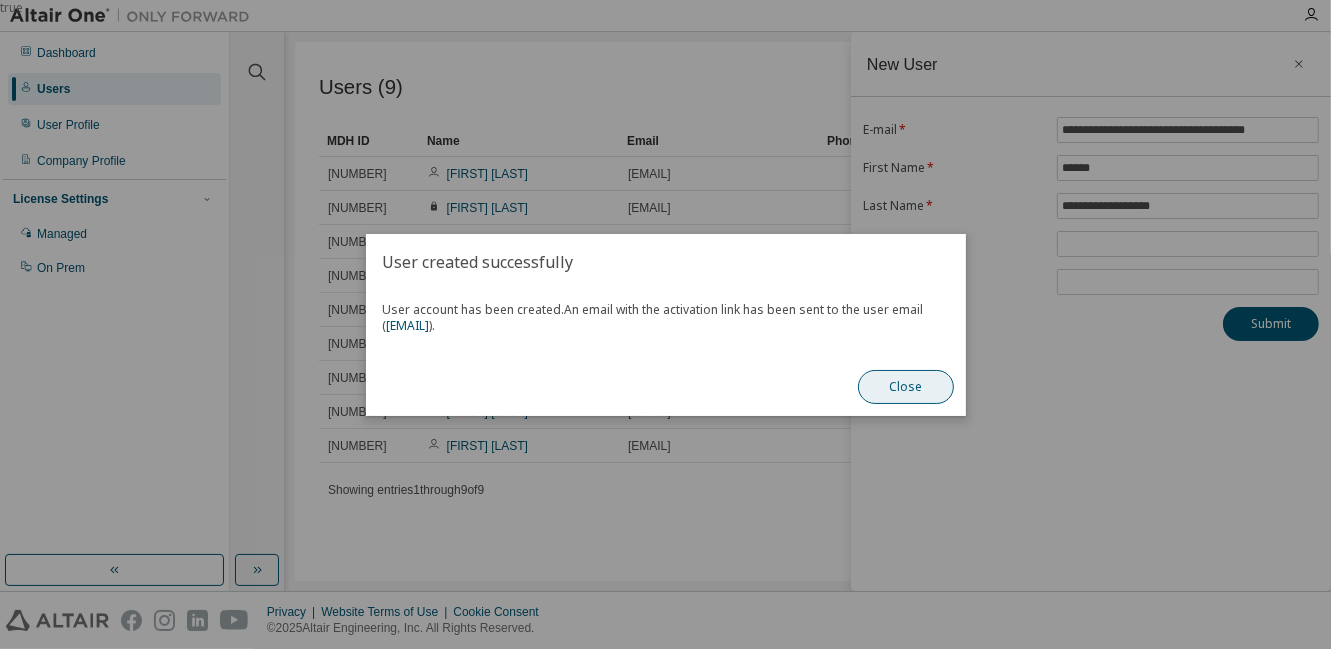 click on "Close" at bounding box center (906, 387) 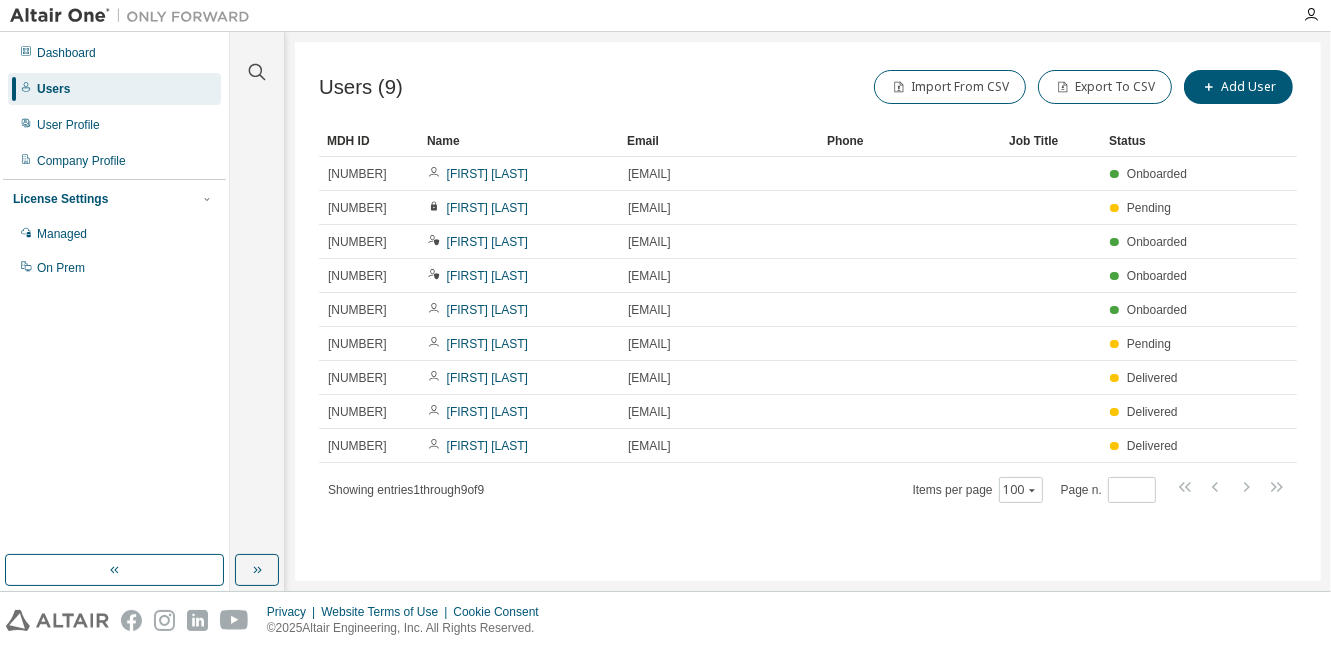 click on "Name" at bounding box center [519, 141] 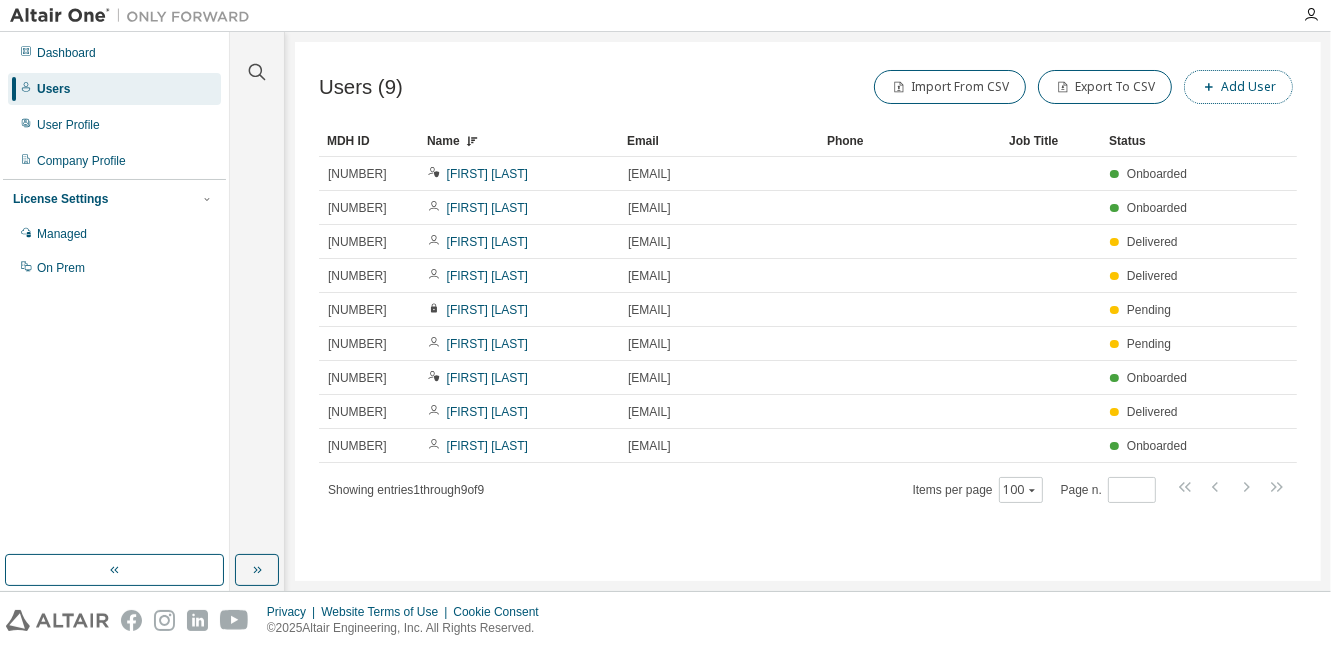 click on "Add User" at bounding box center [1238, 87] 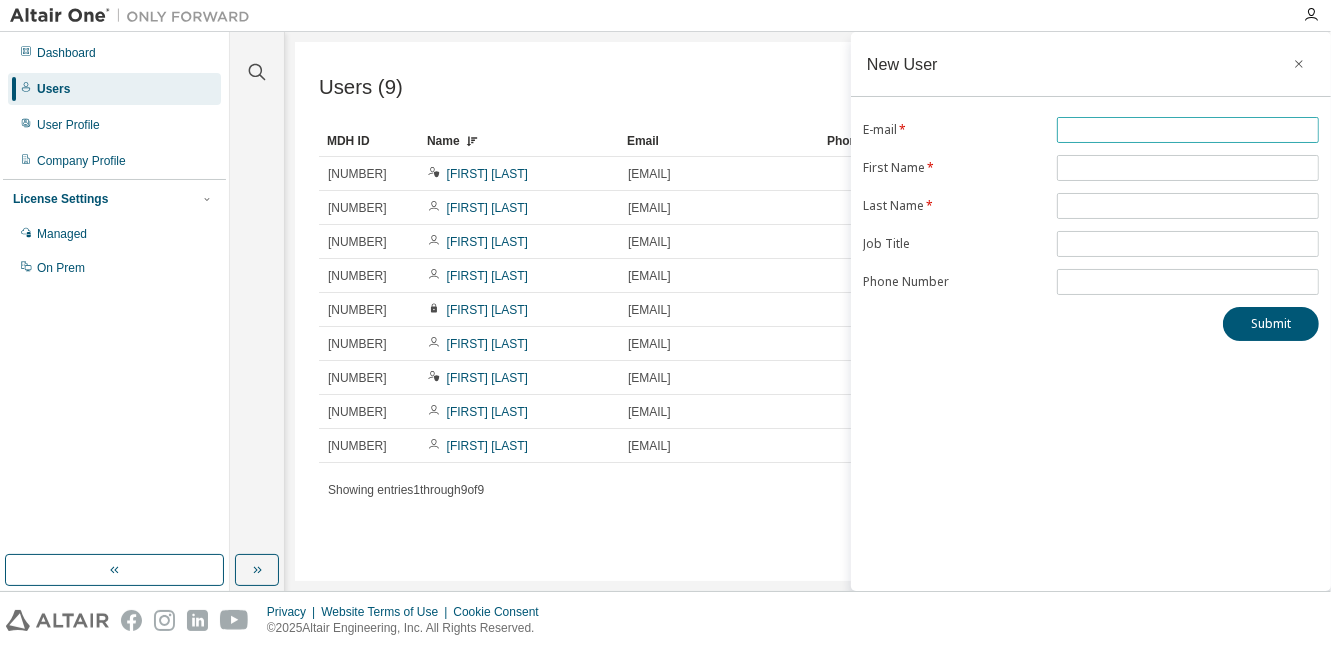 click at bounding box center (1188, 130) 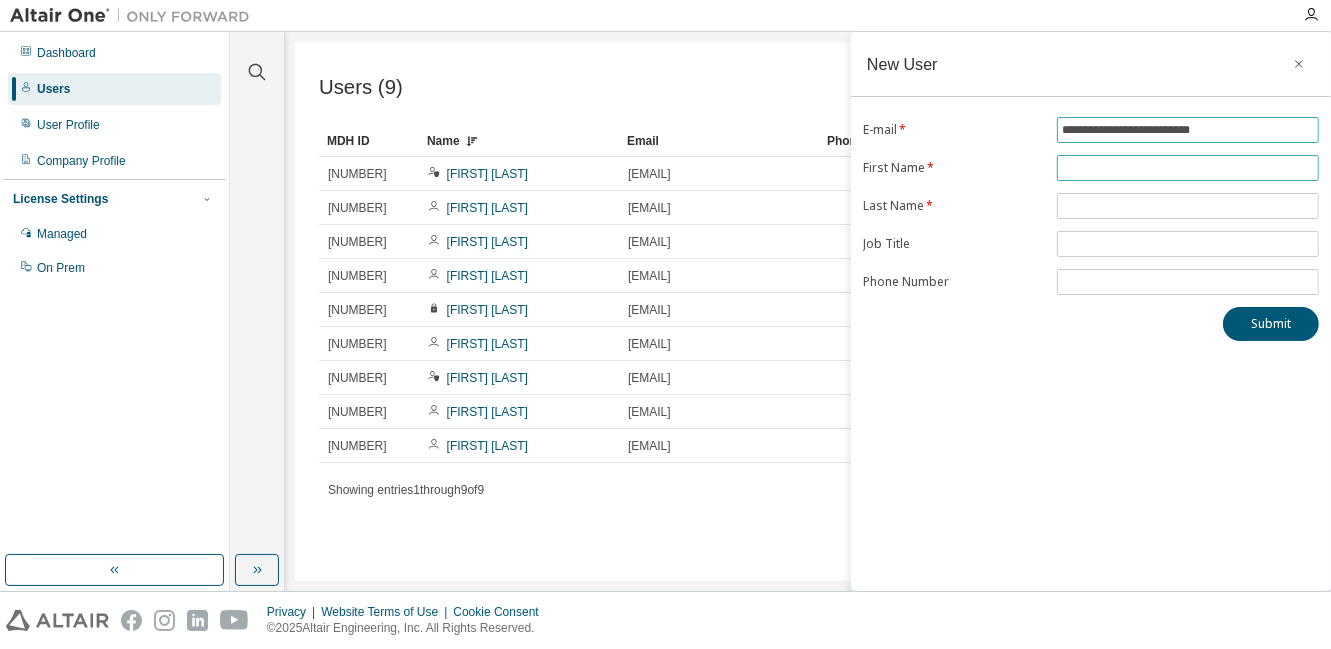type on "**********" 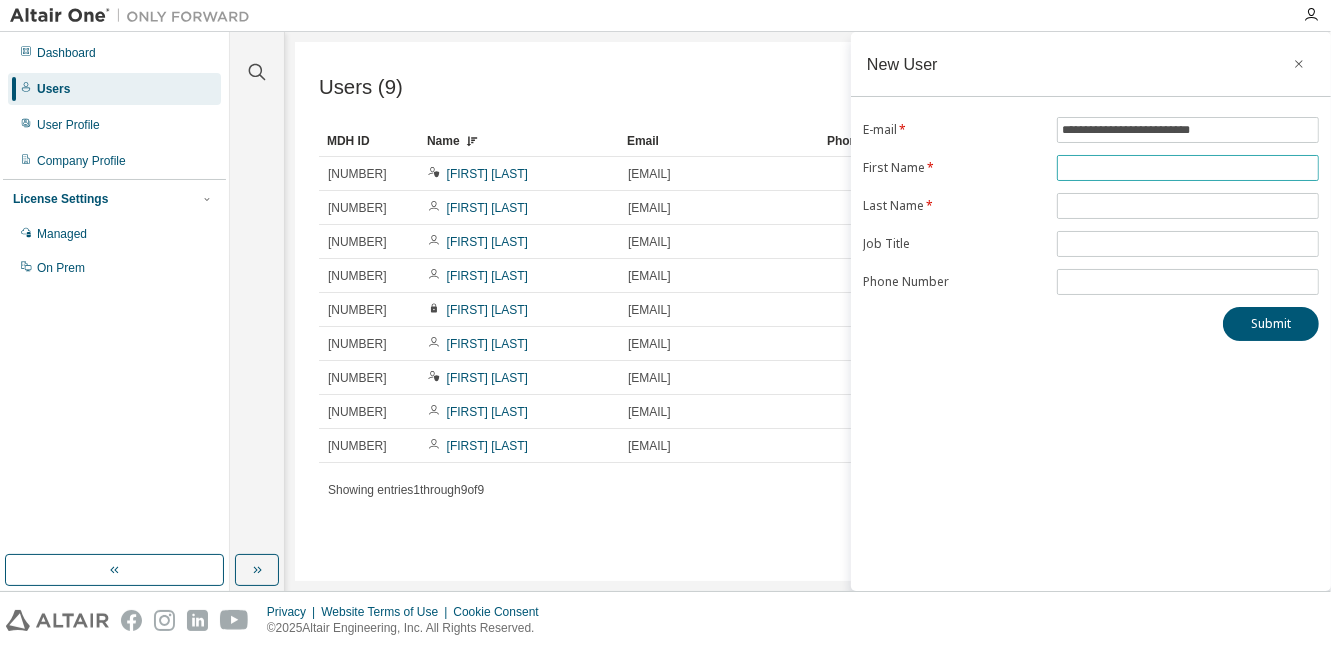 click at bounding box center (1188, 168) 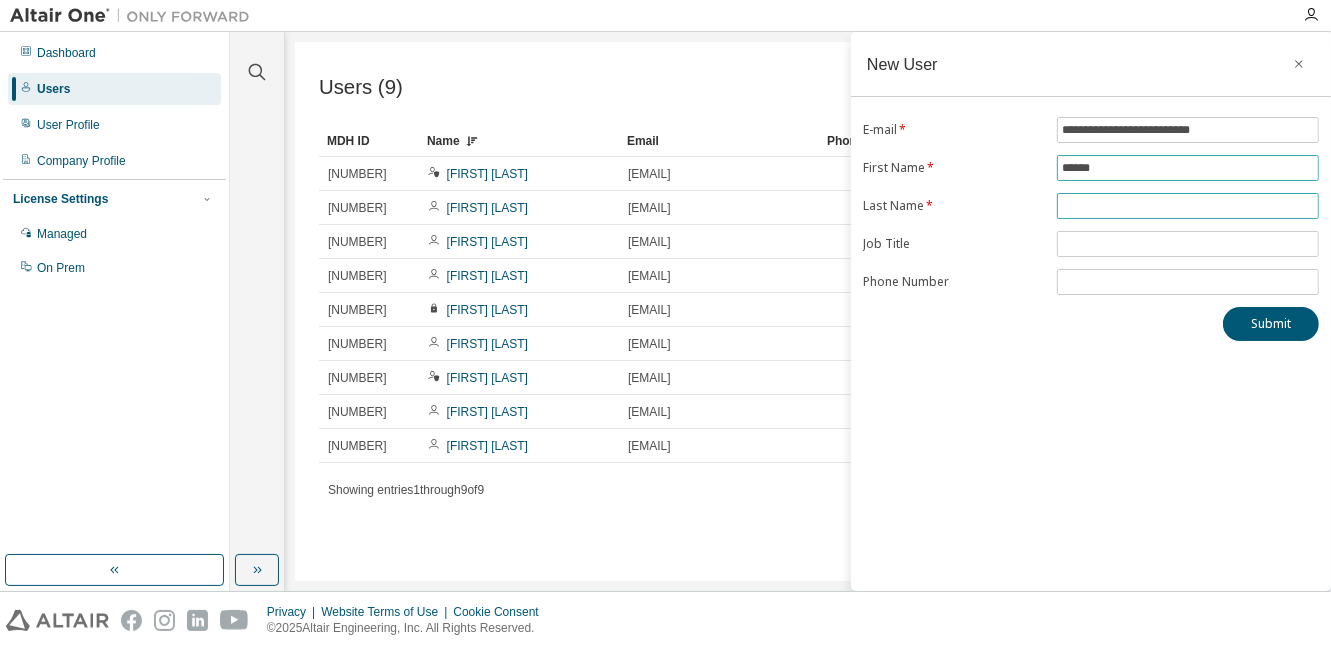 type on "******" 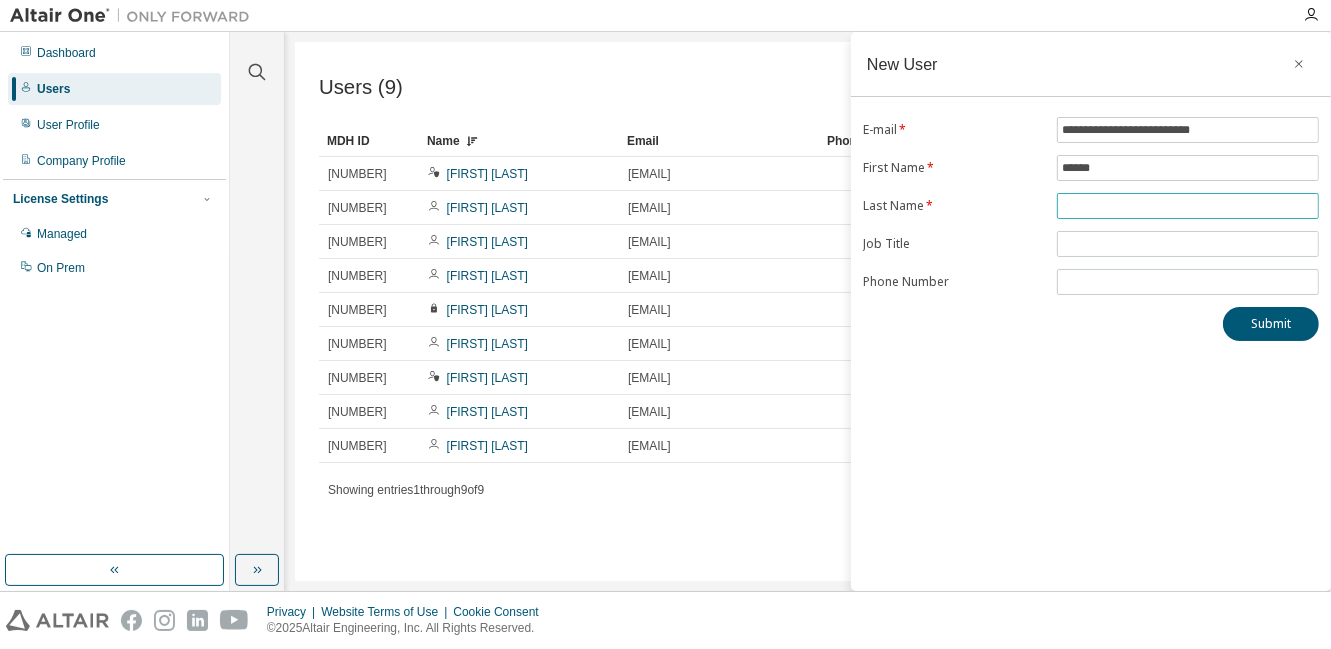click at bounding box center (1188, 206) 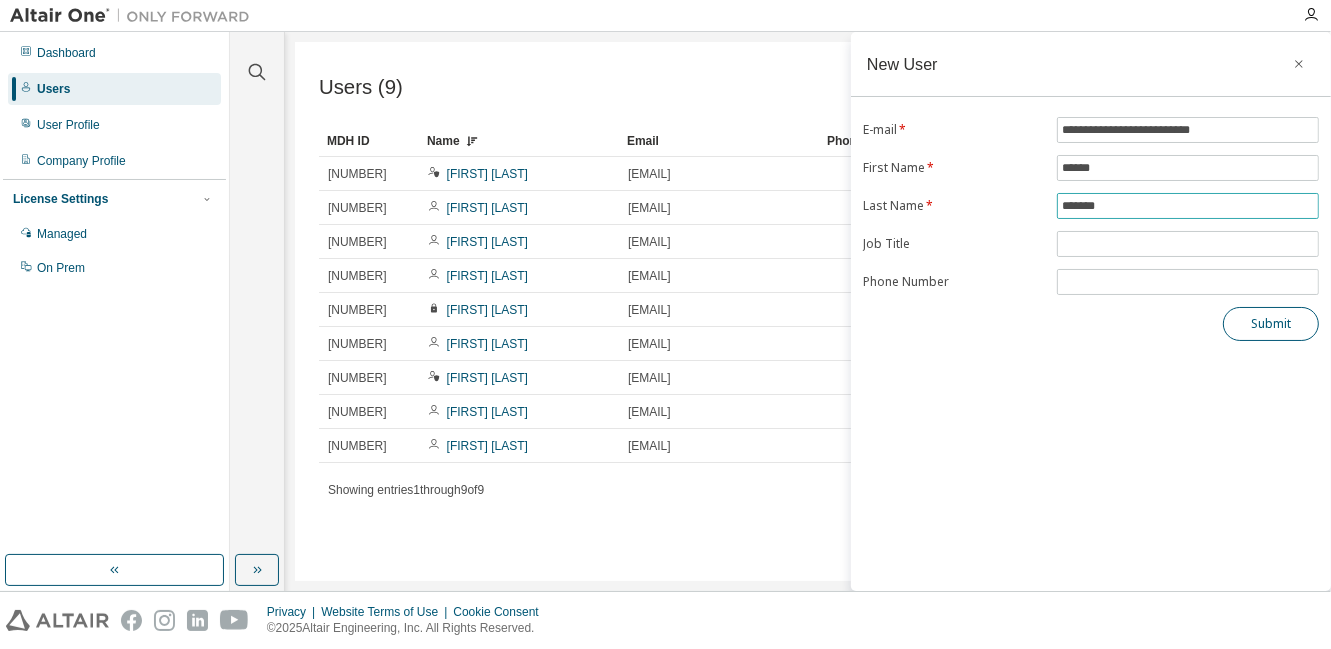 type on "*******" 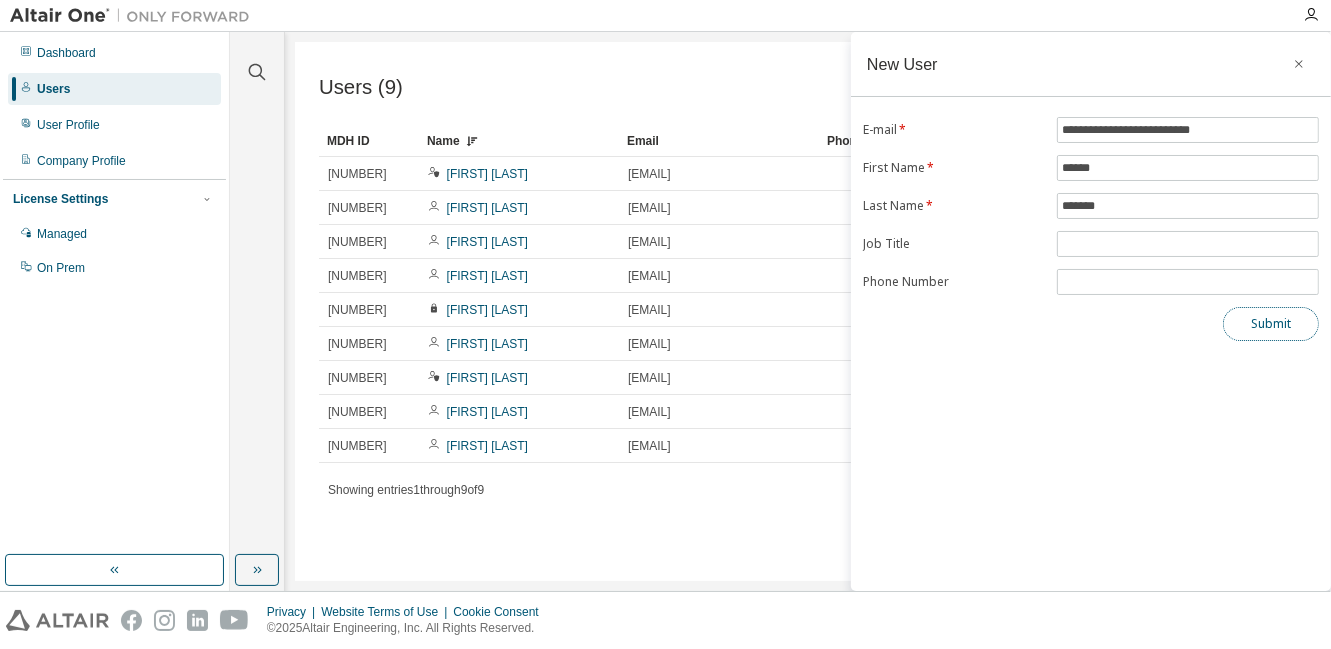 click on "Submit" at bounding box center [1271, 324] 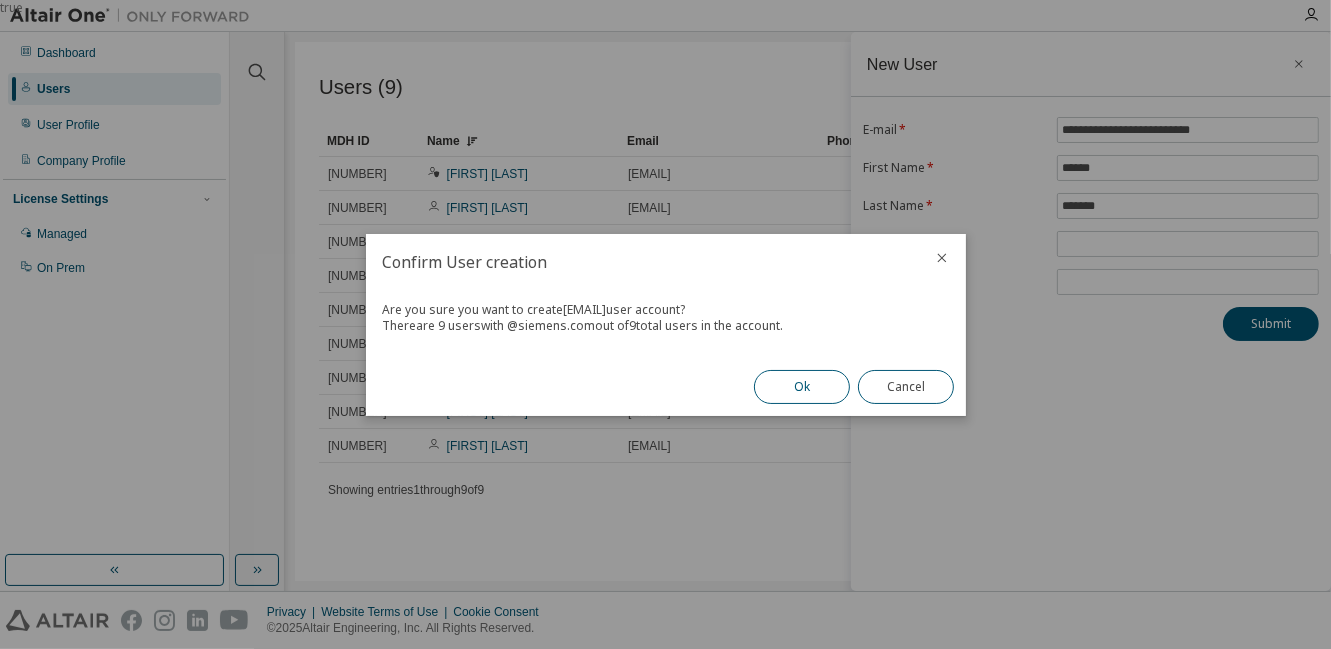 click on "Ok" at bounding box center [802, 387] 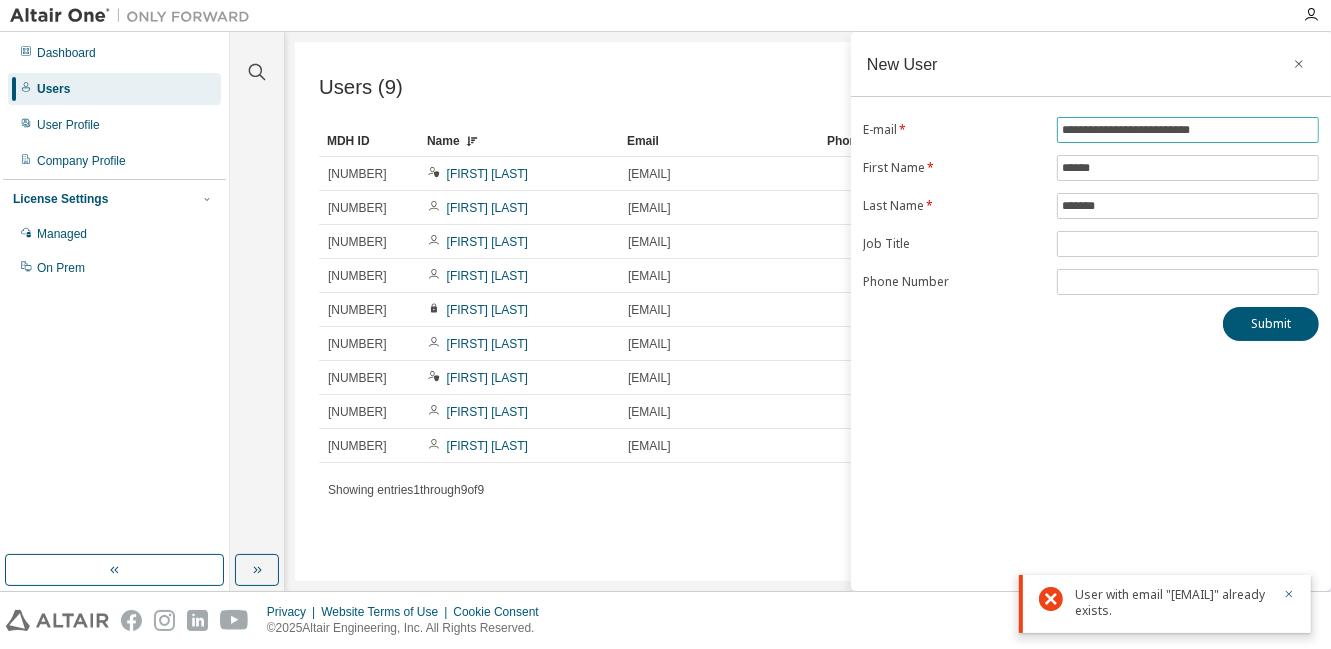 click on "**********" at bounding box center (1188, 130) 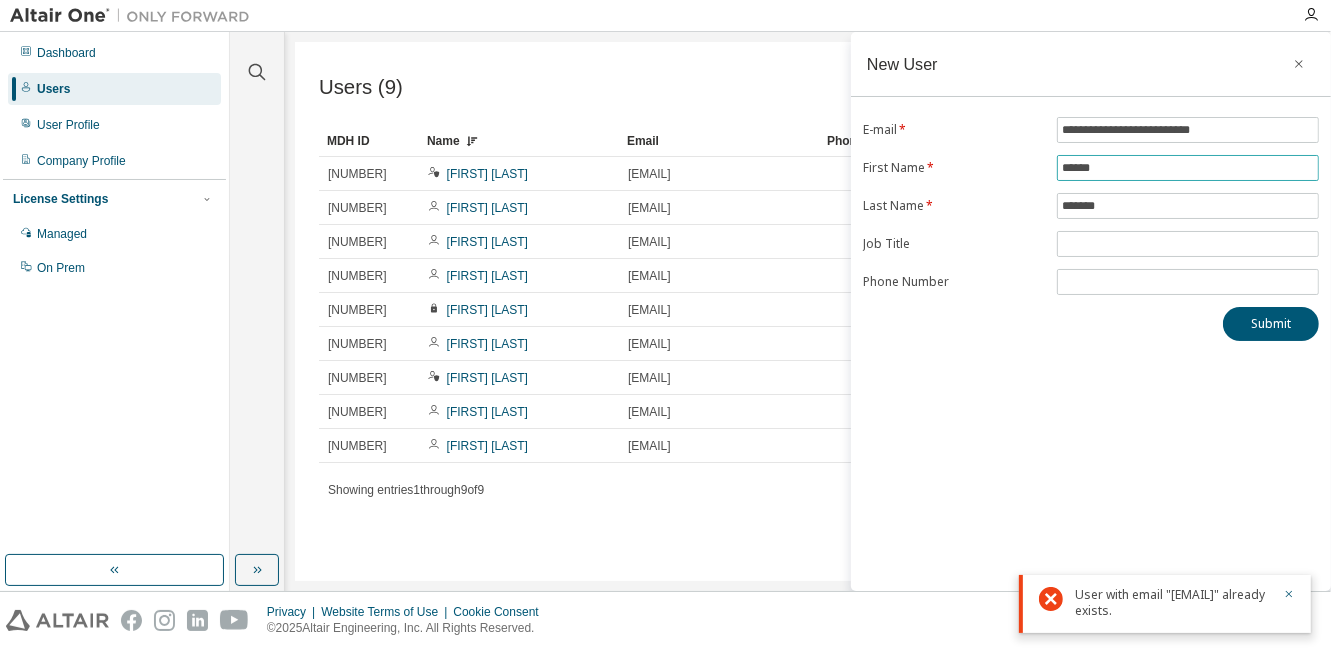 click on "******" at bounding box center [1188, 168] 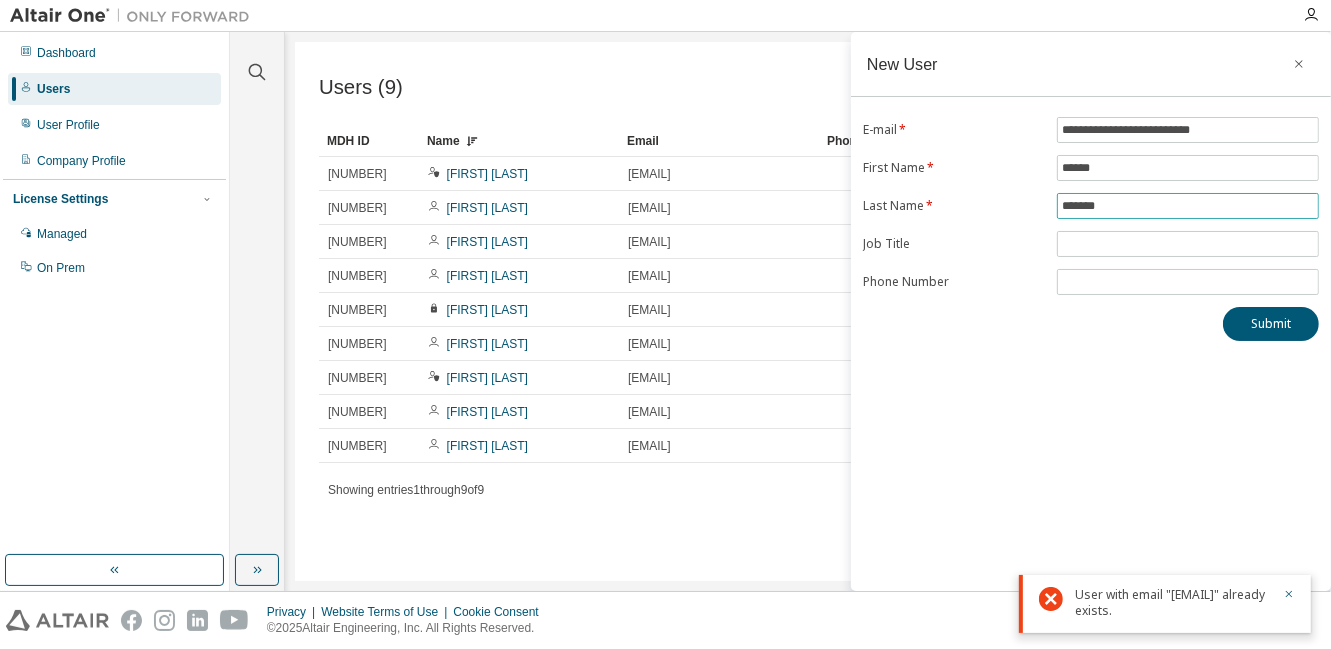 click on "*******" at bounding box center [1188, 206] 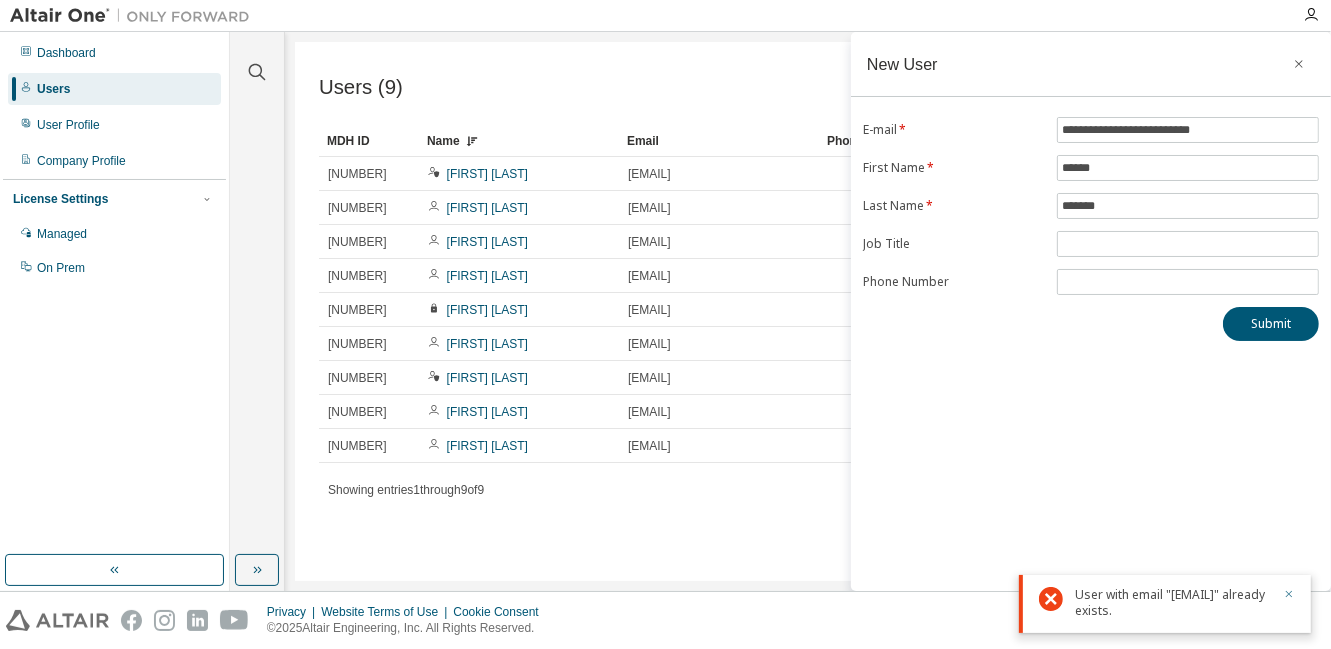 click 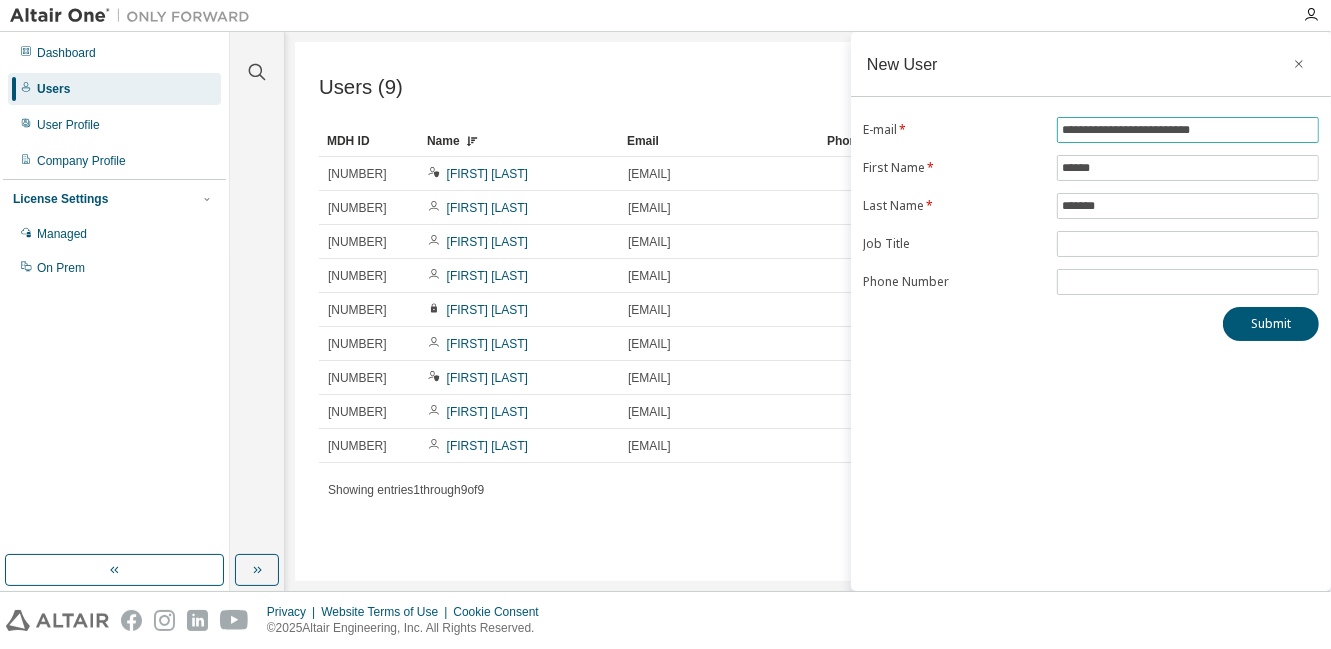 drag, startPoint x: 1243, startPoint y: 130, endPoint x: 1051, endPoint y: 126, distance: 192.04166 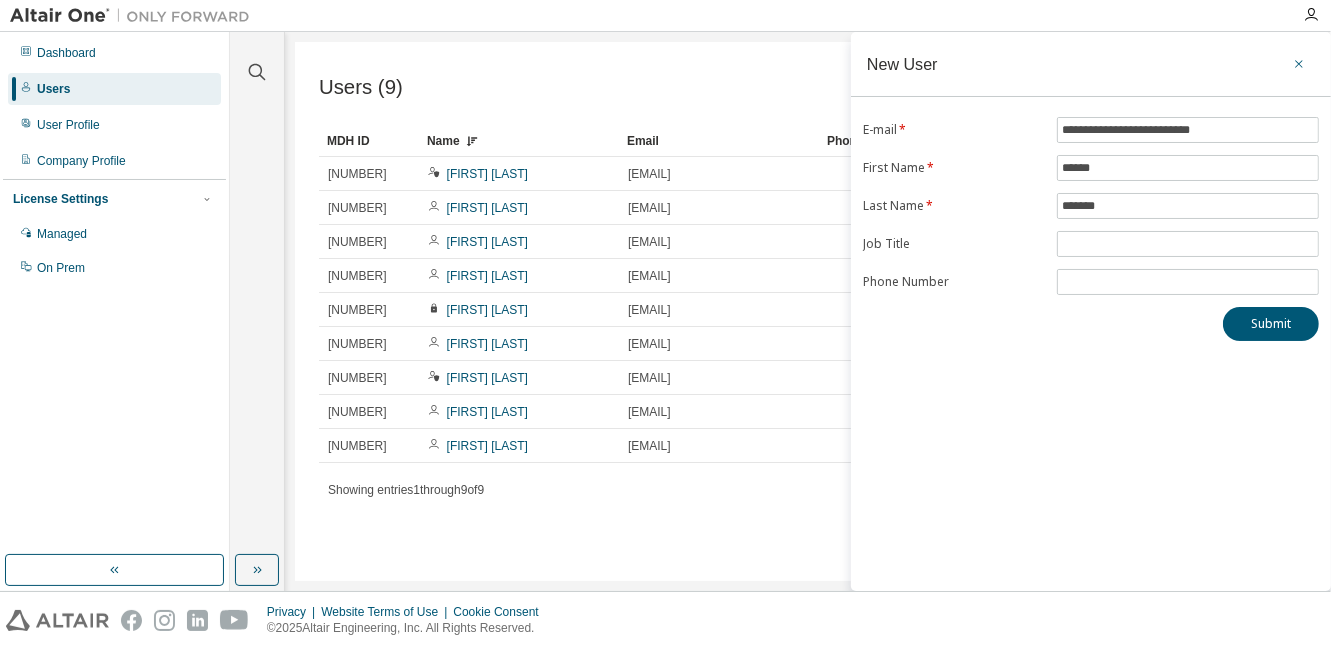 click 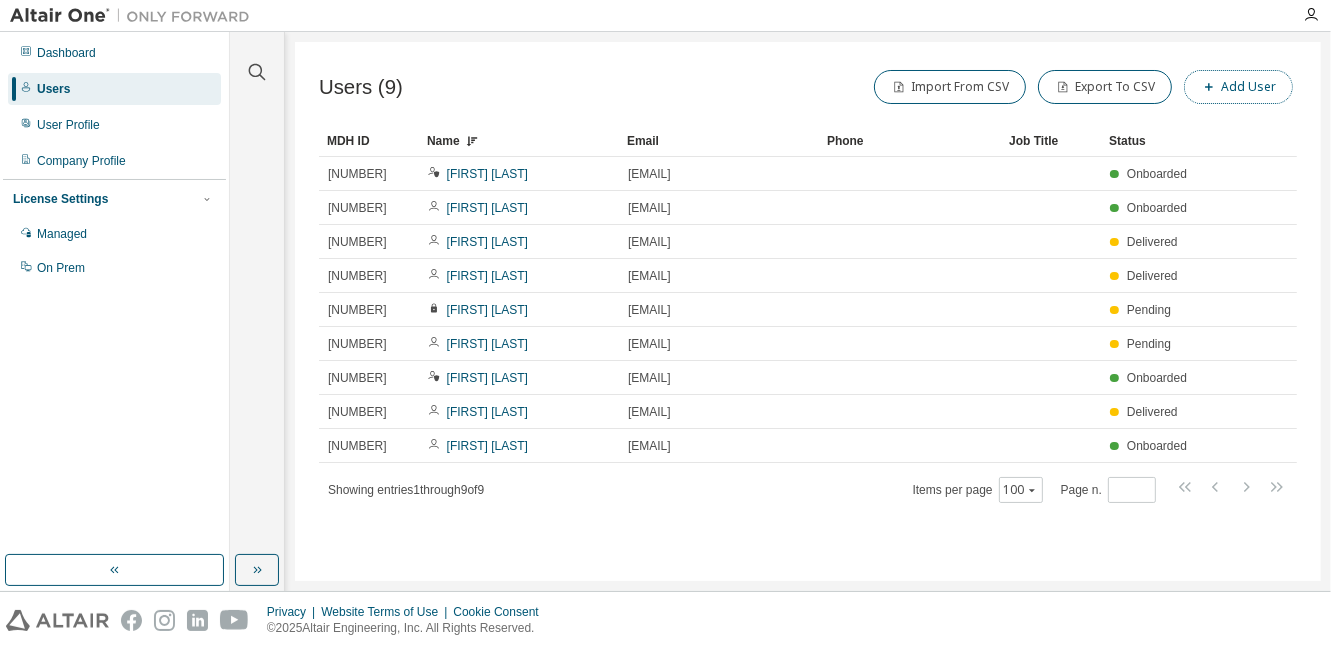 click on "Add User" at bounding box center [1238, 87] 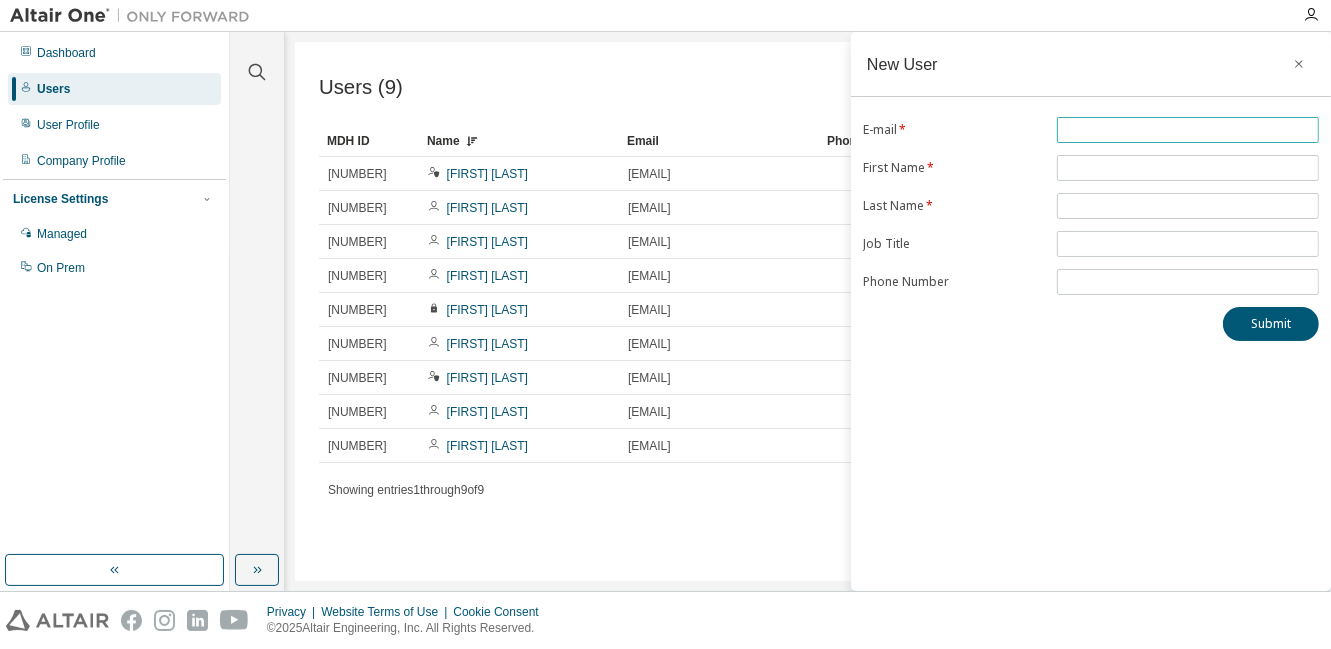 click at bounding box center (1188, 130) 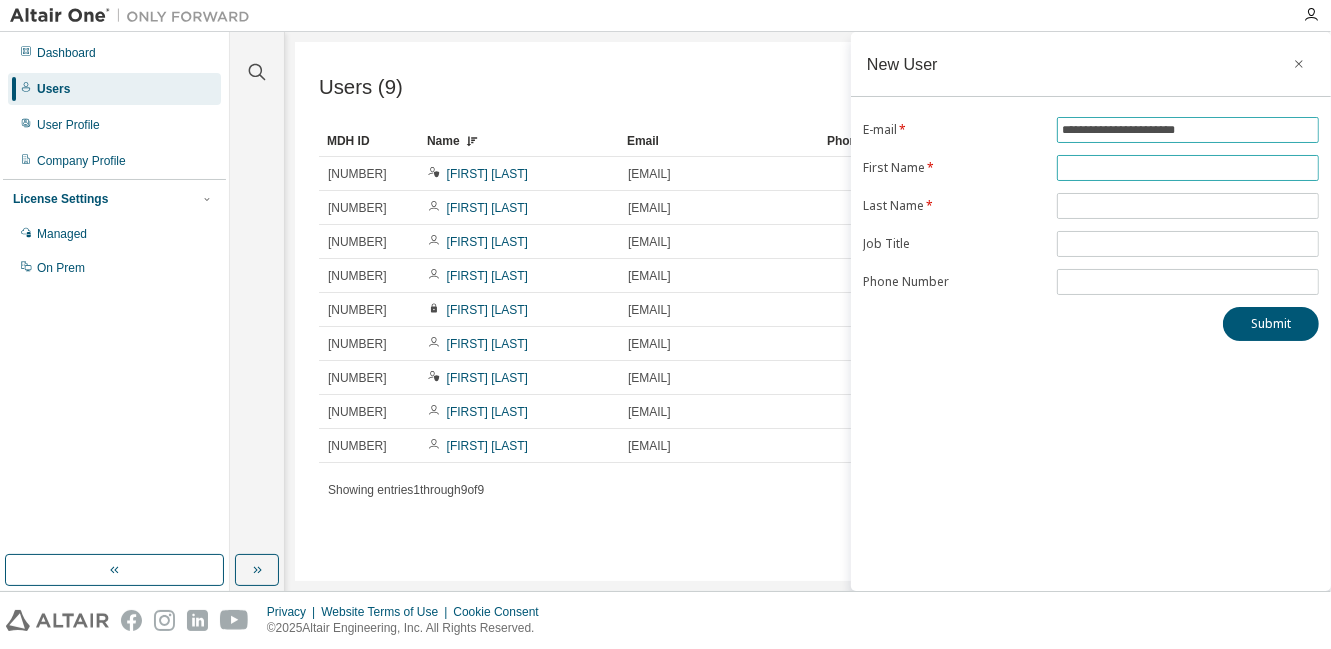 type on "**********" 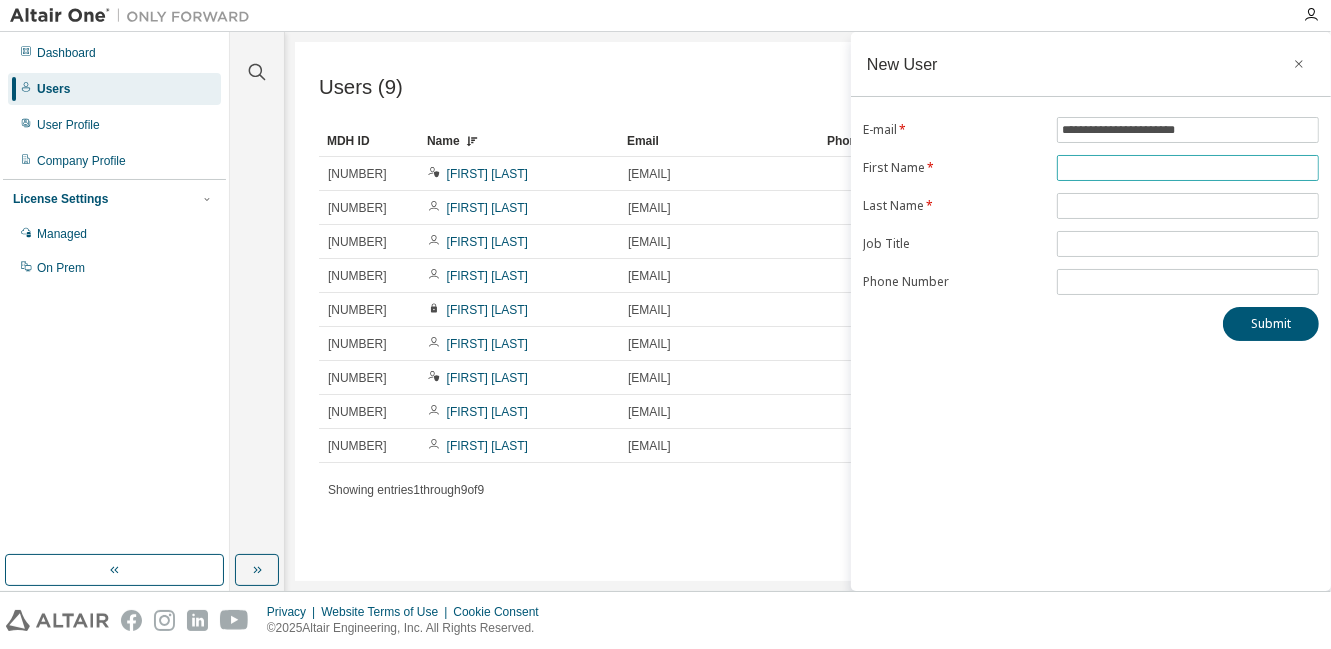 click at bounding box center (1188, 168) 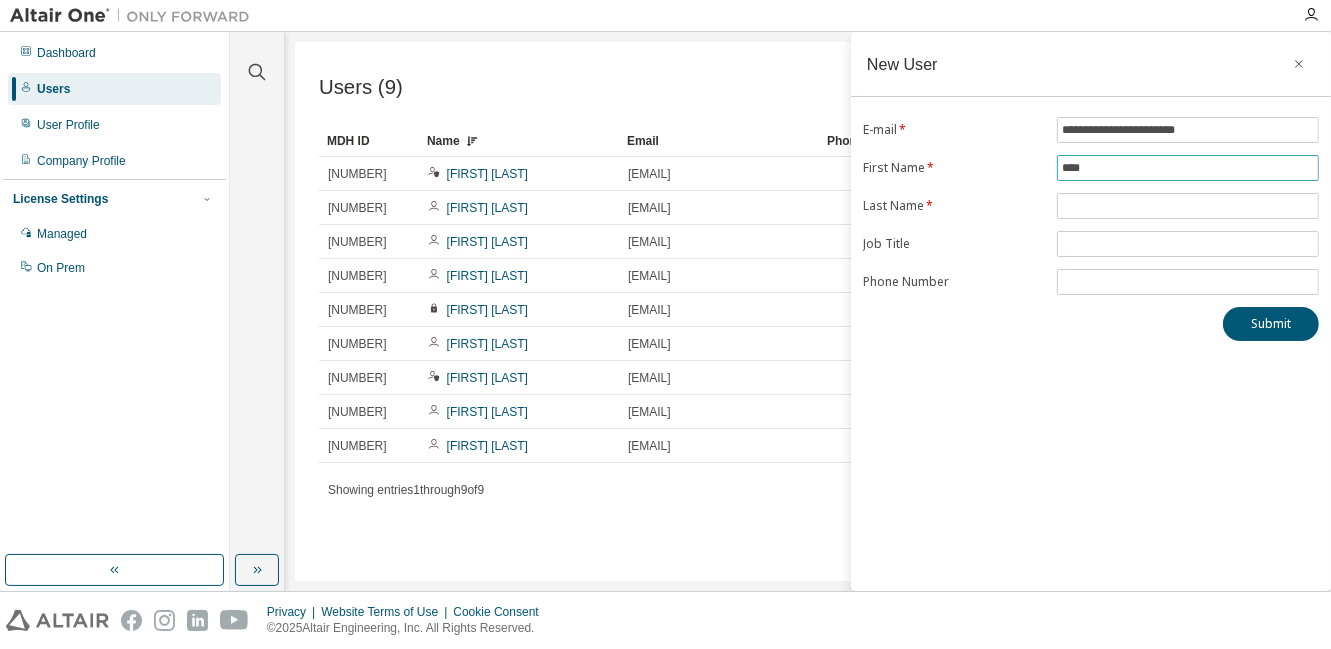type on "****" 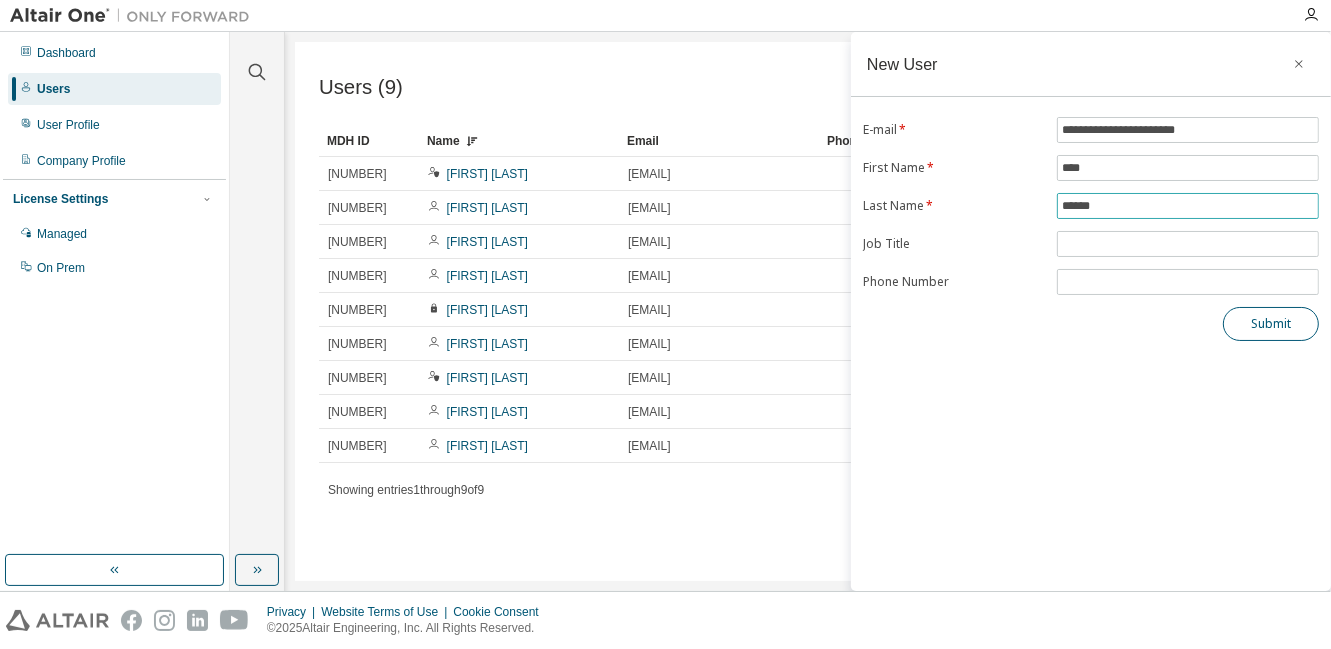 type on "******" 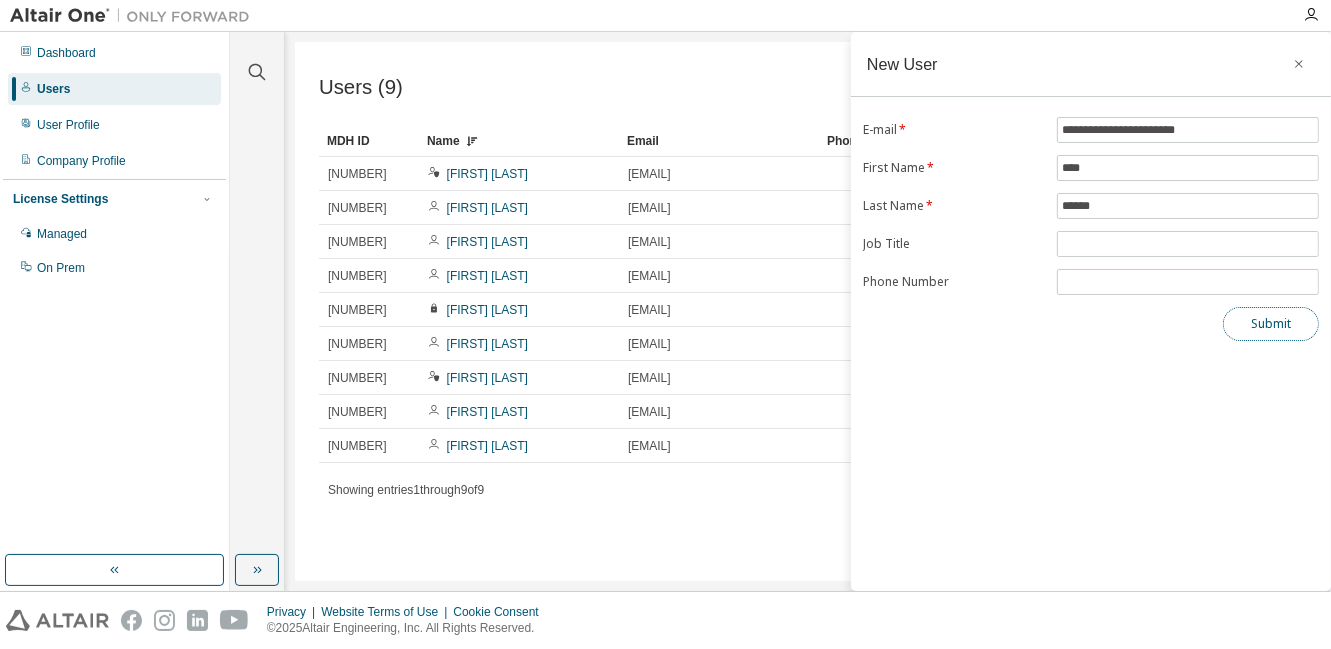 click on "Submit" at bounding box center (1271, 324) 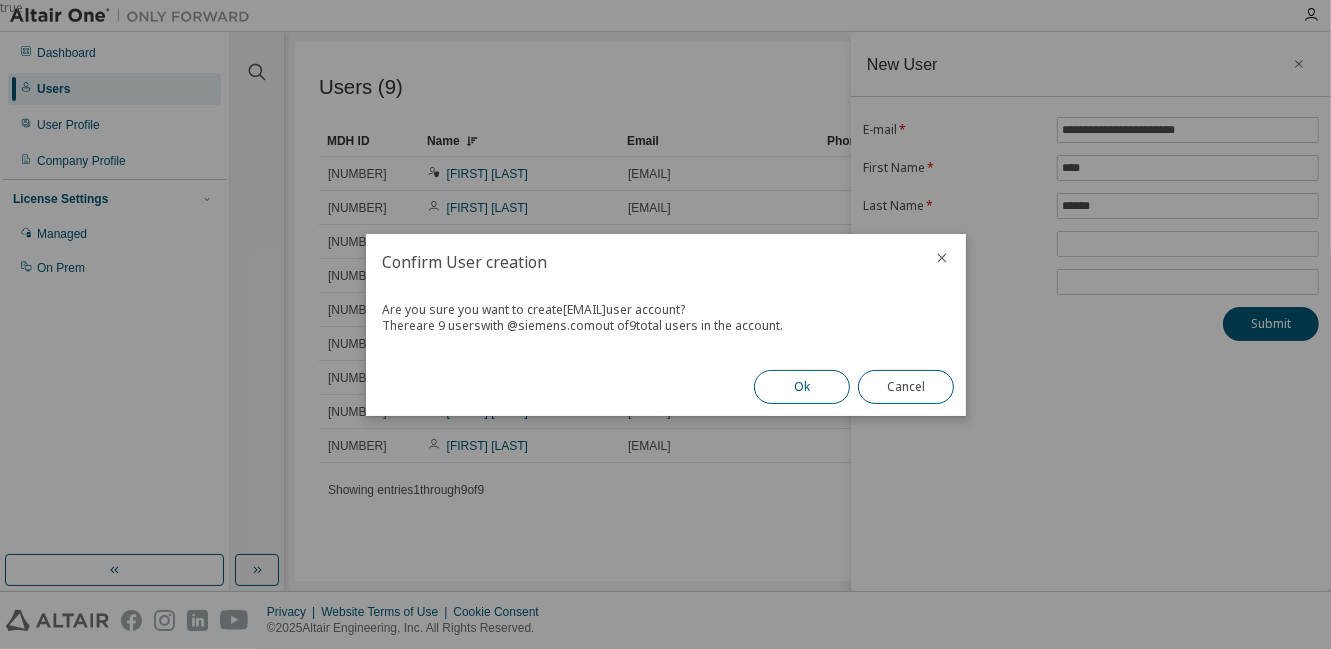 click on "Ok" at bounding box center (802, 387) 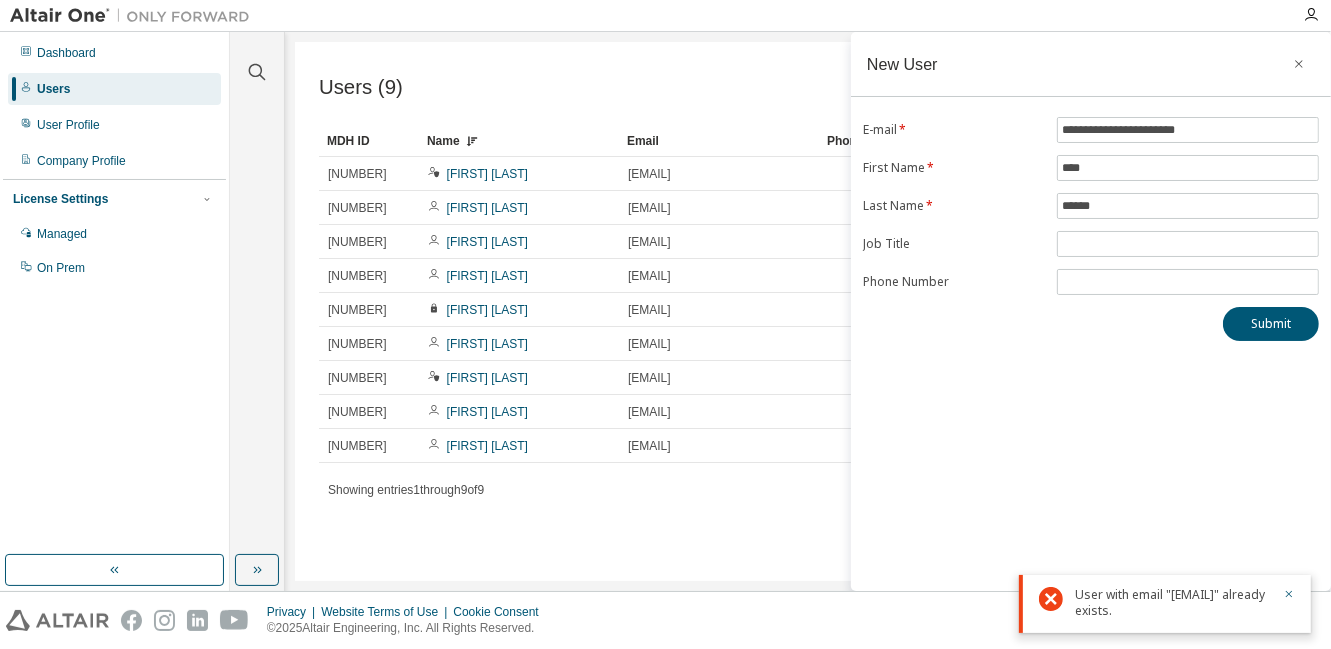 click on "Users" at bounding box center (53, 89) 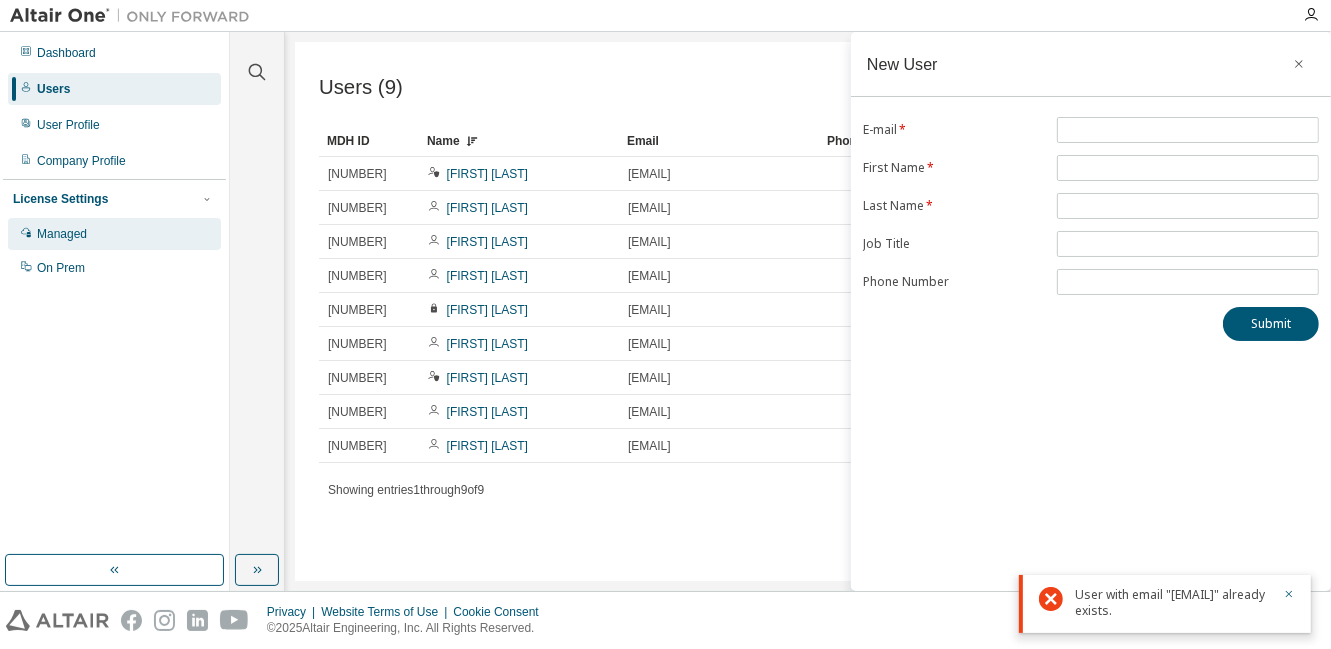 click on "Managed" at bounding box center [62, 234] 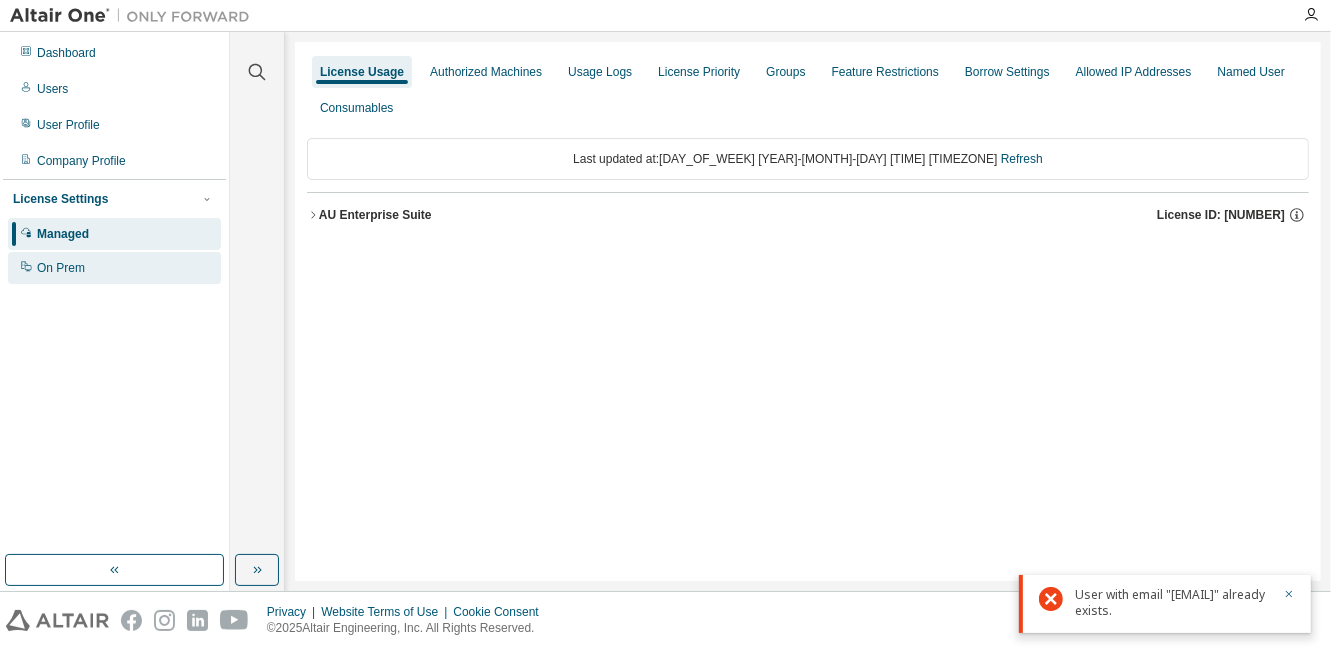 click on "On Prem" at bounding box center [61, 268] 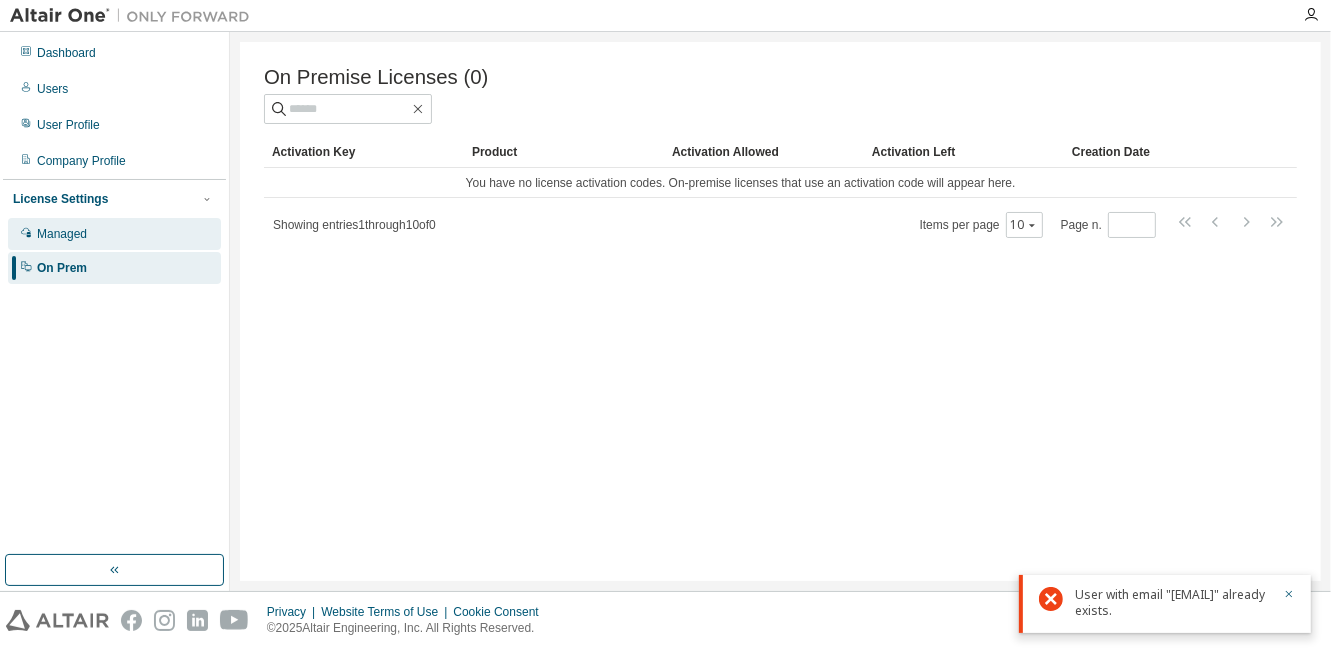 click on "Managed" at bounding box center (62, 234) 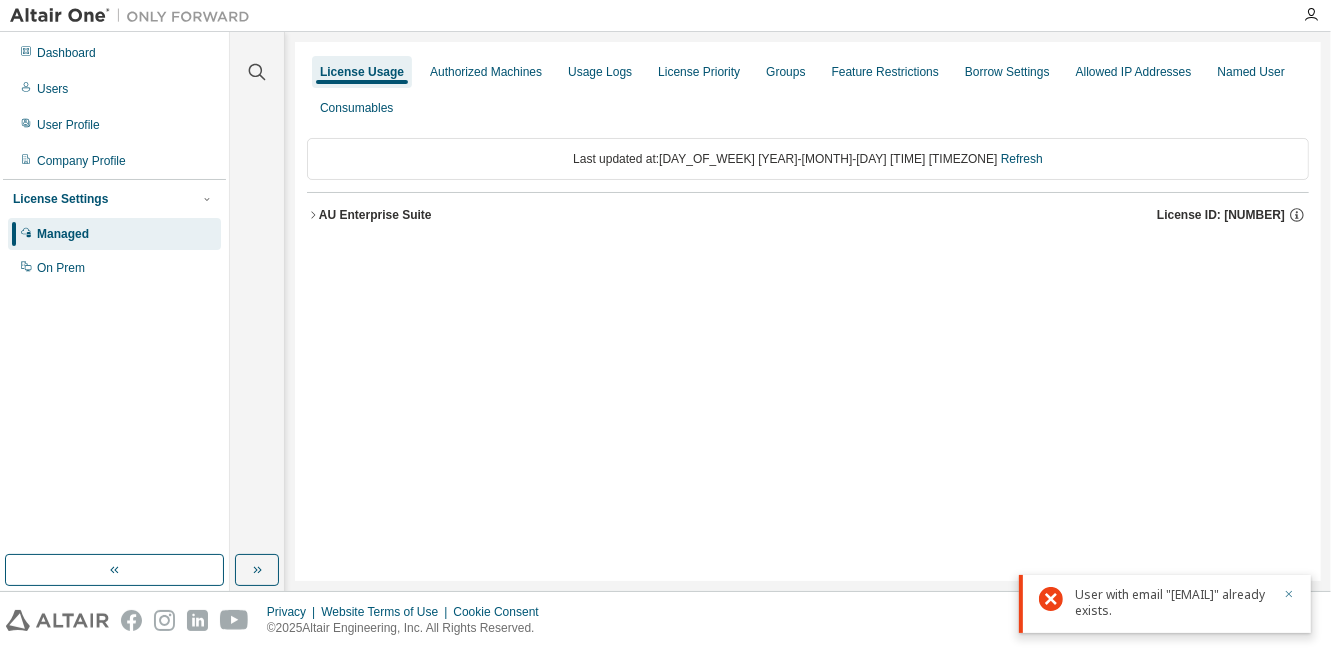 click 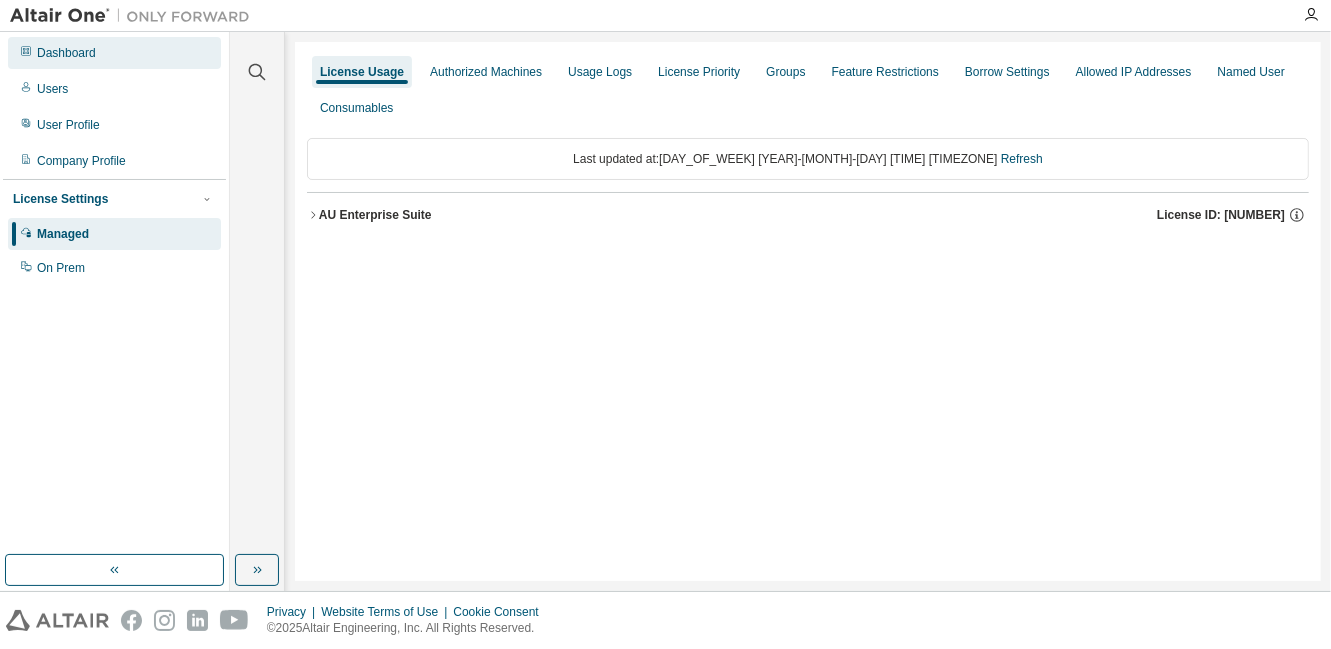 click on "Dashboard" at bounding box center [66, 53] 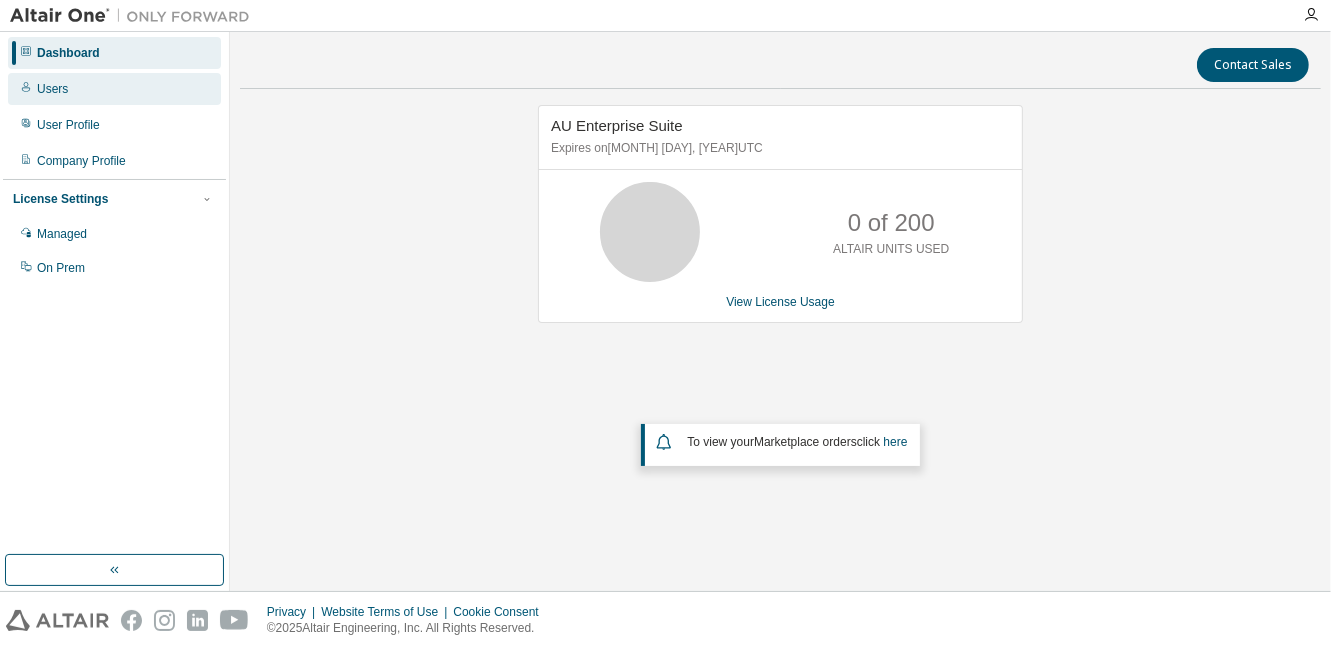 click on "Users" at bounding box center [52, 89] 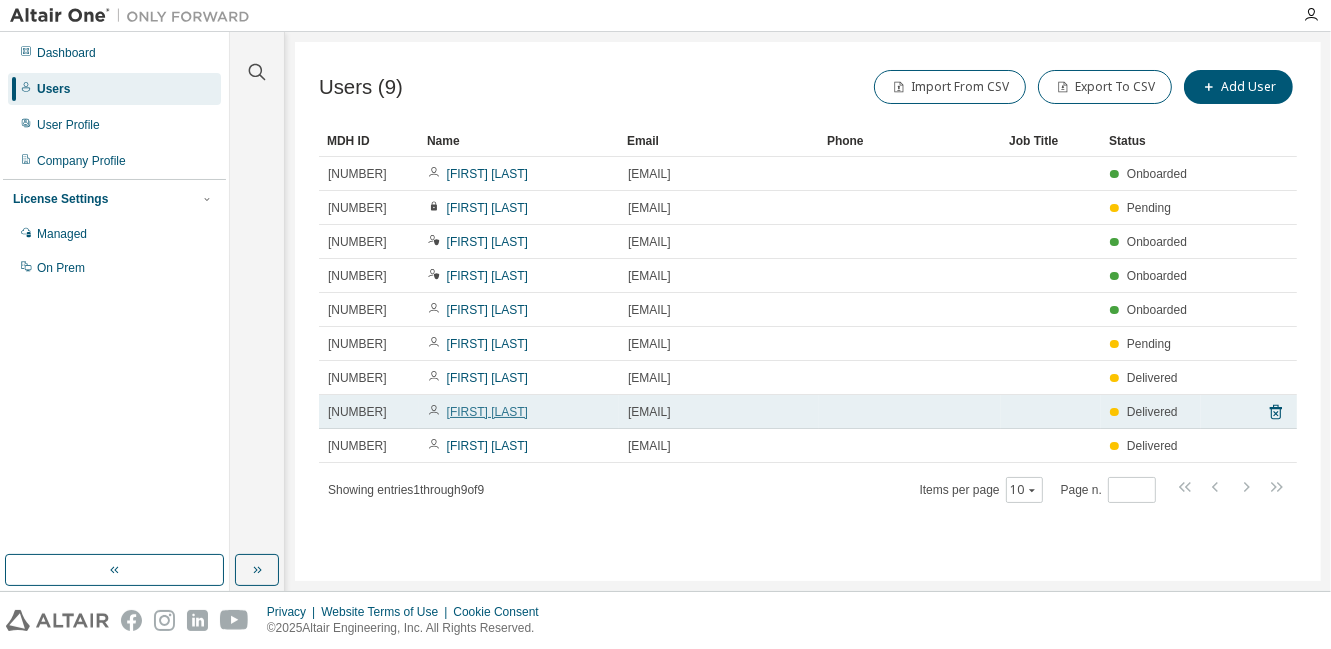 click on "Miroslav Kolinsky" at bounding box center (487, 412) 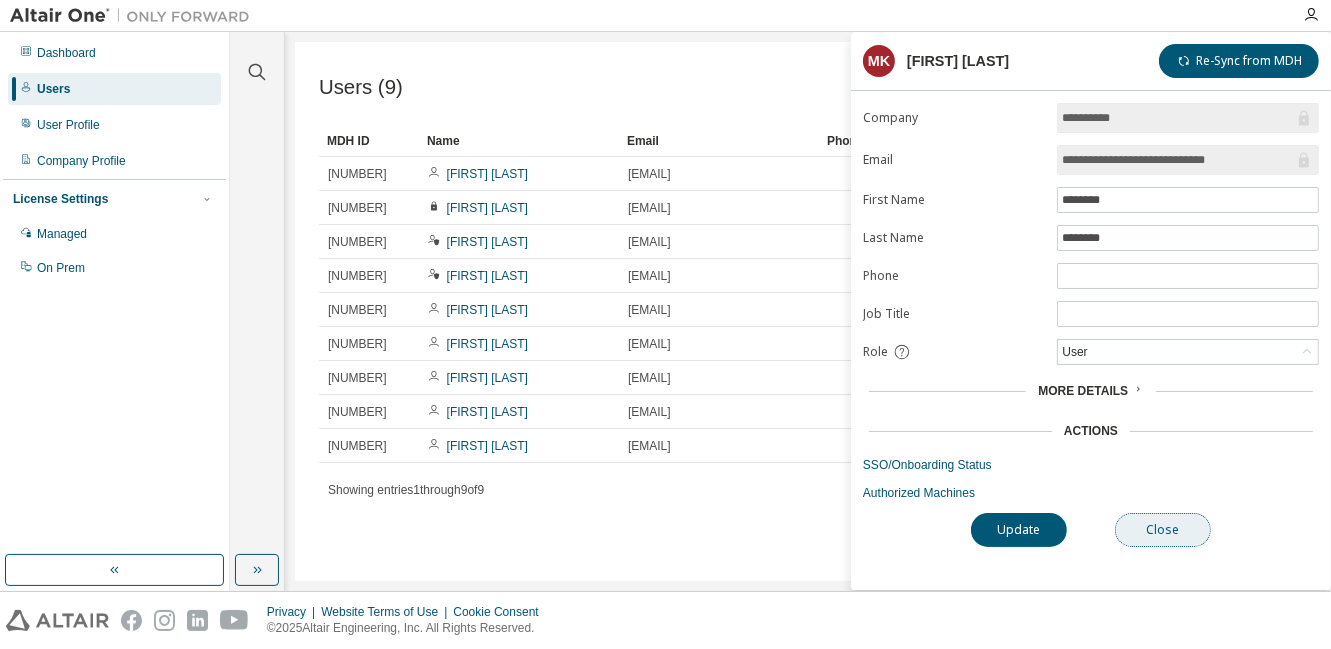 click on "Close" at bounding box center [1163, 530] 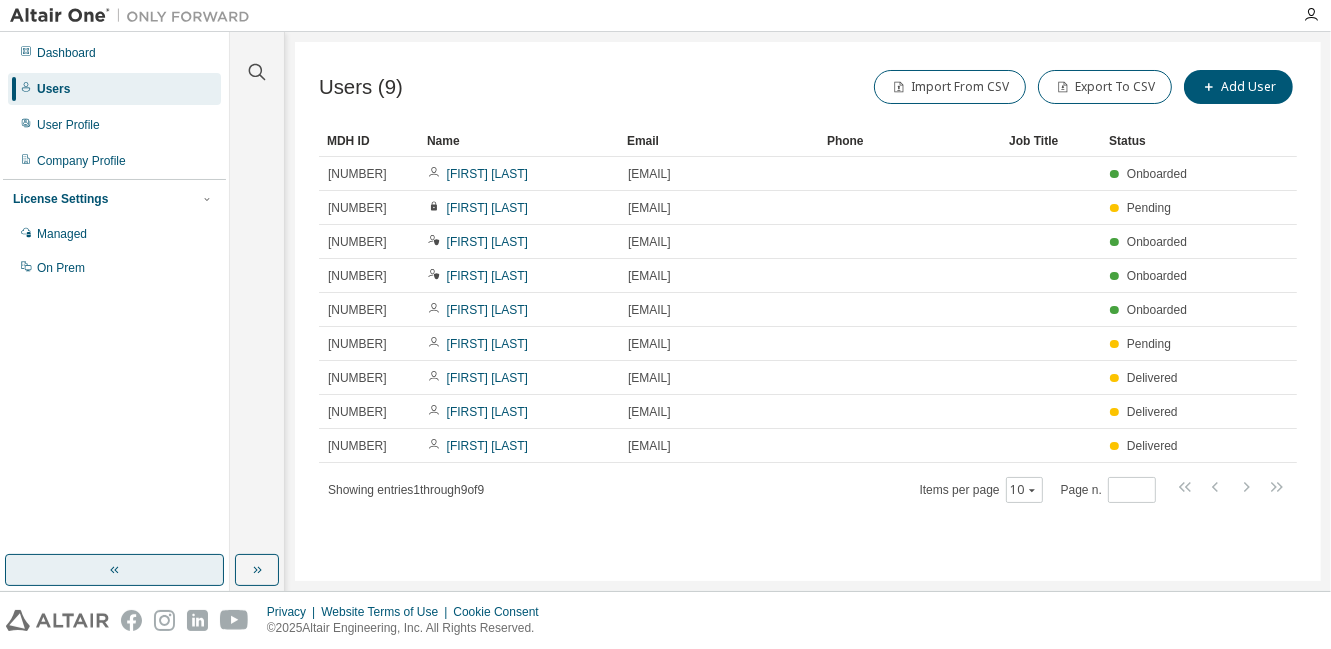 click at bounding box center [114, 570] 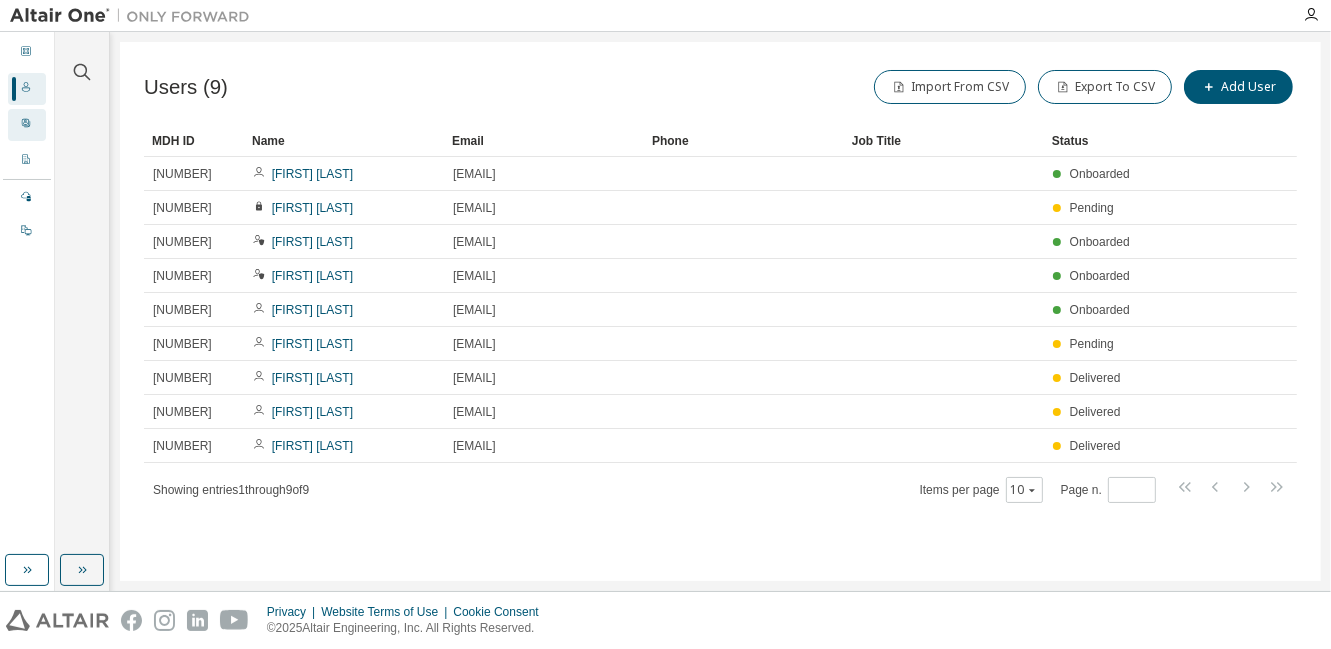click on "User Profile" at bounding box center (27, 125) 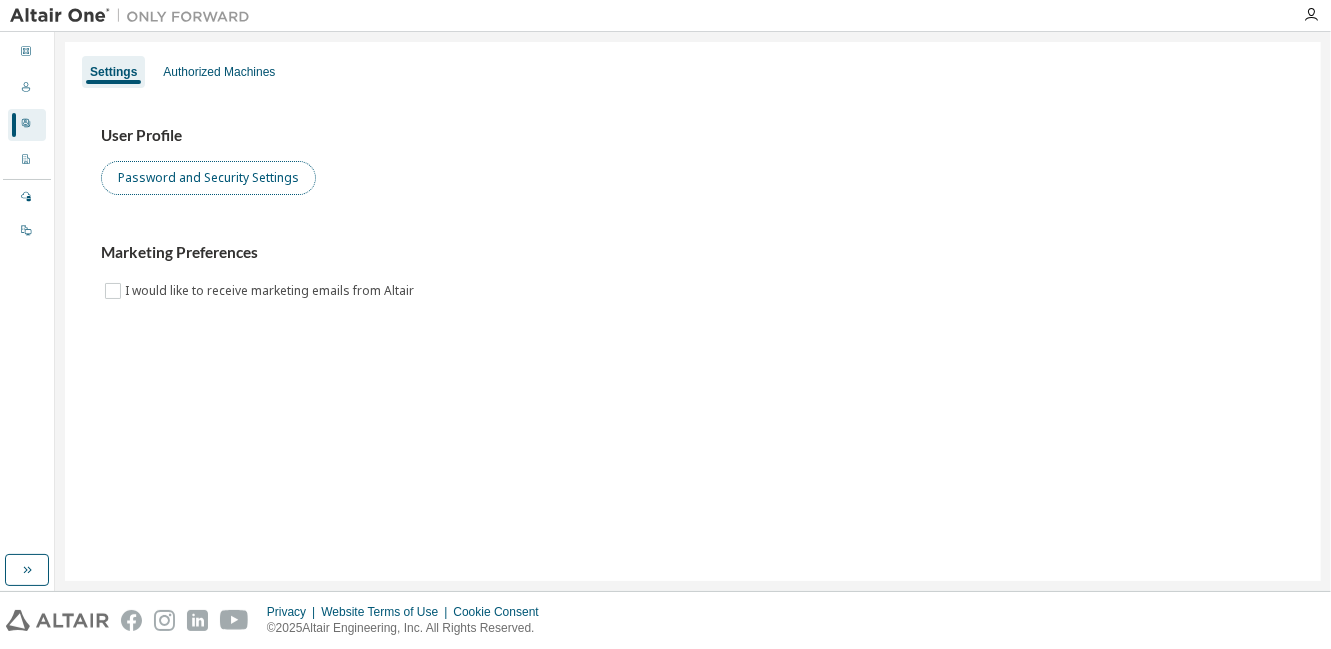 click on "Password and Security Settings" at bounding box center (208, 178) 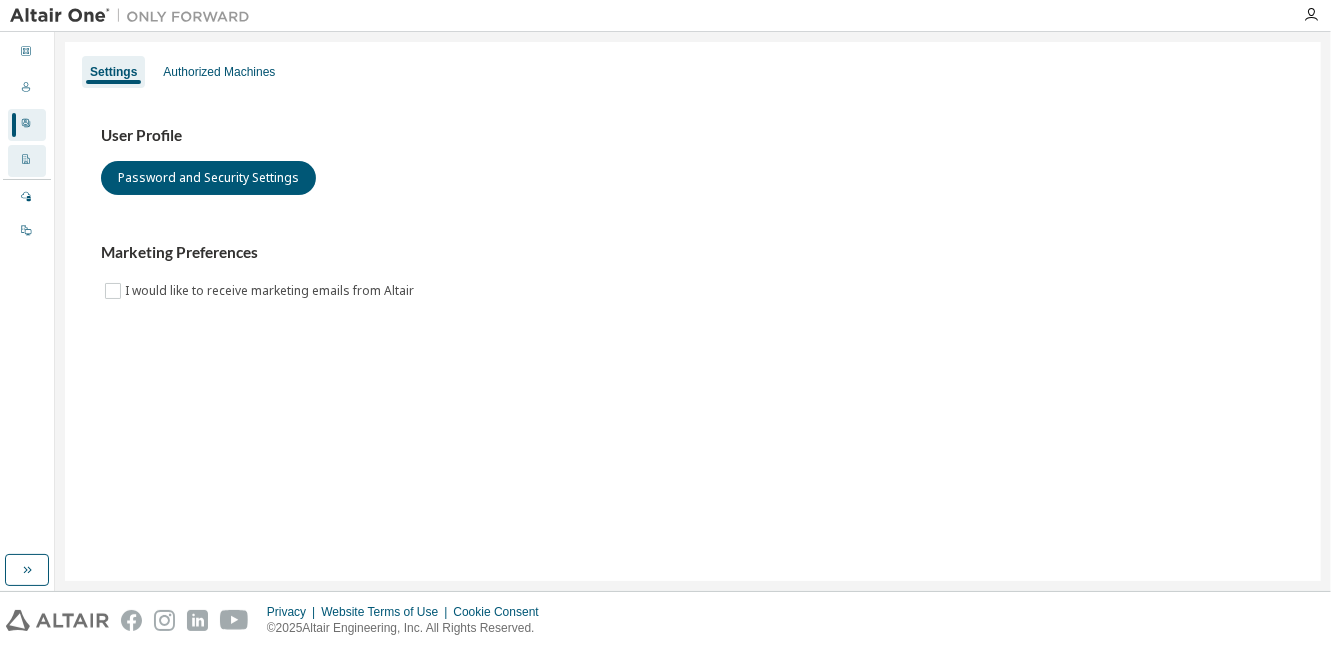 click 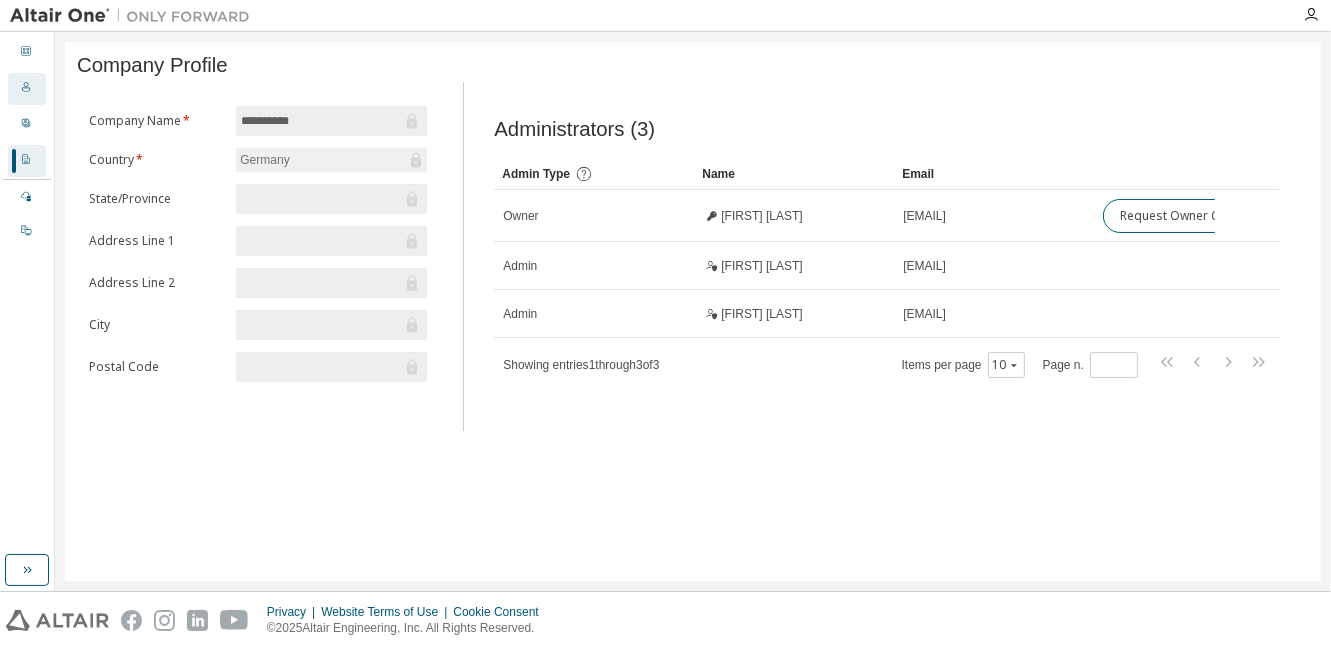 click 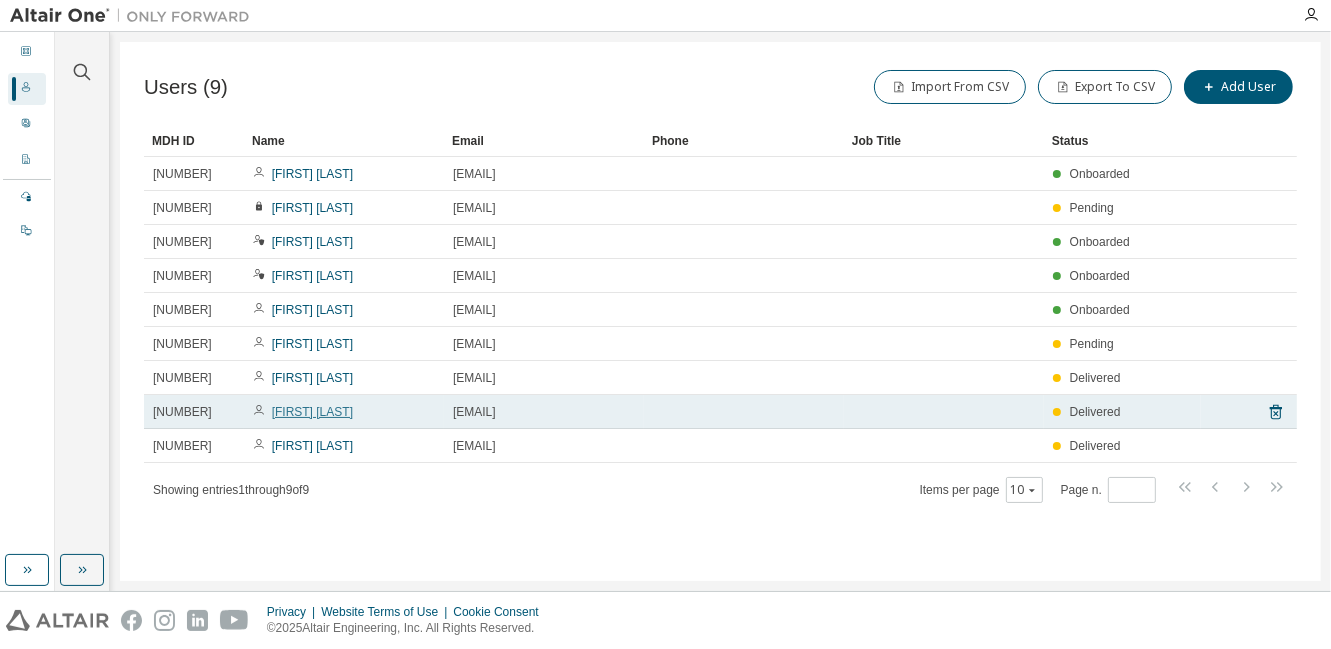 click on "Miroslav Kolinsky" at bounding box center [312, 412] 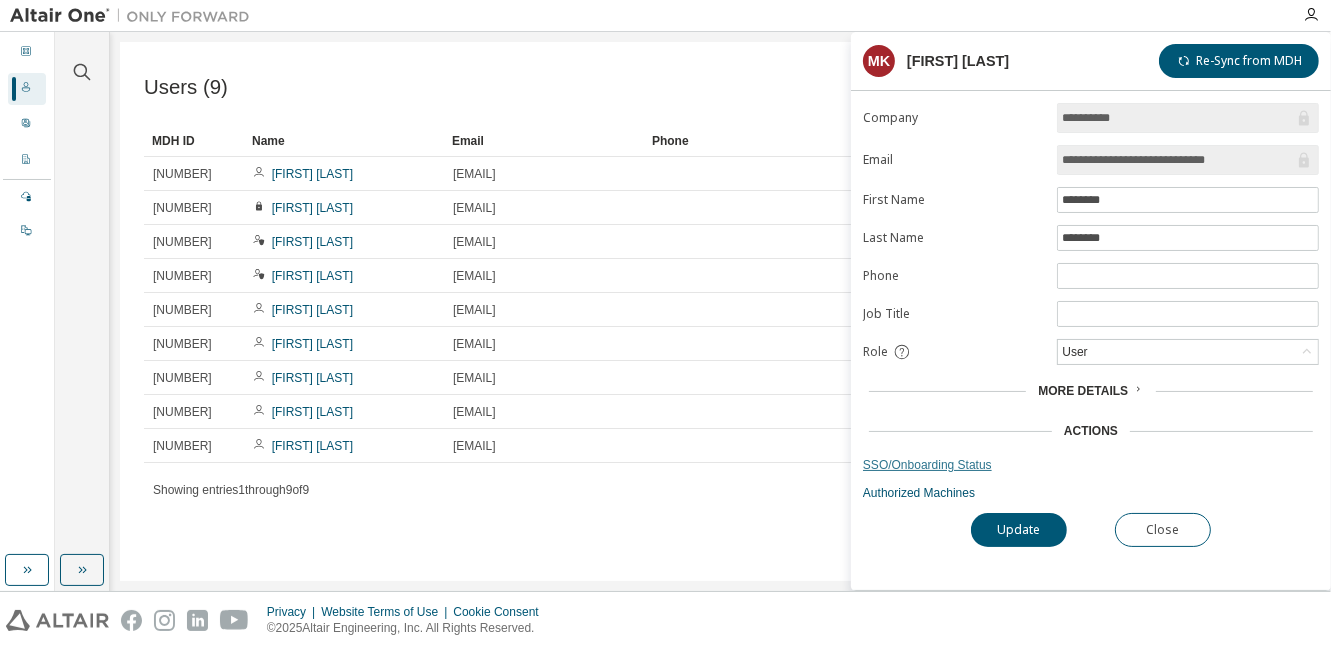 click on "SSO/Onboarding Status" at bounding box center [1091, 465] 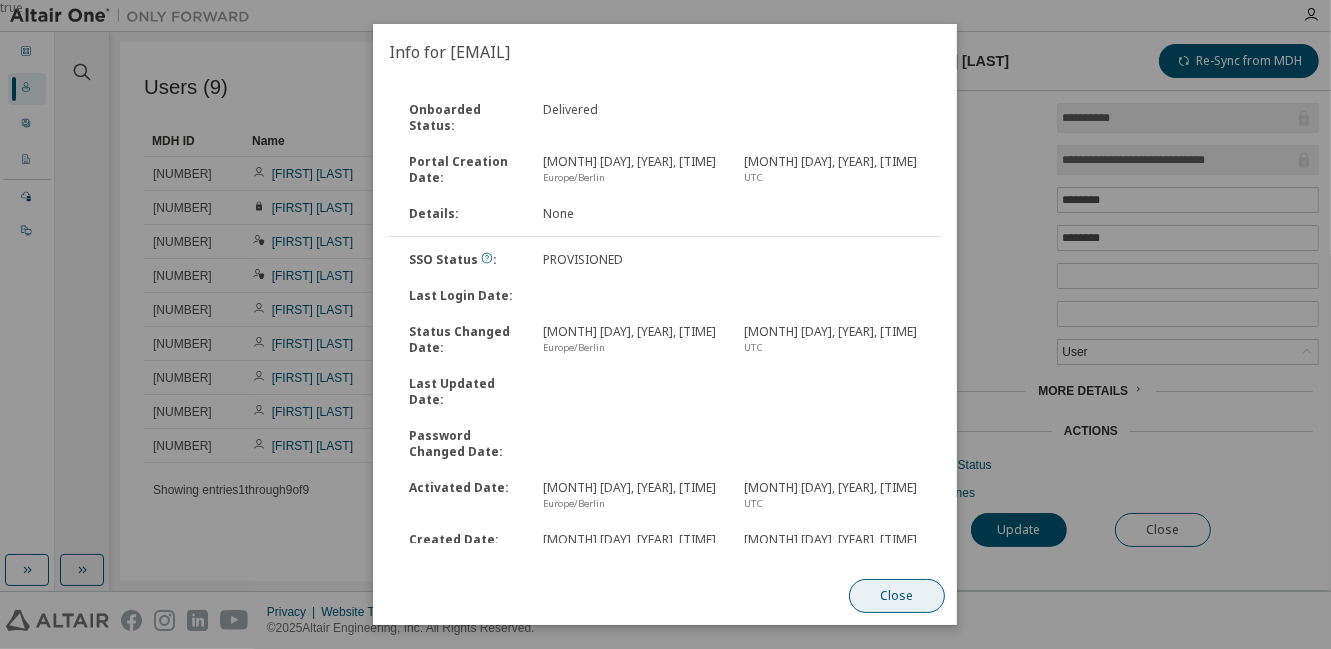 click on "Close" at bounding box center [898, 596] 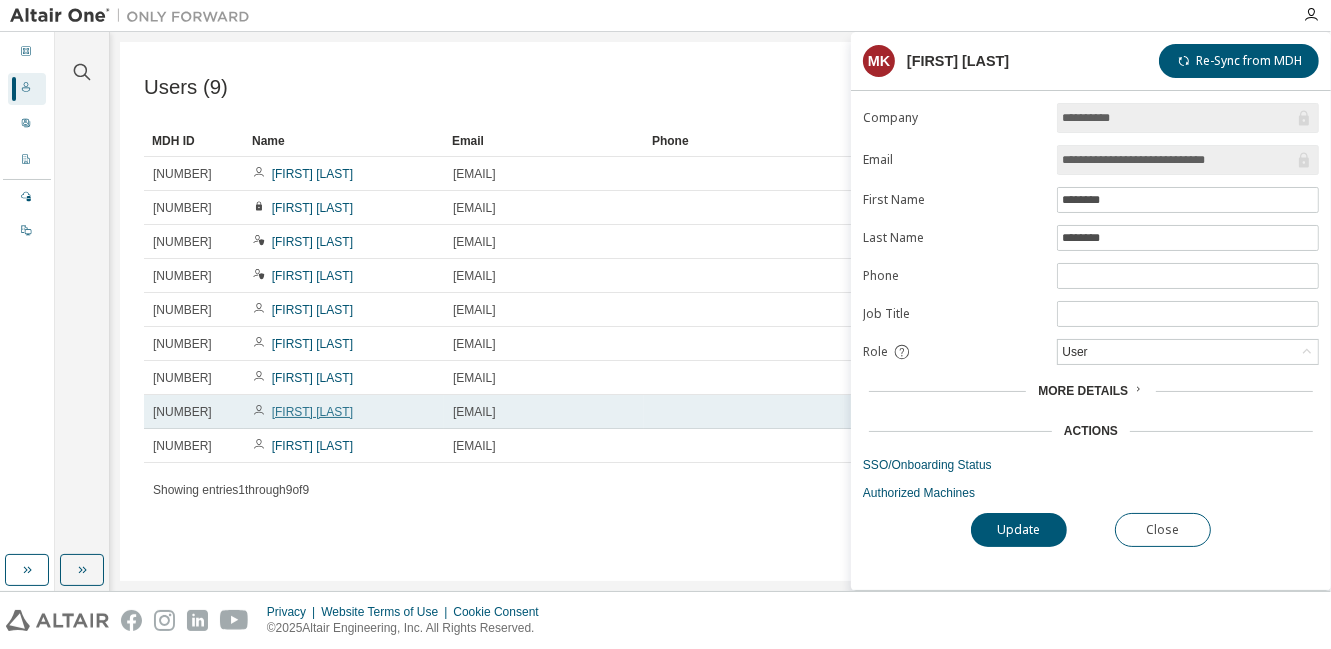 click on "Miroslav Kolinsky" at bounding box center (312, 412) 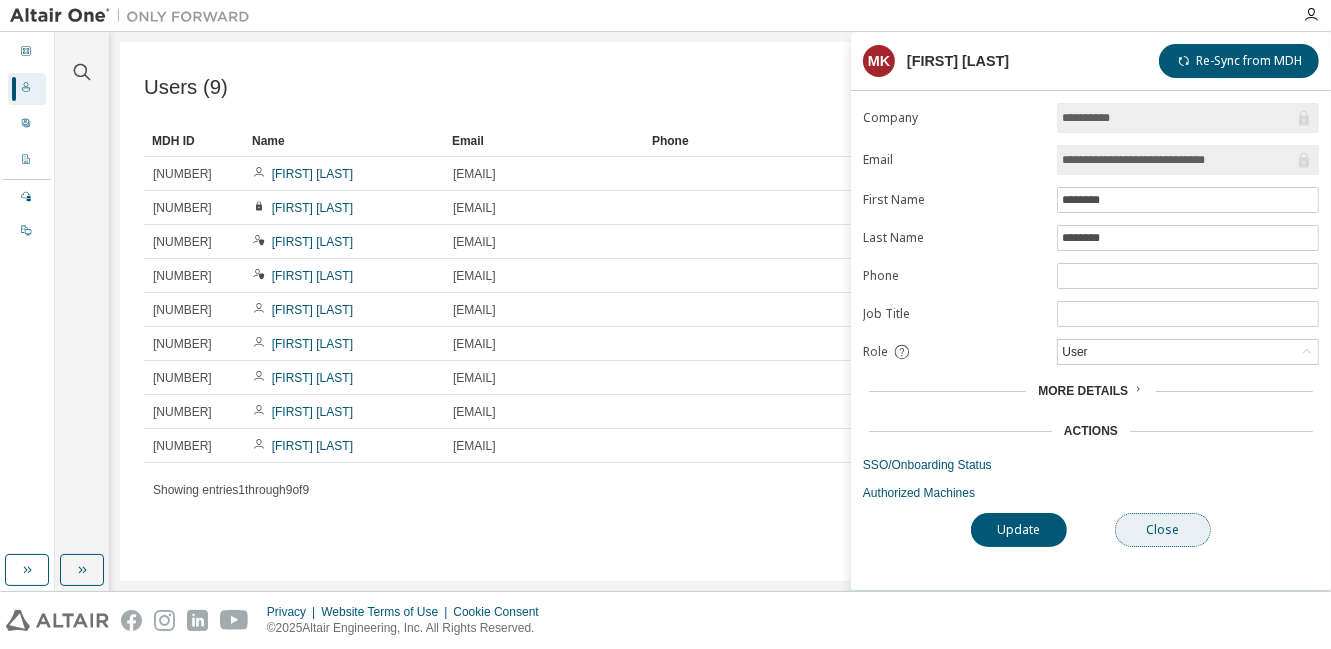 click on "Close" at bounding box center [1163, 530] 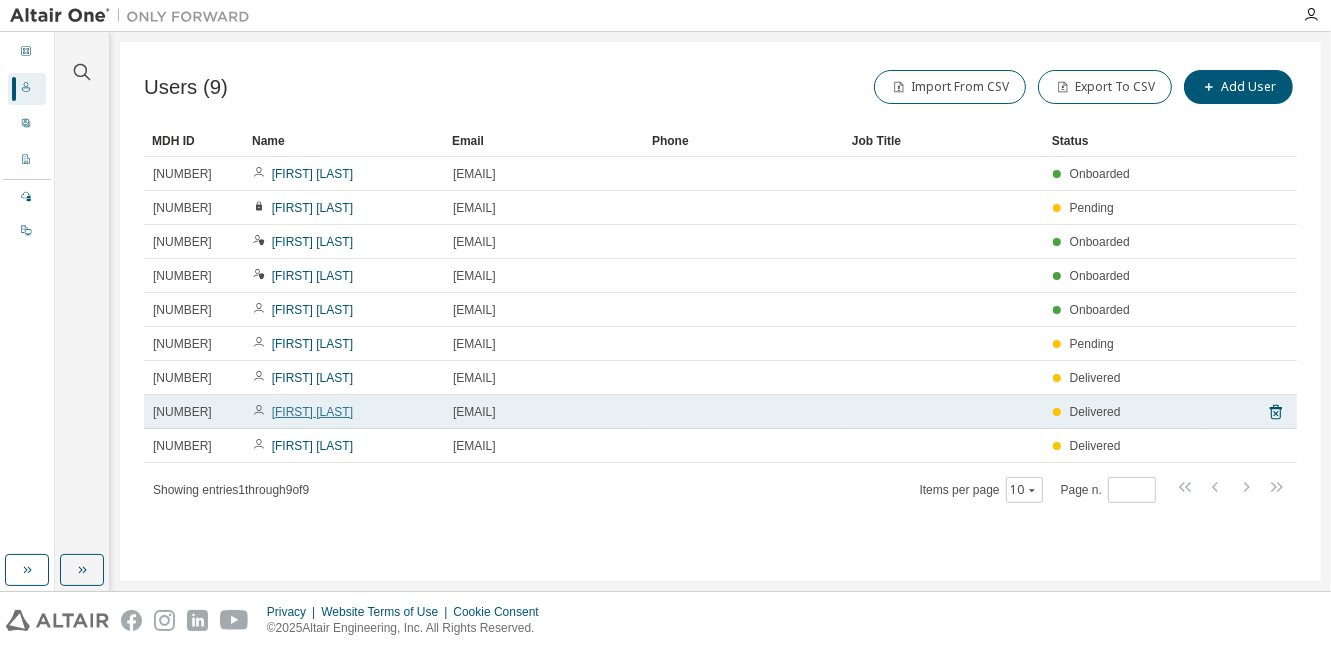 click on "Miroslav Kolinsky" at bounding box center (312, 412) 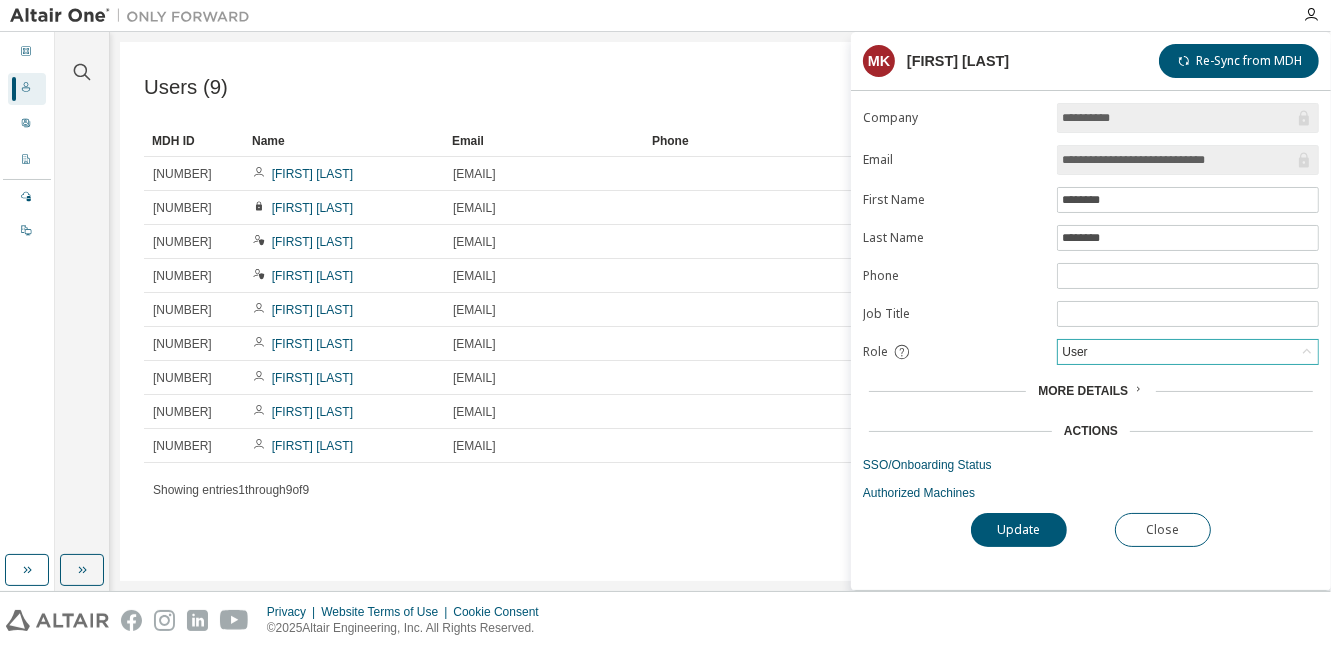 click on "User" at bounding box center (1188, 352) 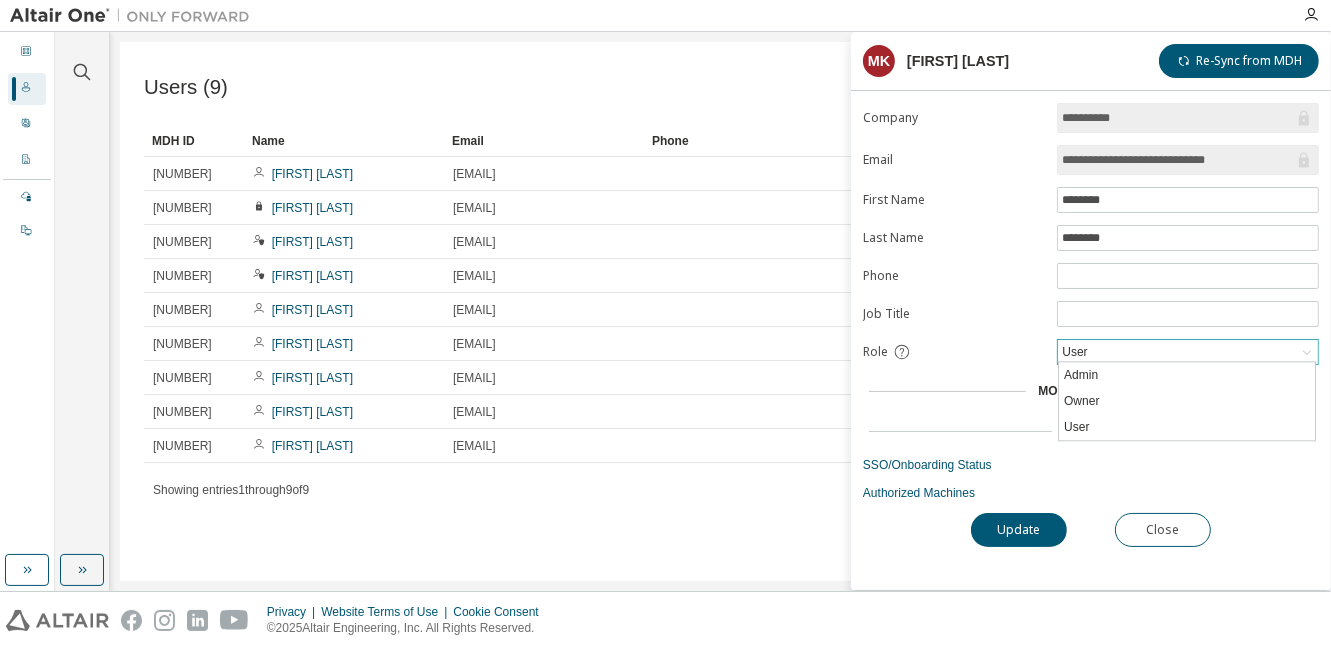 click on "User" at bounding box center (1188, 352) 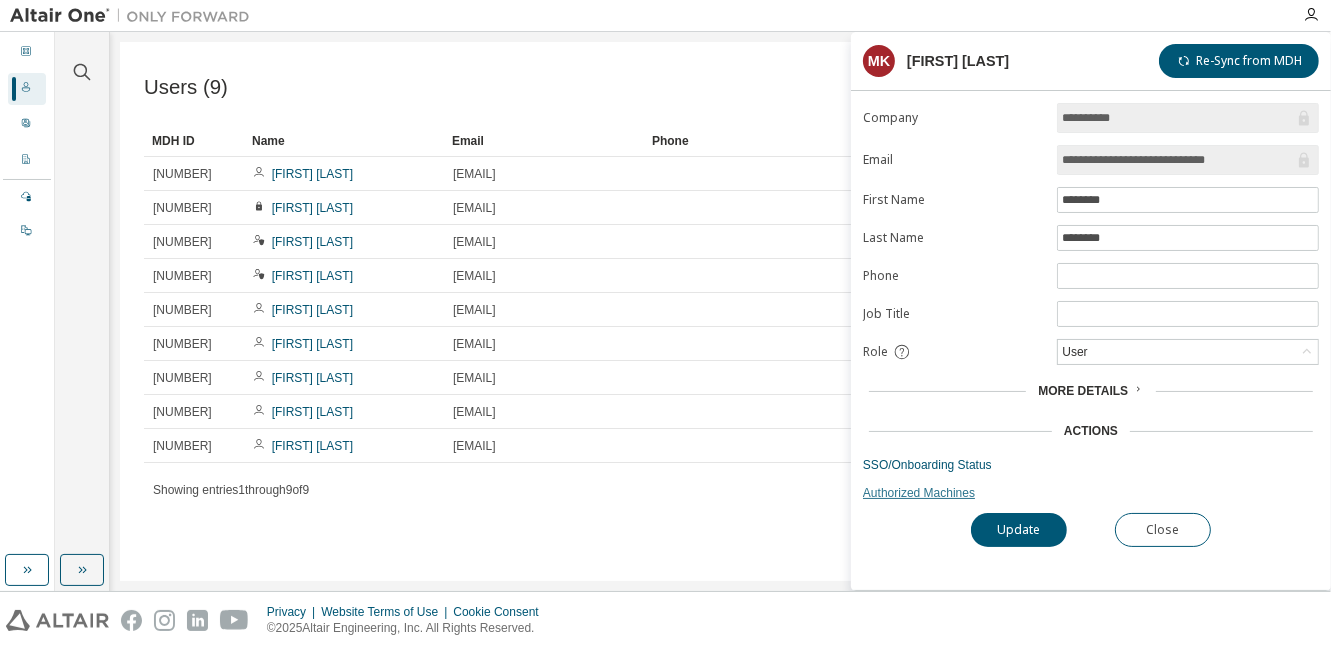 click on "Authorized Machines" at bounding box center [1091, 493] 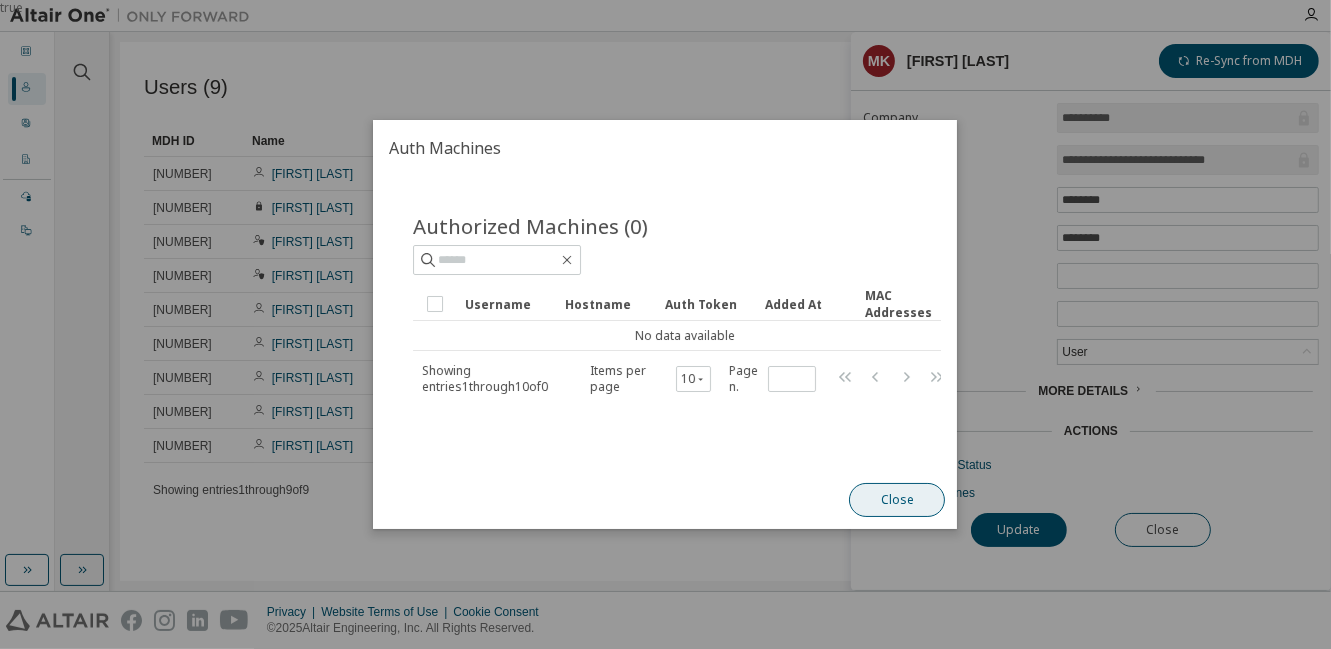 click on "Close" at bounding box center (898, 500) 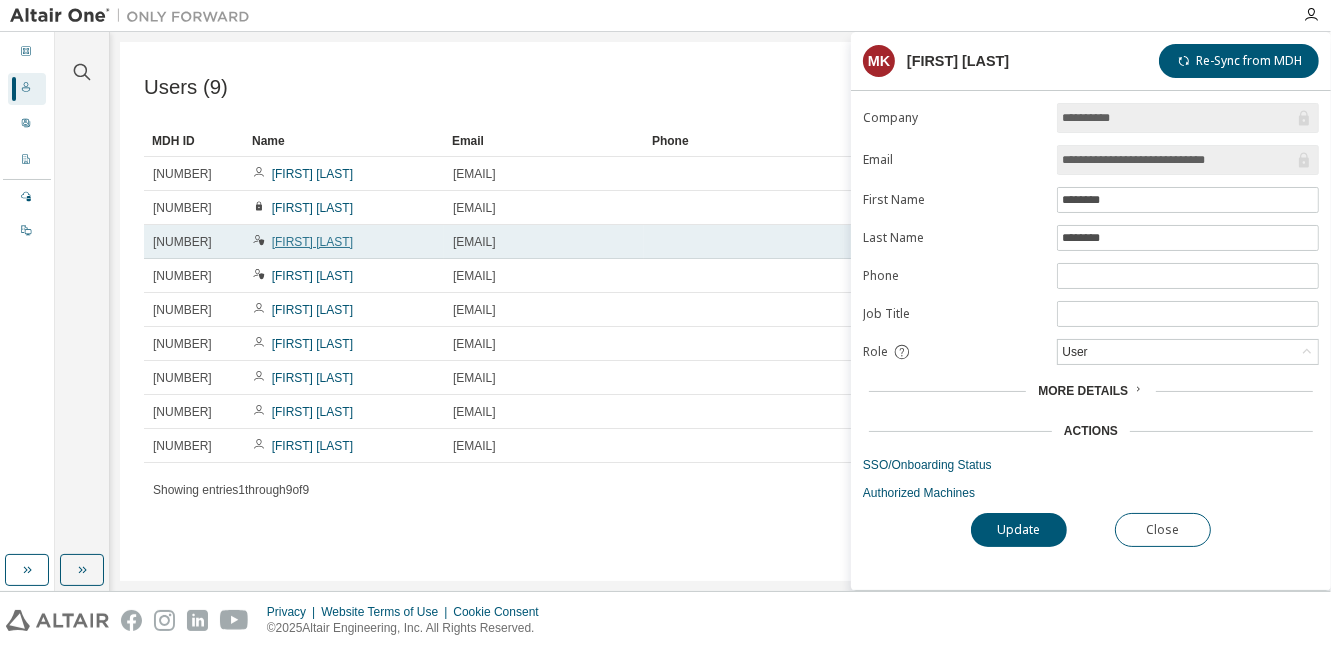click on "Jan Krosse" at bounding box center [312, 242] 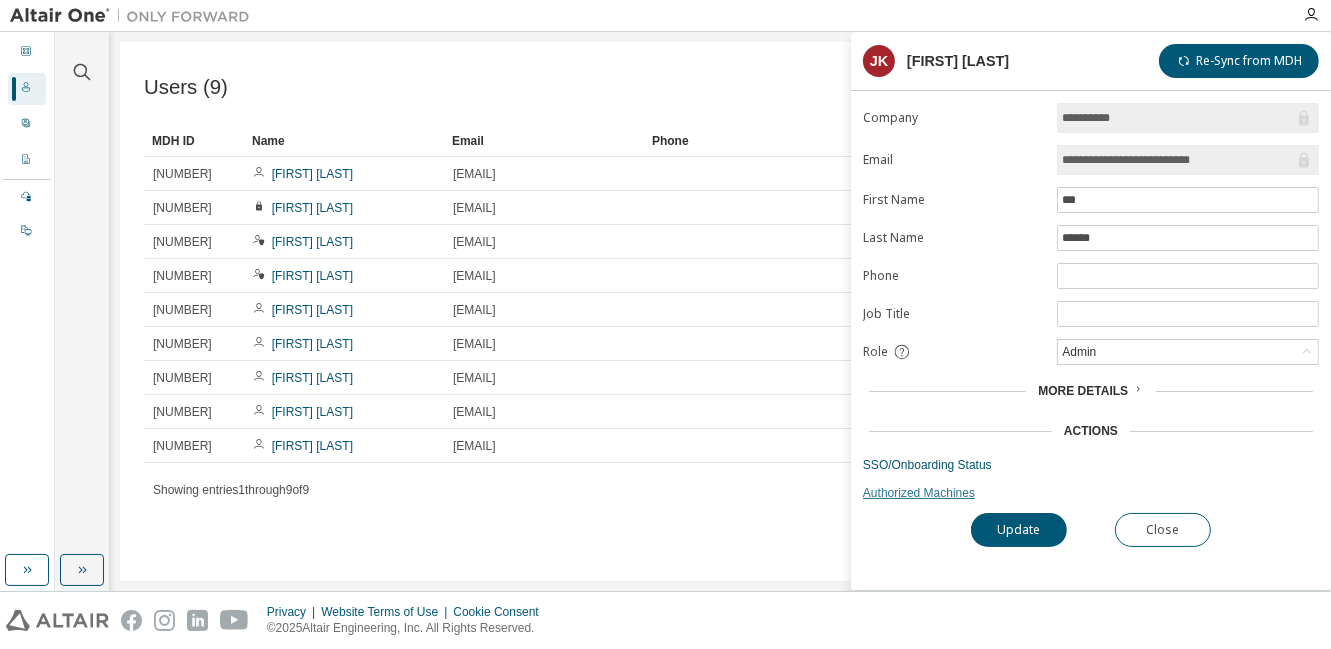 click on "Authorized Machines" at bounding box center (1091, 493) 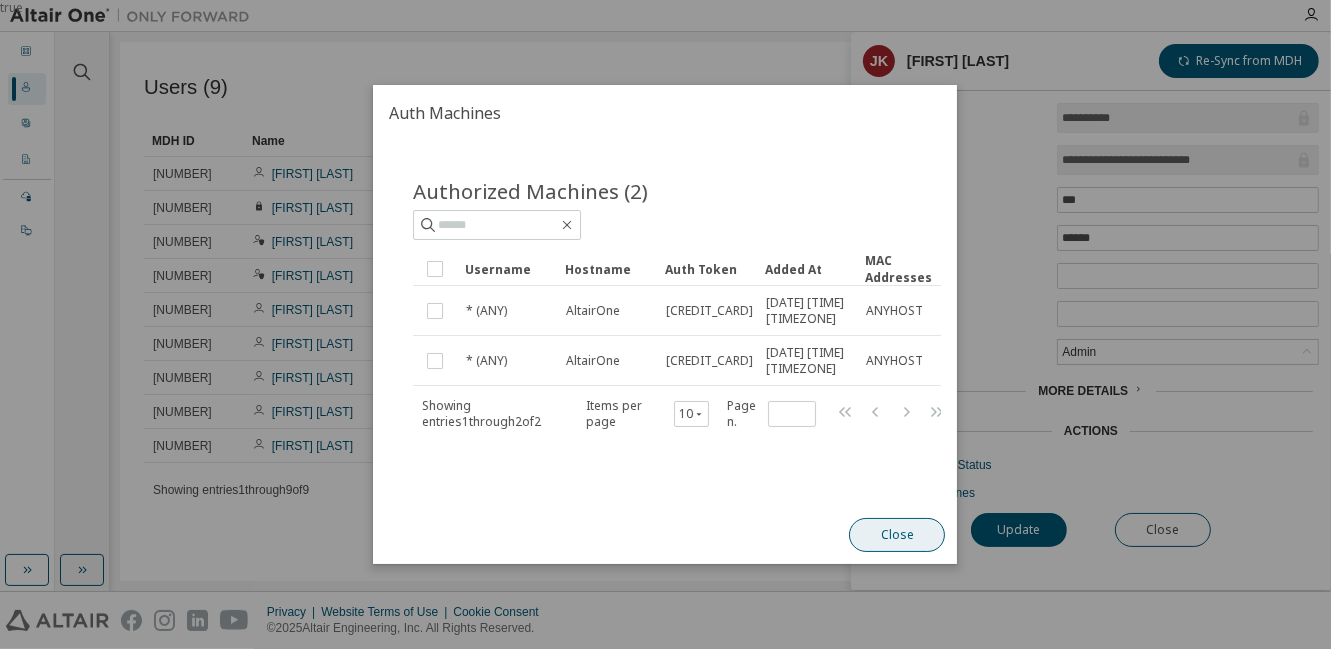 click on "Close" at bounding box center [898, 535] 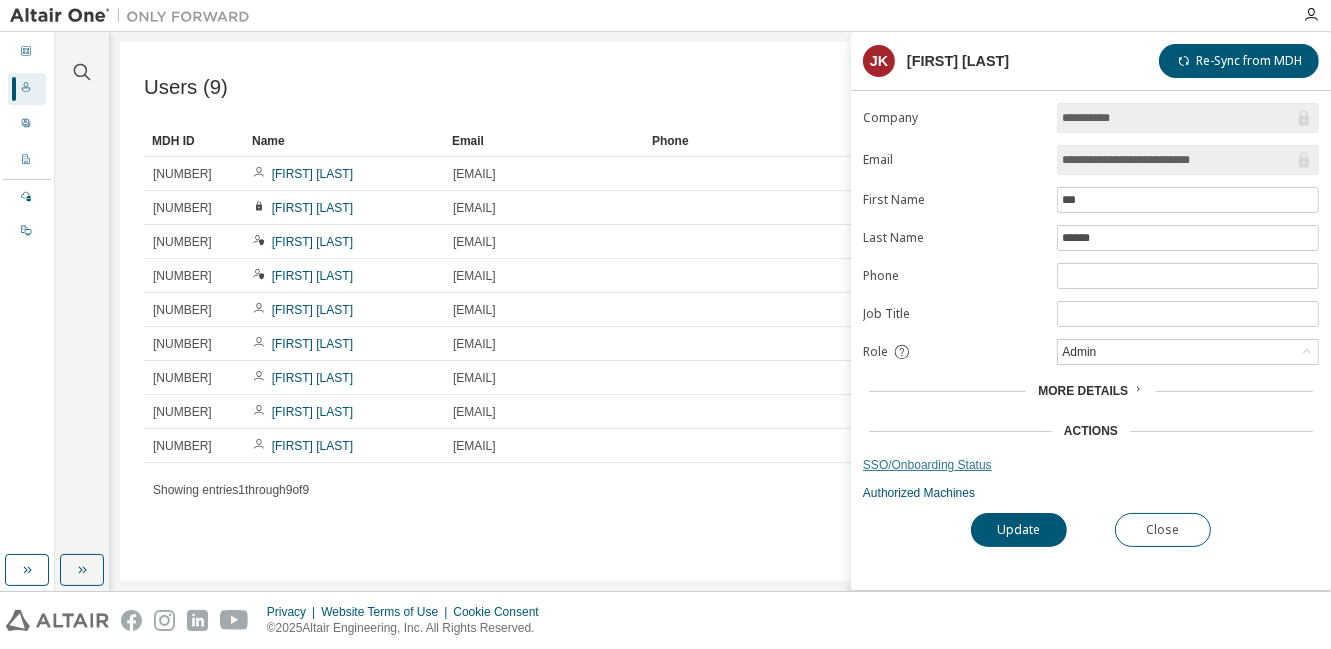 click on "SSO/Onboarding Status" at bounding box center (1091, 465) 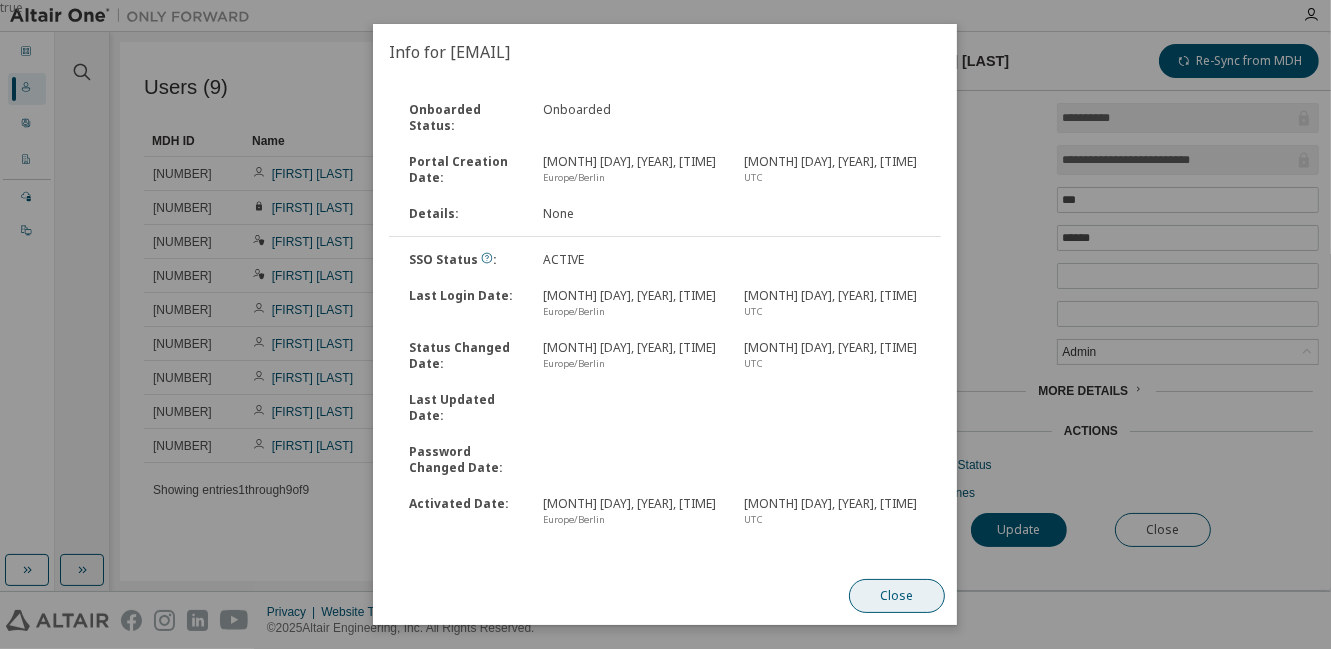 click on "Close" at bounding box center (898, 596) 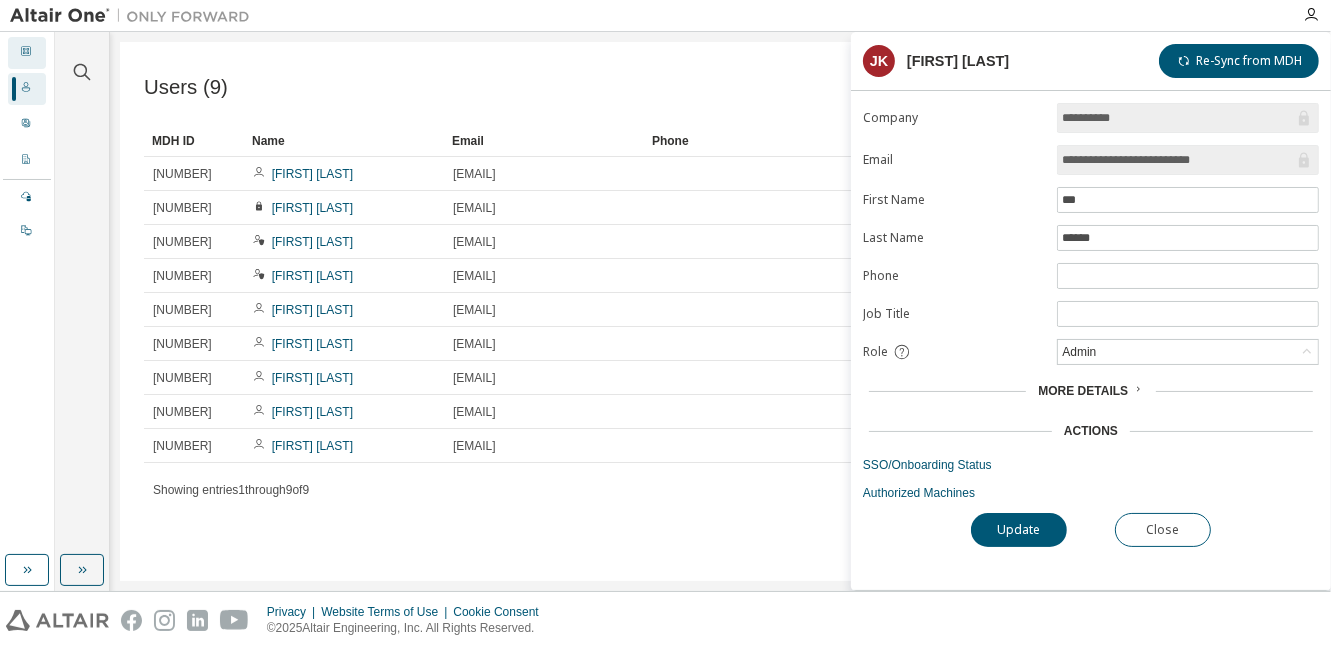 click 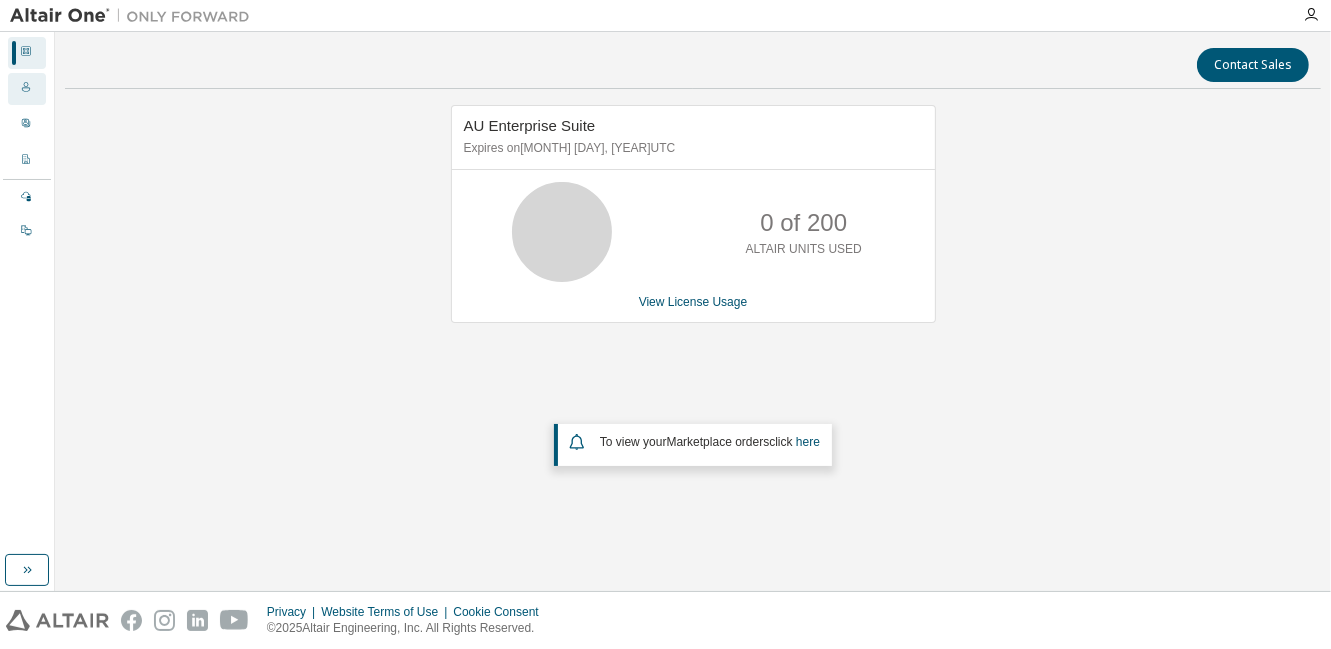 click 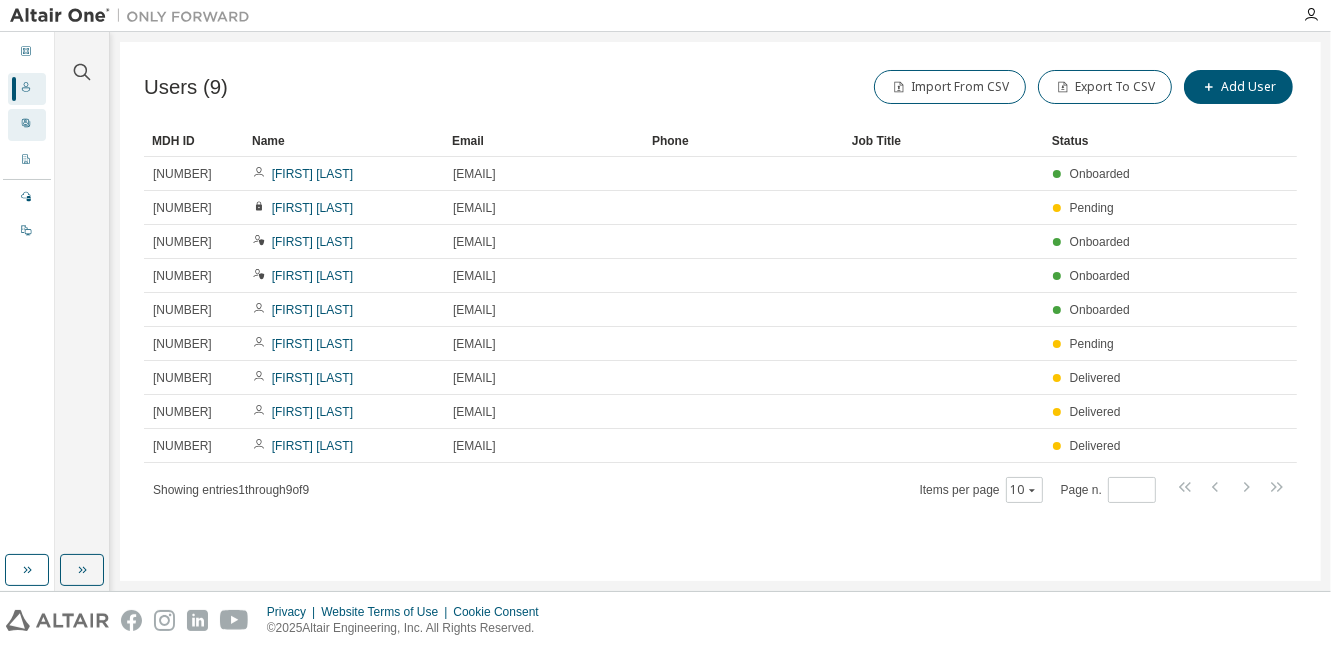 click 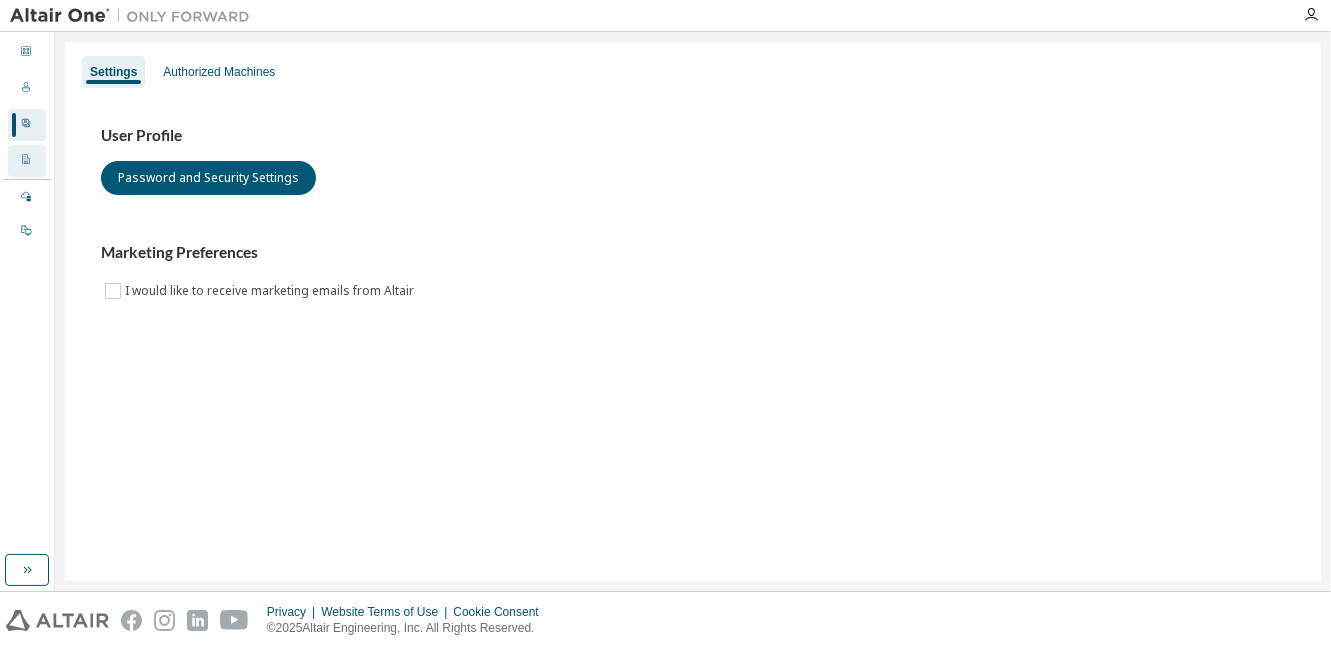 click 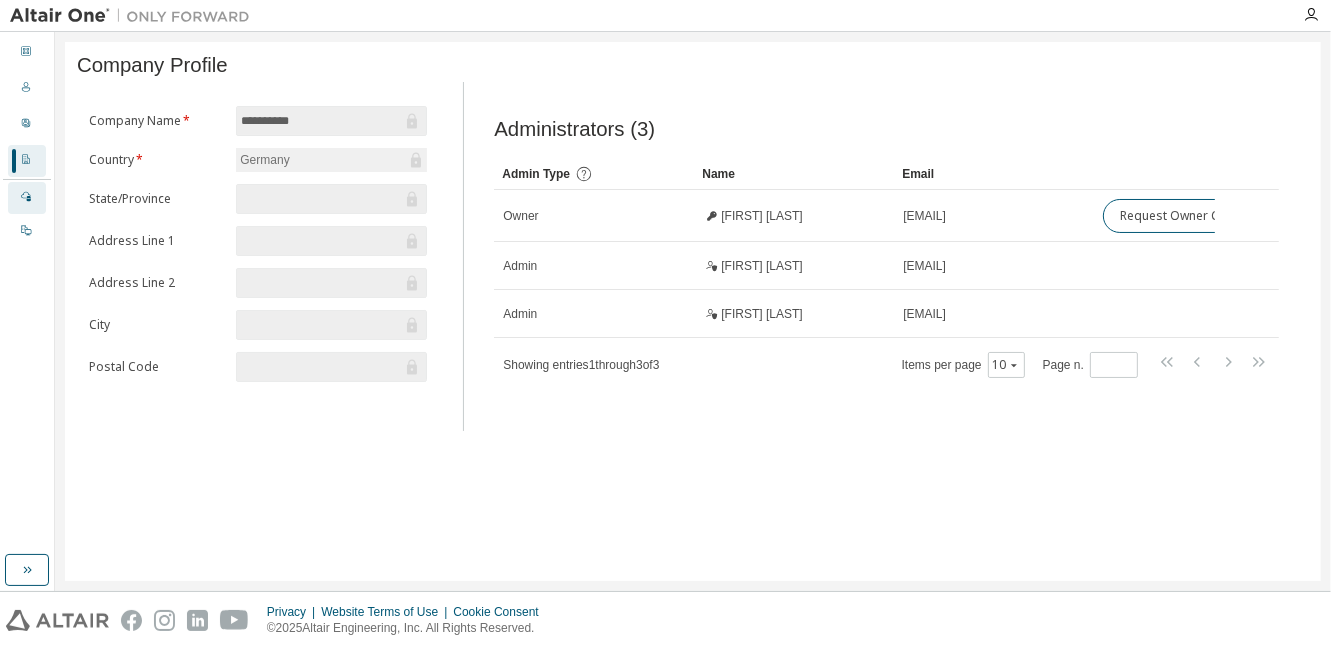 click 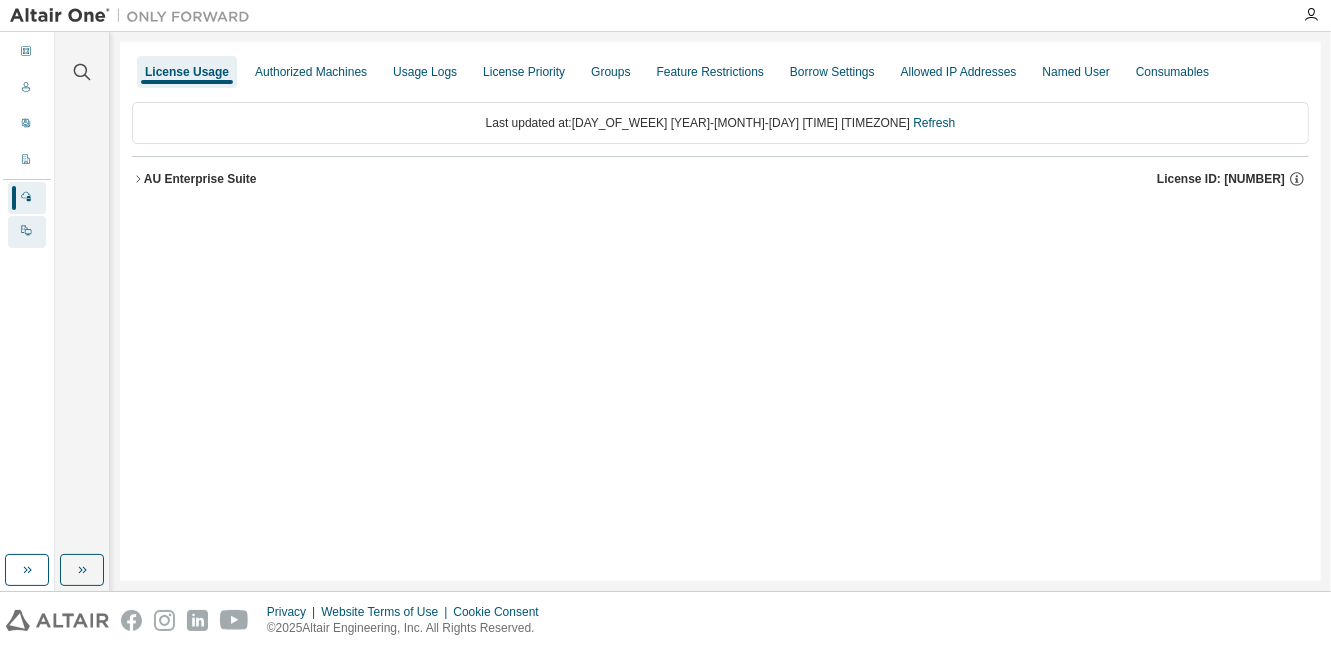 click 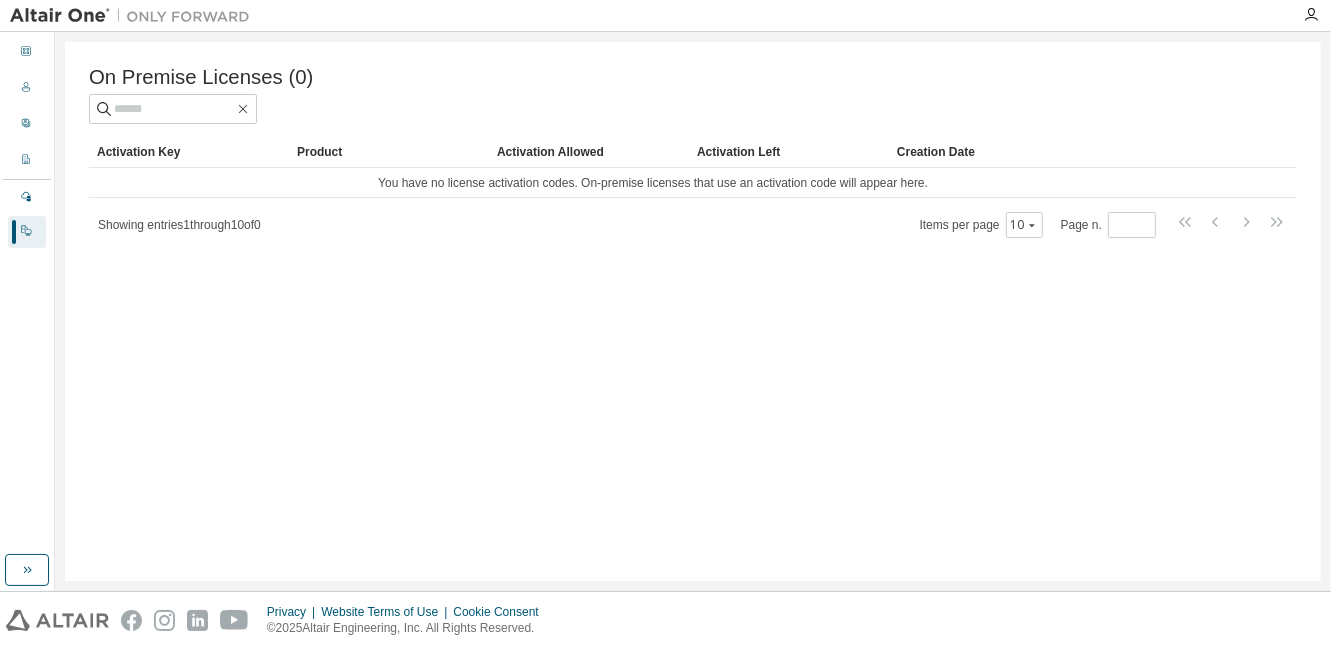 click at bounding box center (135, 16) 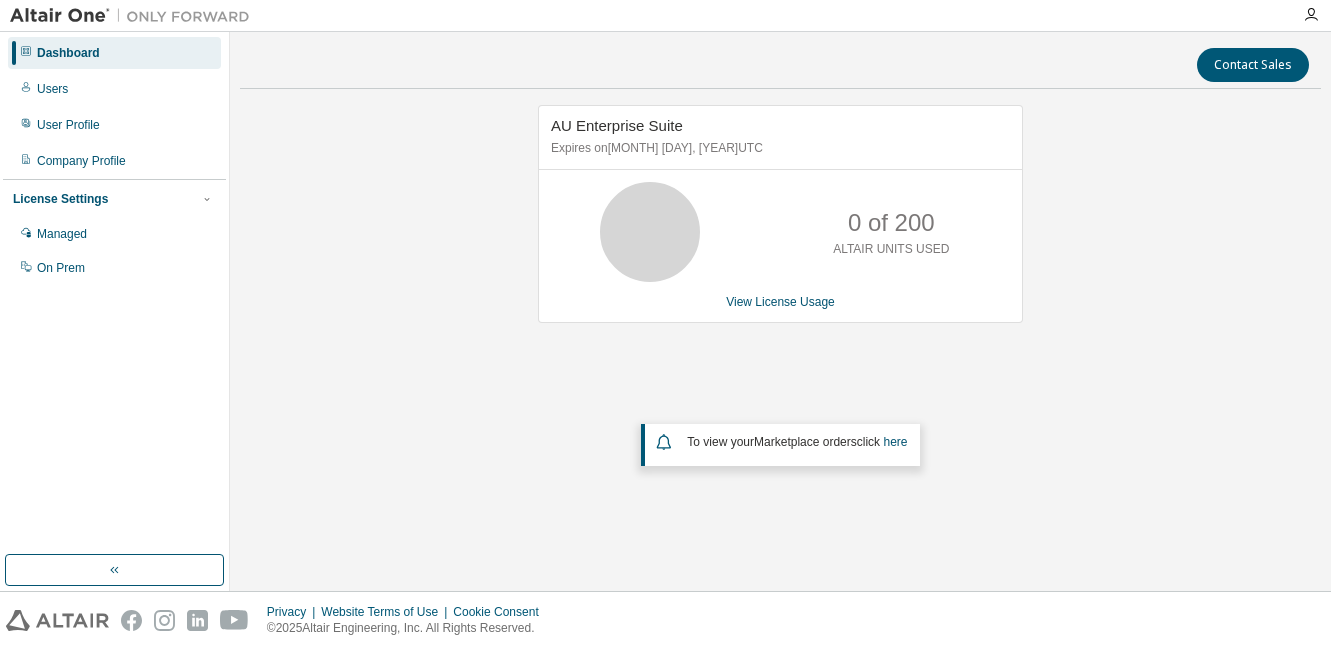 scroll, scrollTop: 0, scrollLeft: 0, axis: both 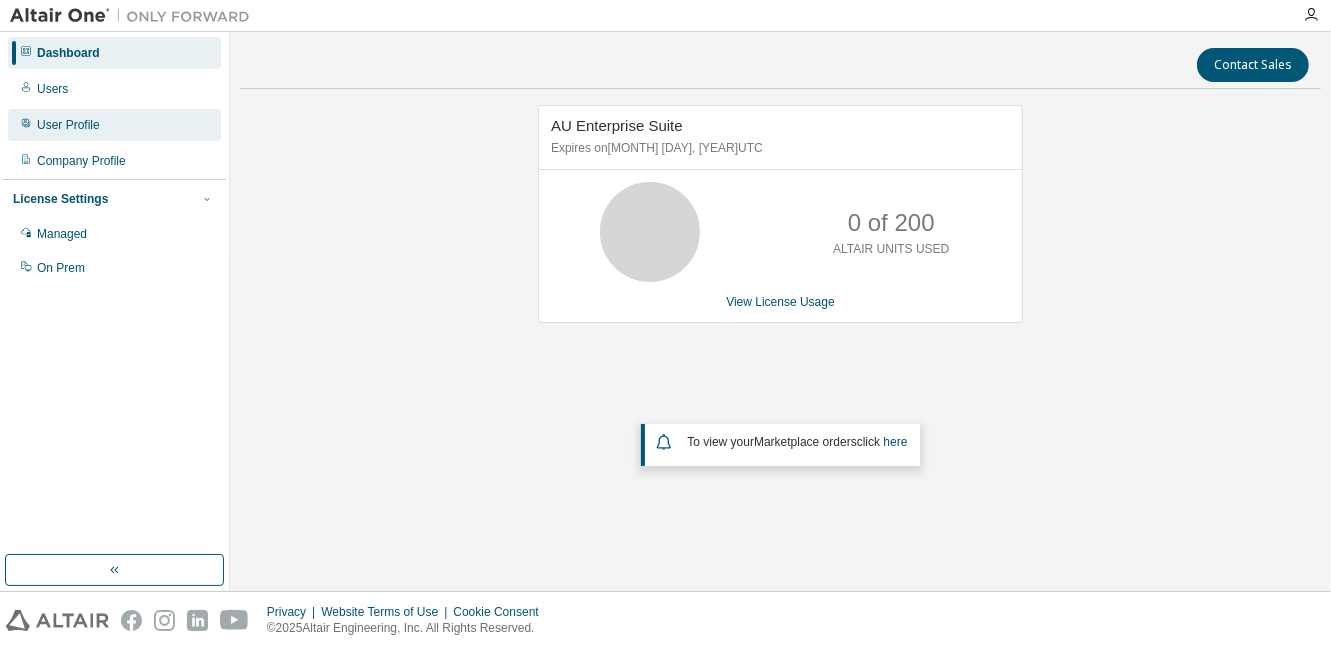 click on "User Profile" at bounding box center [68, 125] 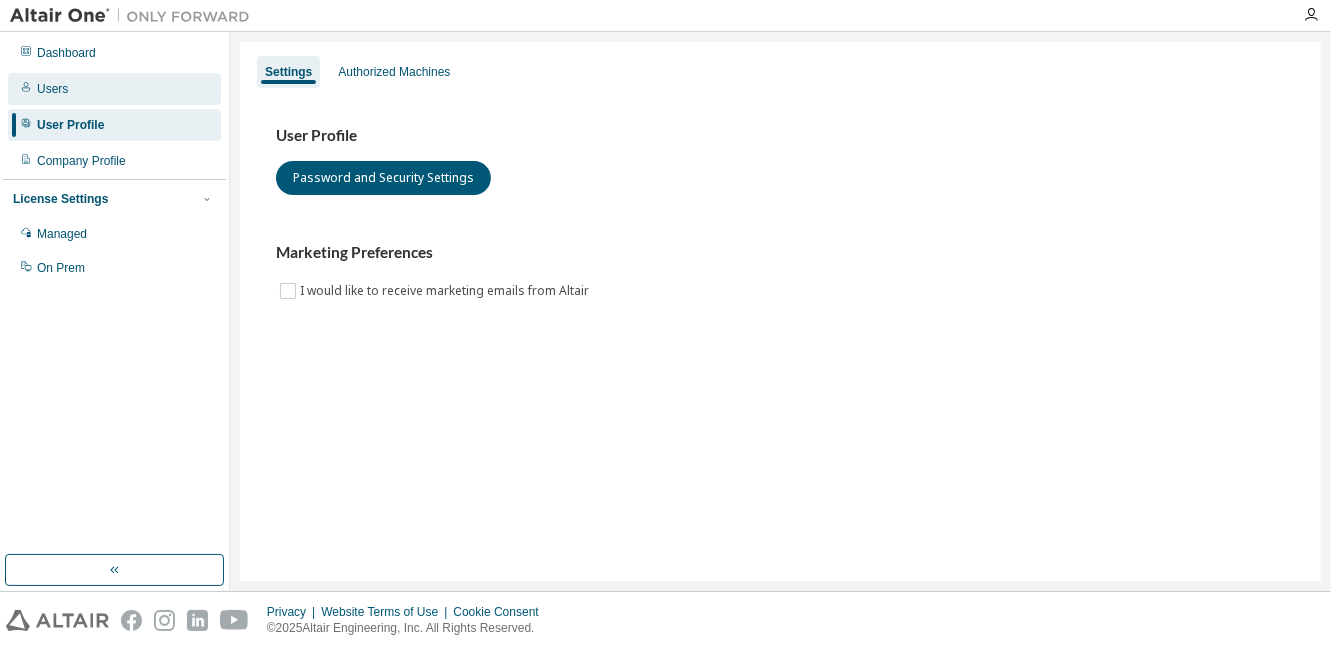 click on "Users" at bounding box center [52, 89] 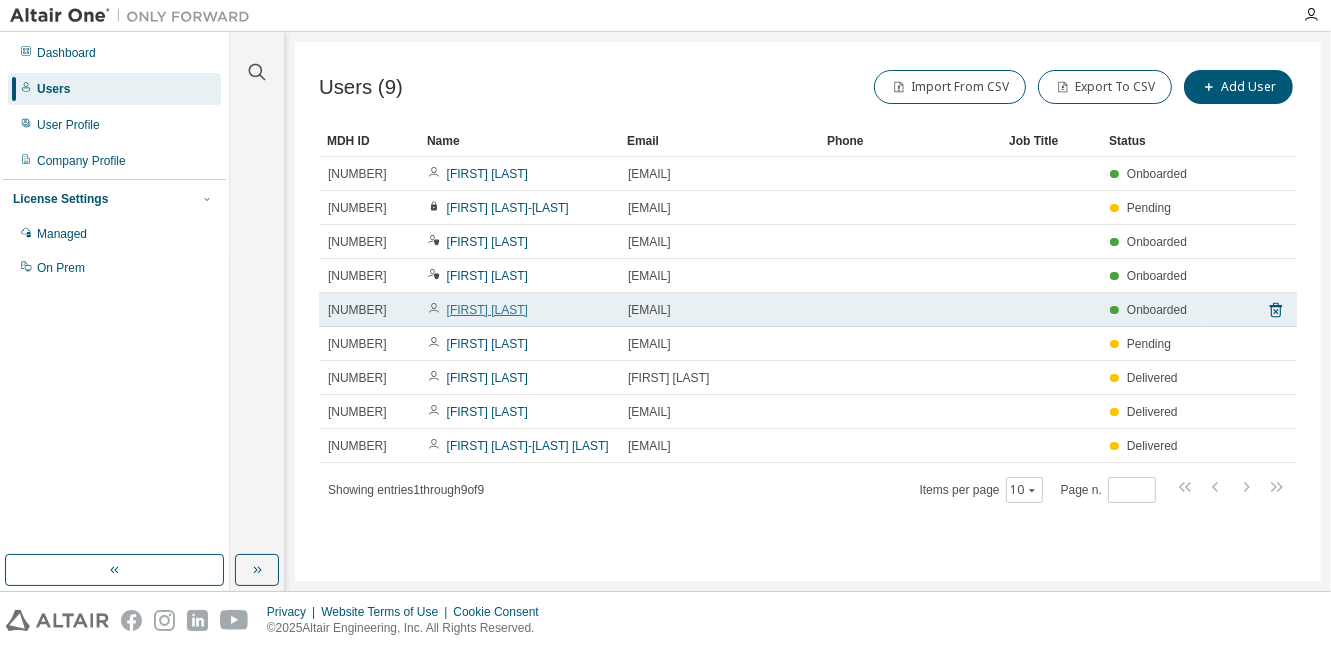 click on "[FIRST] [LAST]" at bounding box center [487, 310] 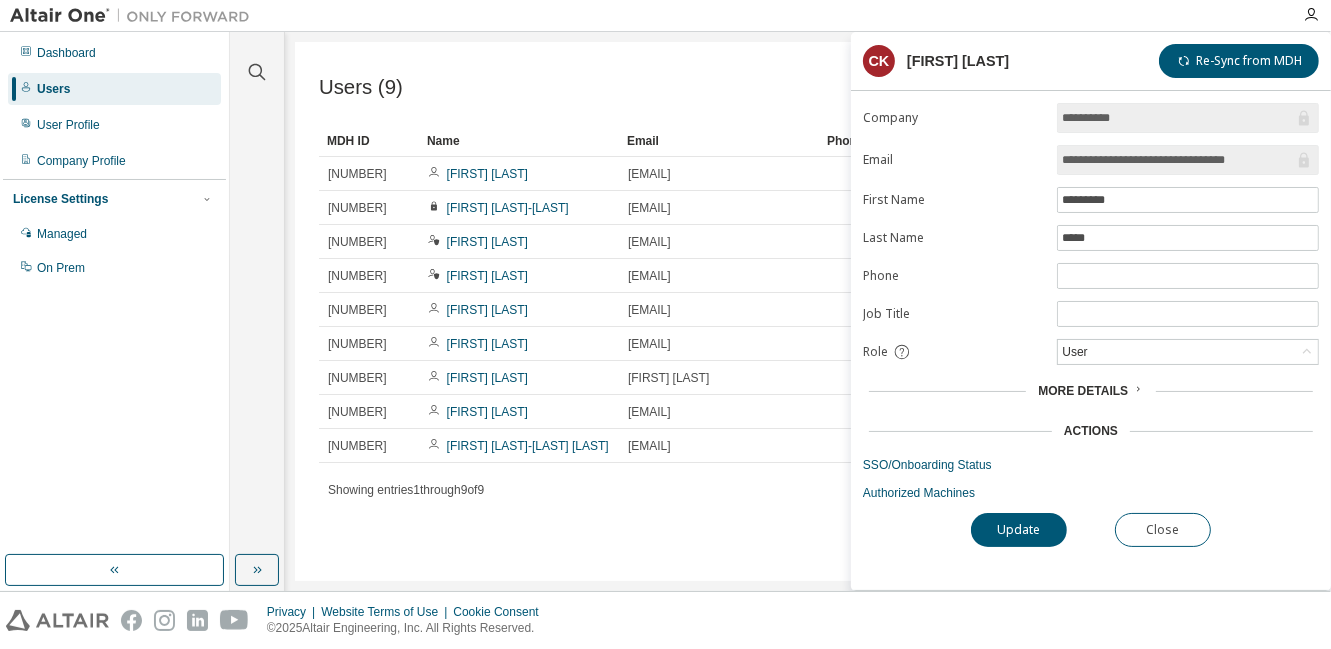 click on "More Details" at bounding box center [1083, 391] 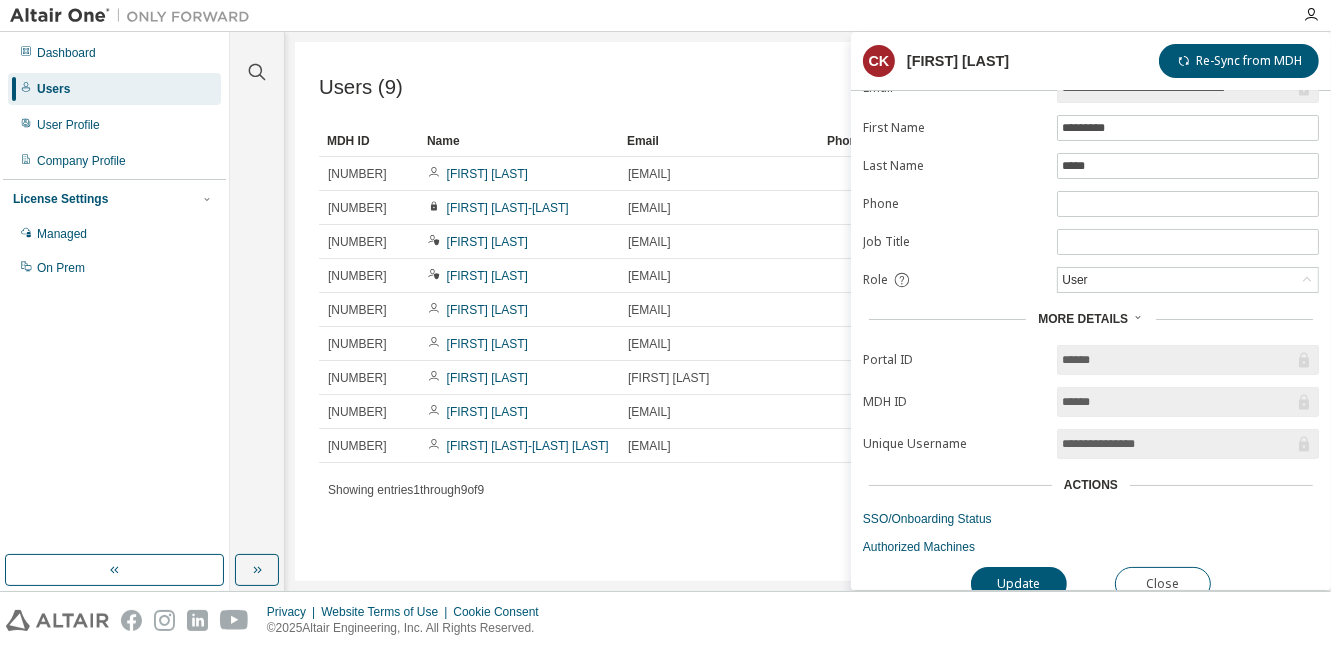 scroll, scrollTop: 77, scrollLeft: 0, axis: vertical 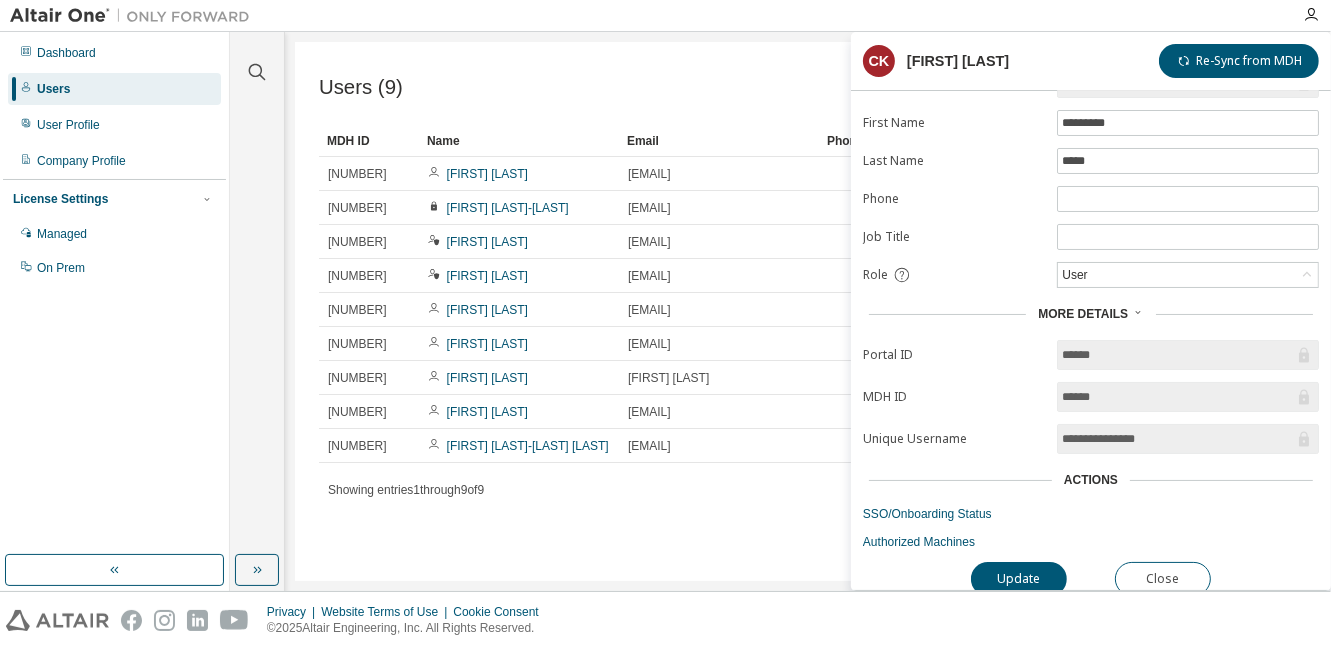 click on "Actions" at bounding box center (1091, 480) 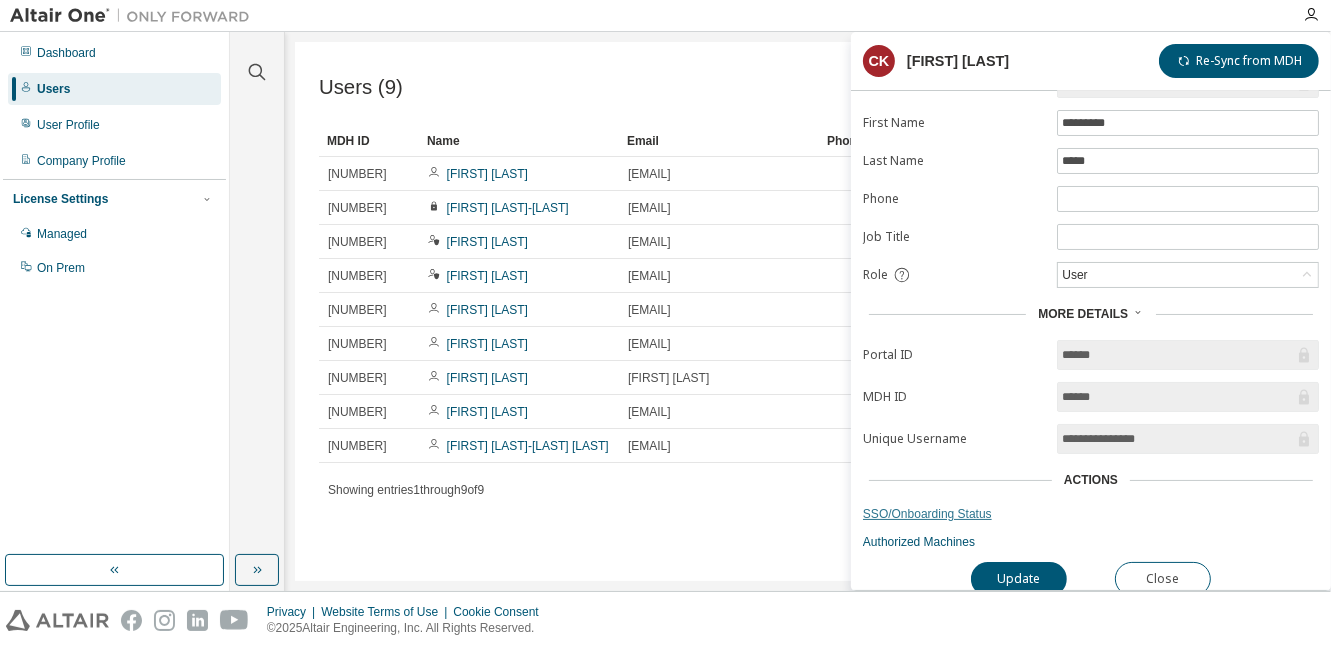 click on "SSO/Onboarding Status" at bounding box center (1091, 514) 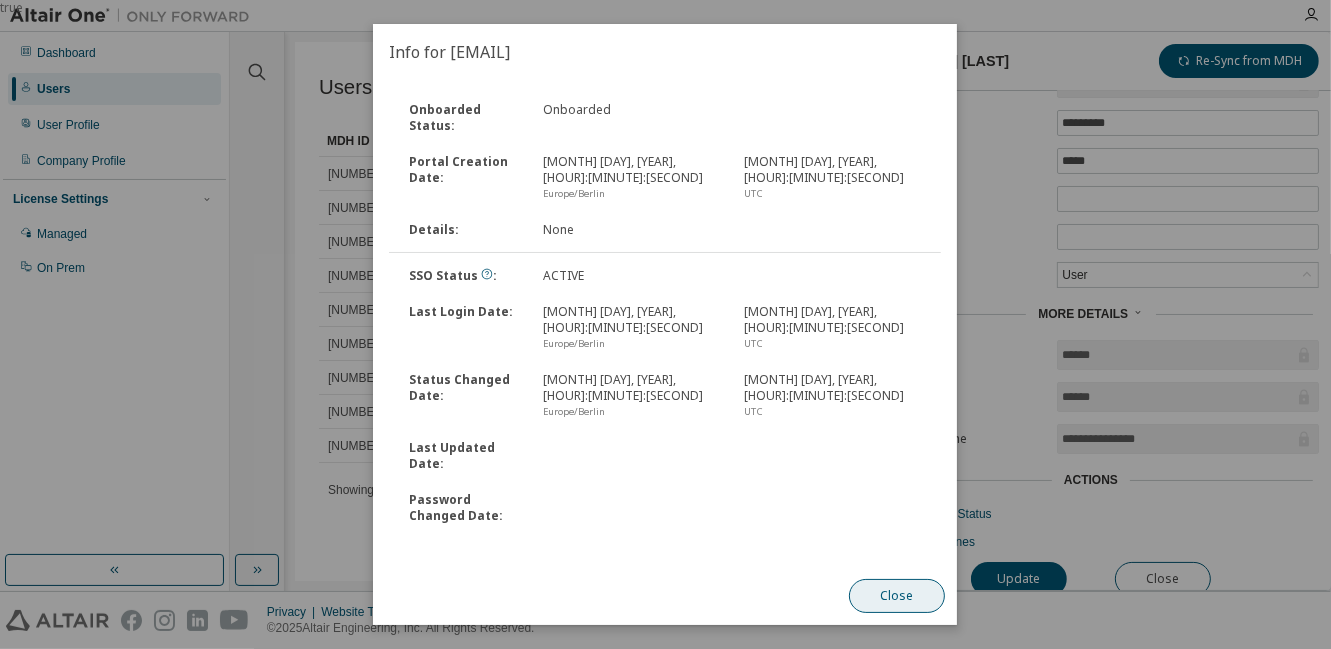 click on "Close" at bounding box center (898, 596) 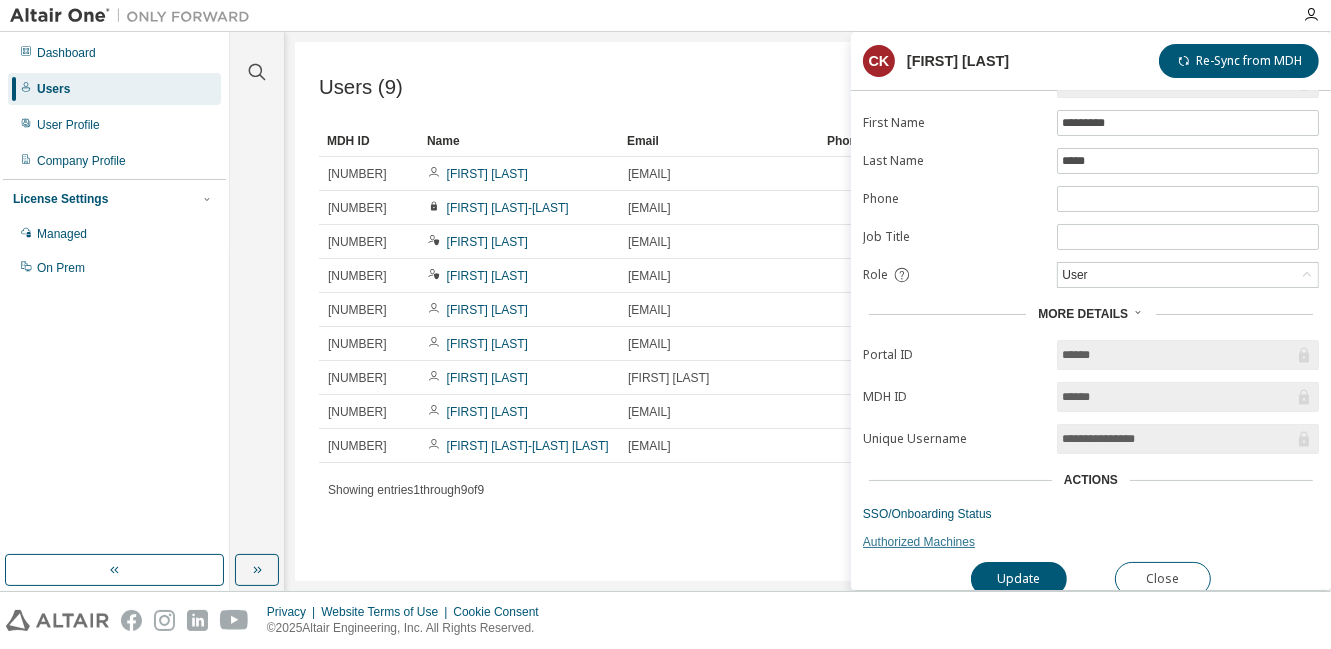 click on "Authorized Machines" at bounding box center [1091, 542] 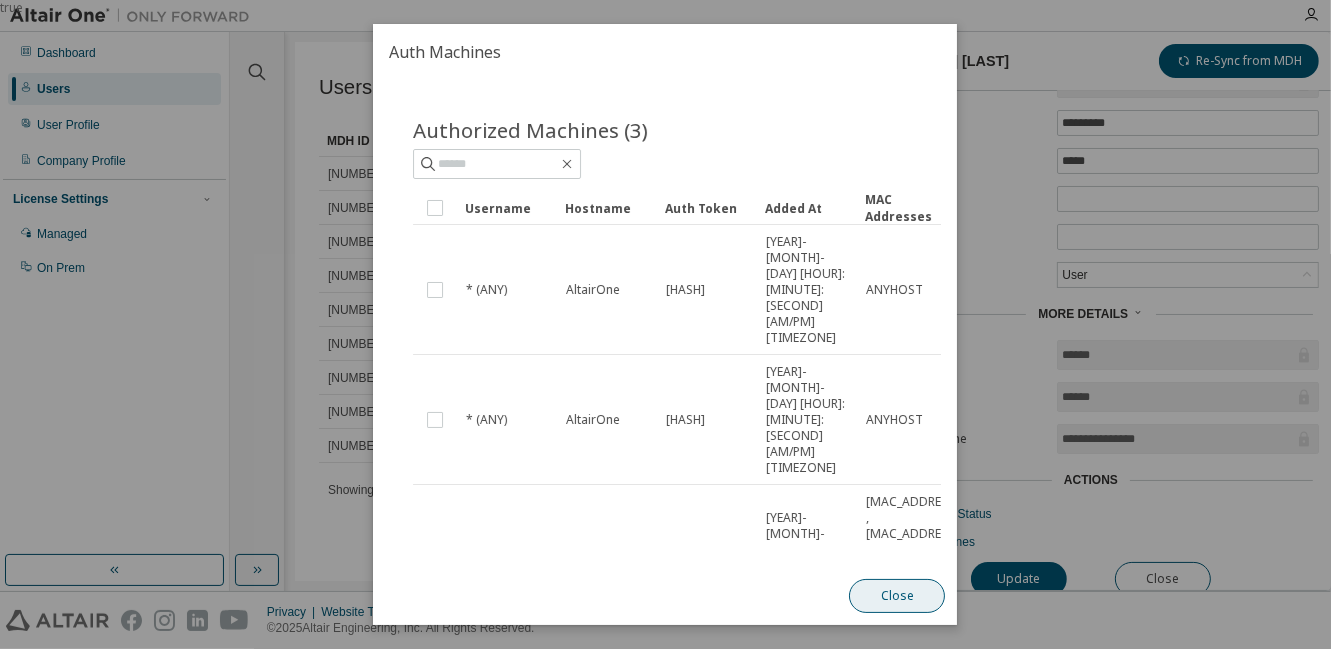 click on "Close" at bounding box center (898, 596) 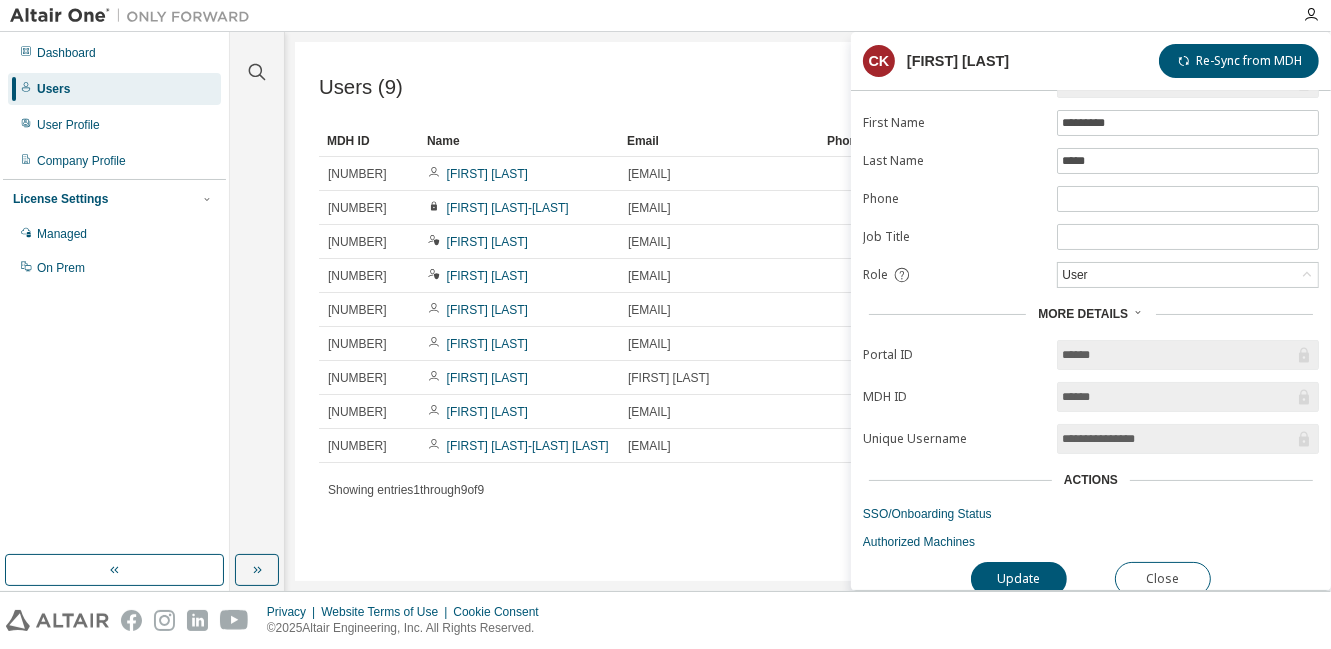 click on "Name" at bounding box center [519, 141] 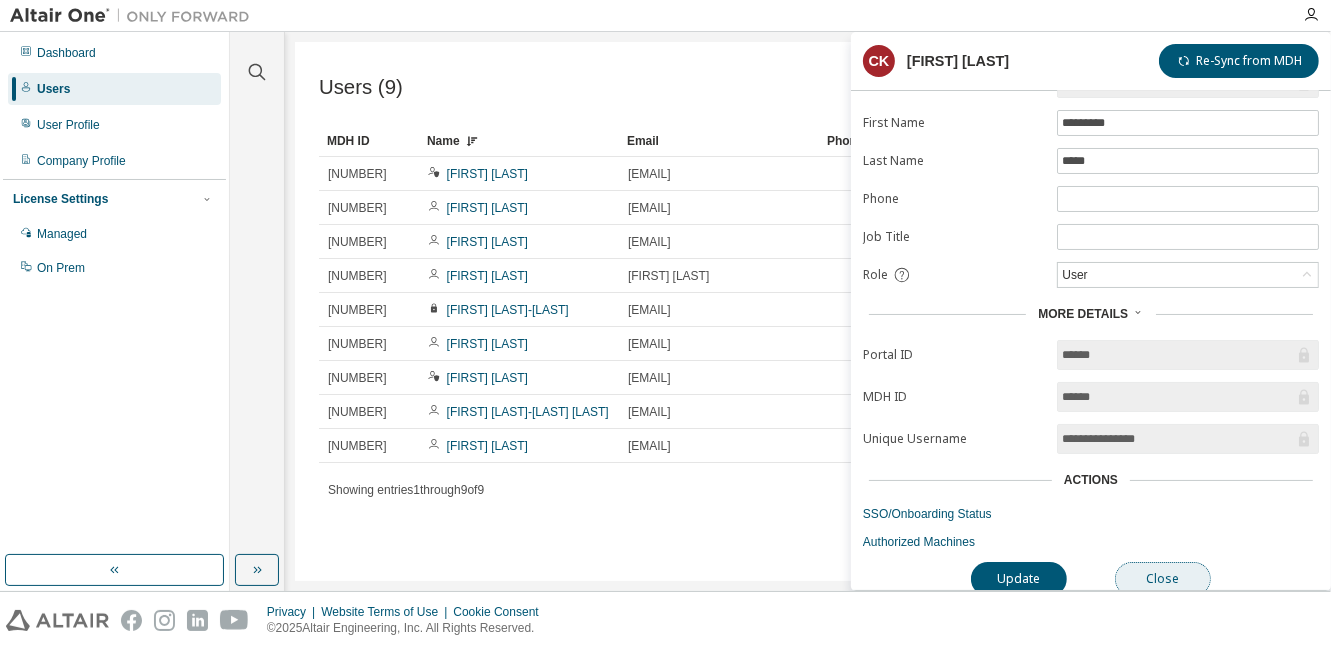 click on "Close" at bounding box center [1163, 579] 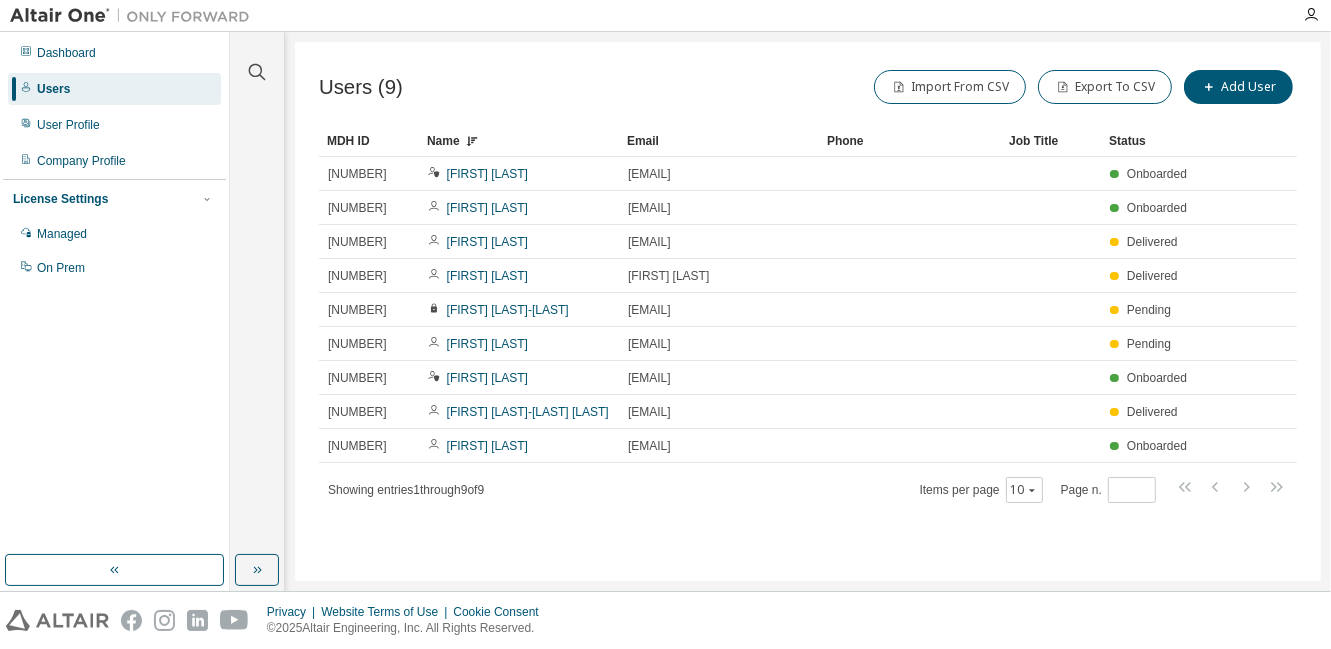 click 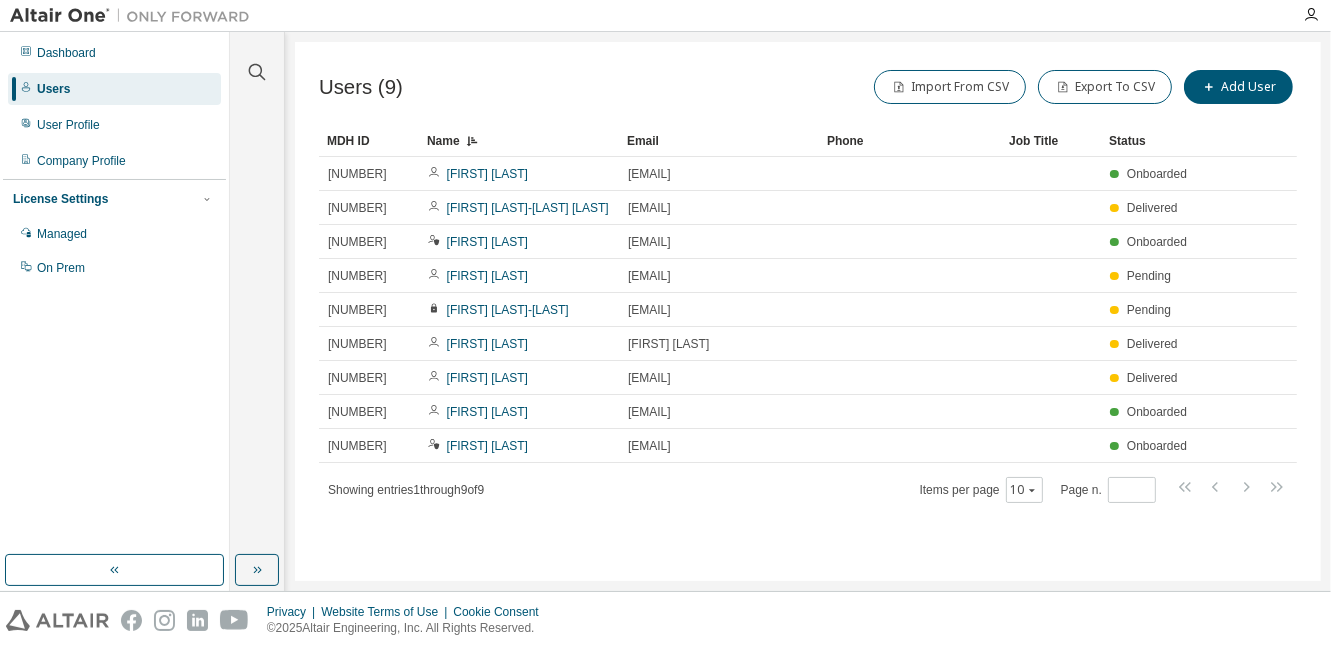 click on "Users (9) Import From CSV Export To CSV Add User" at bounding box center (808, 87) 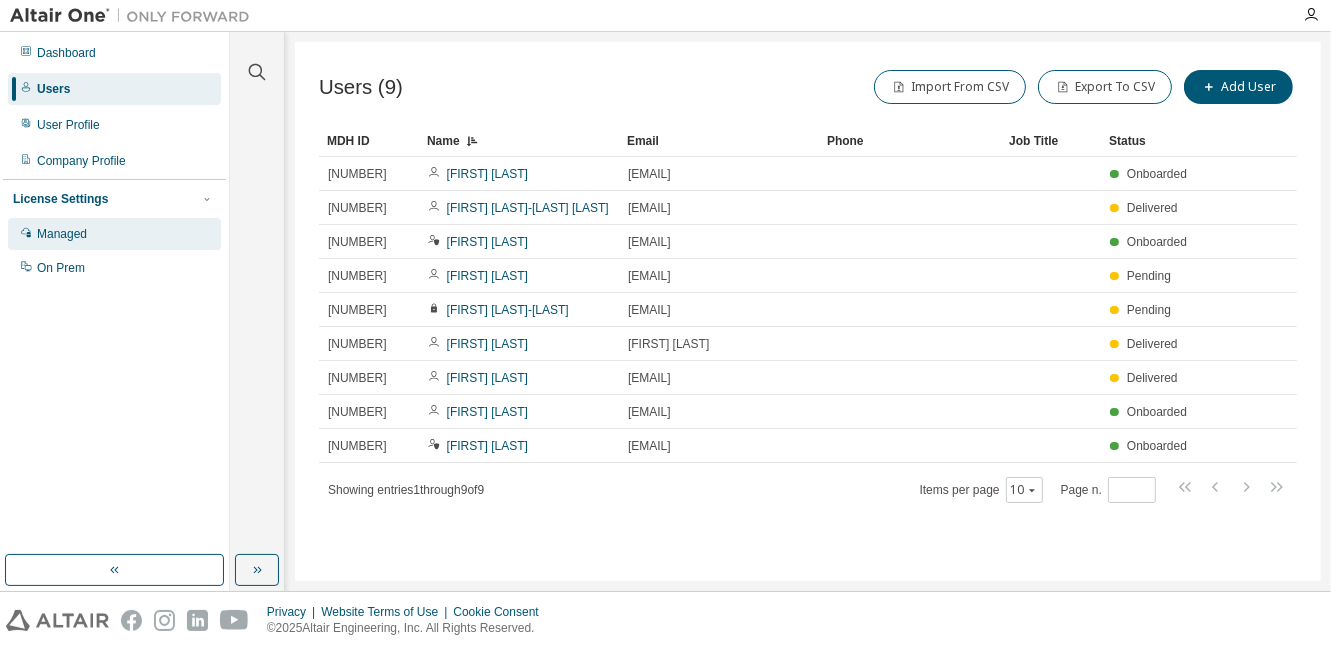 click on "Managed" at bounding box center [62, 234] 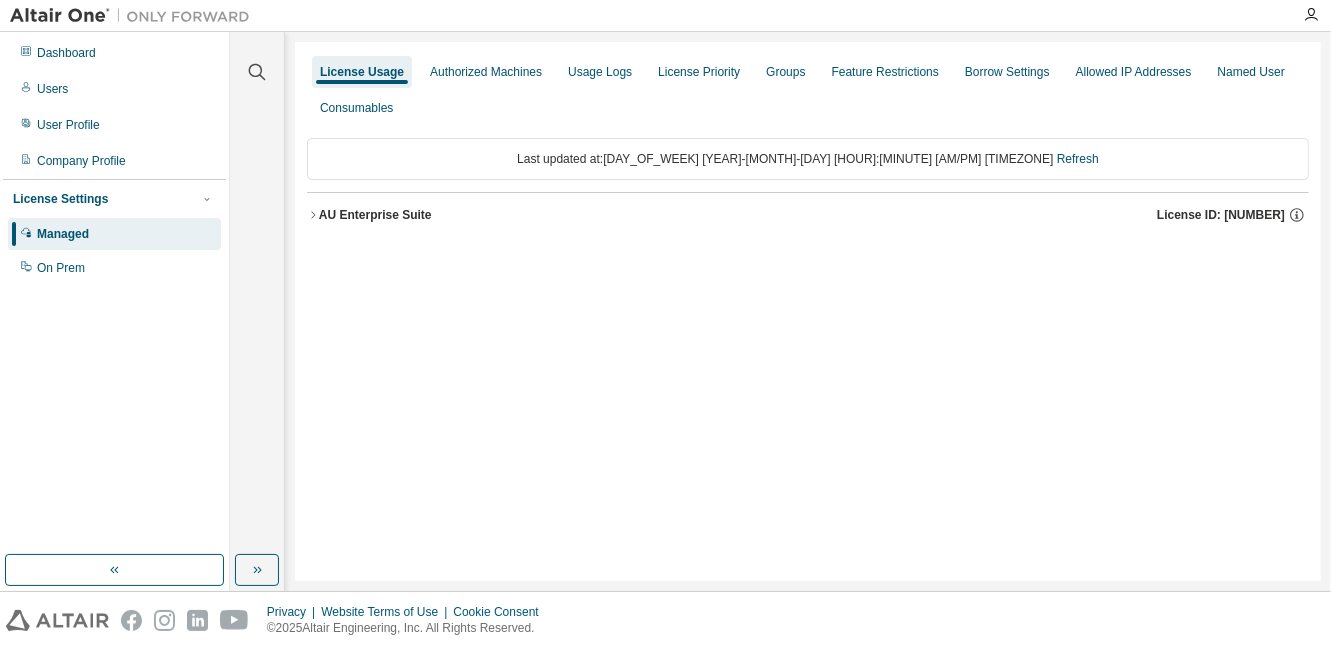 click 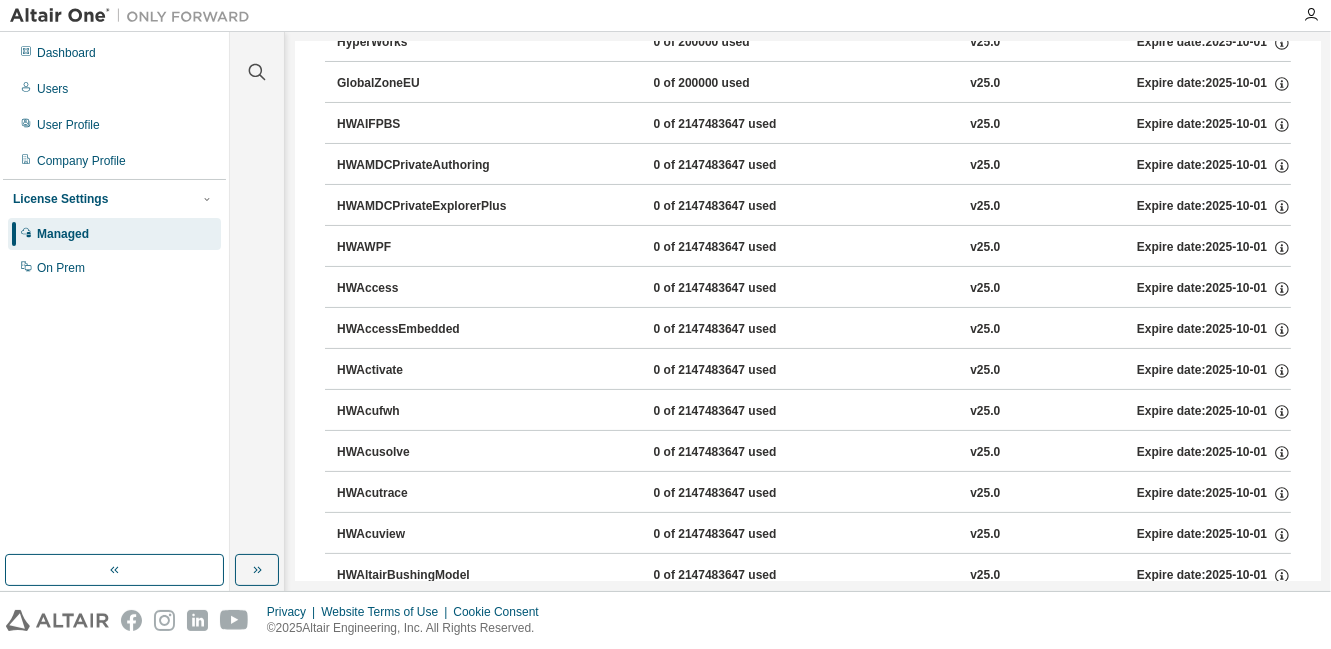scroll, scrollTop: 0, scrollLeft: 0, axis: both 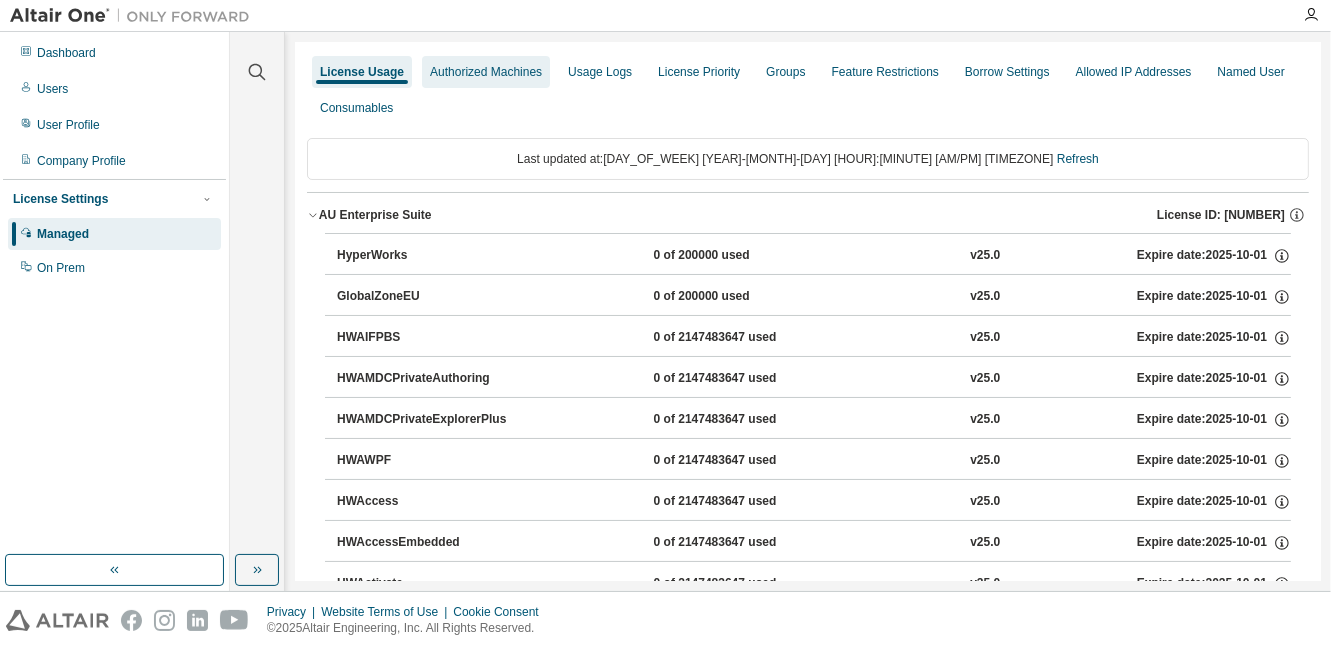 click on "Authorized Machines" at bounding box center (486, 72) 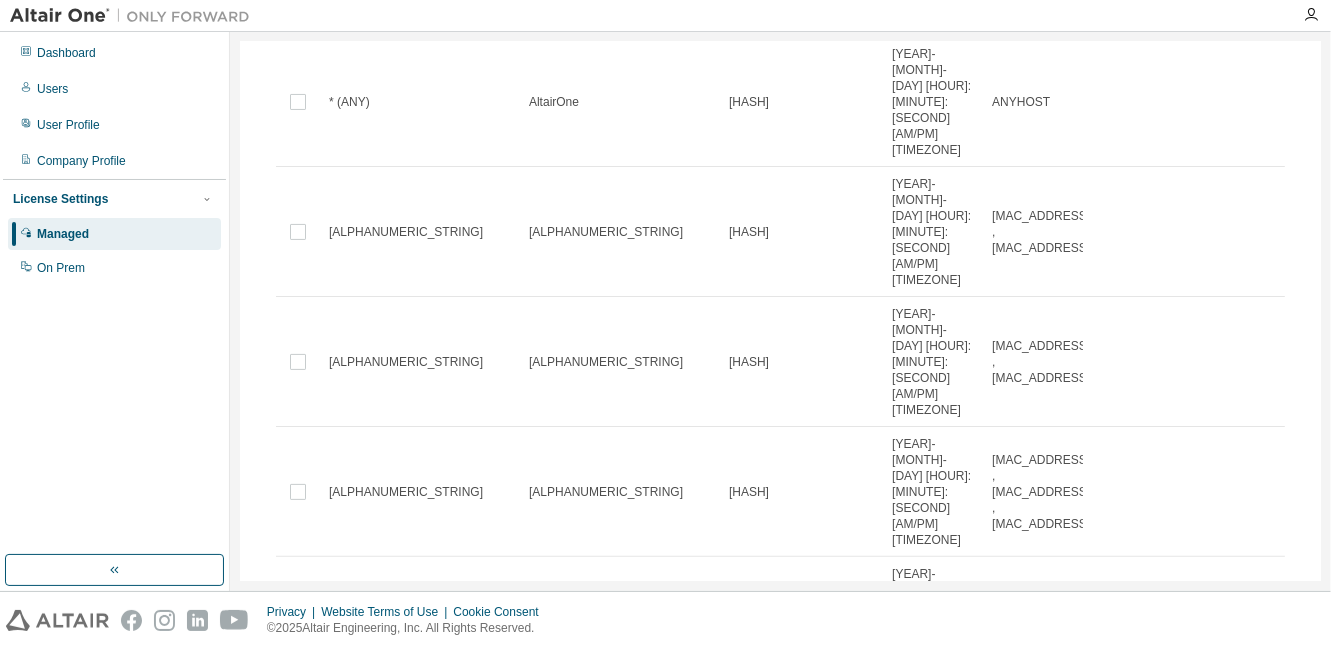scroll, scrollTop: 360, scrollLeft: 0, axis: vertical 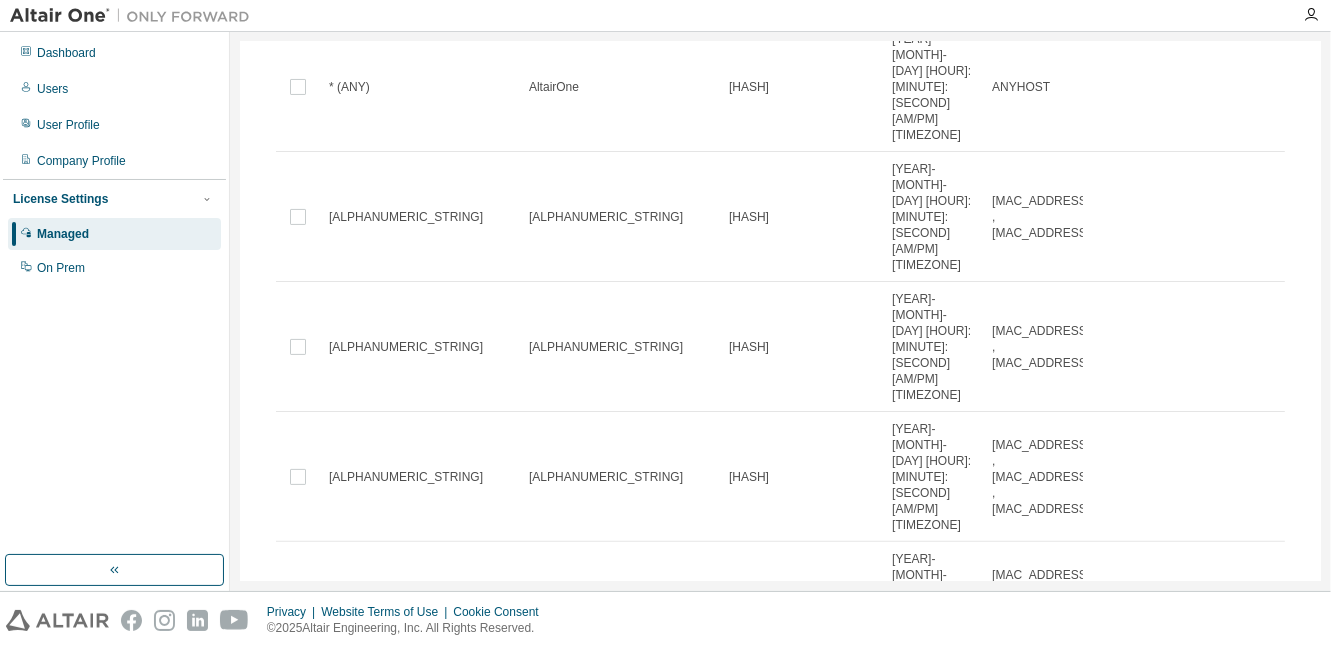 click on "z004nn0k" at bounding box center [406, 737] 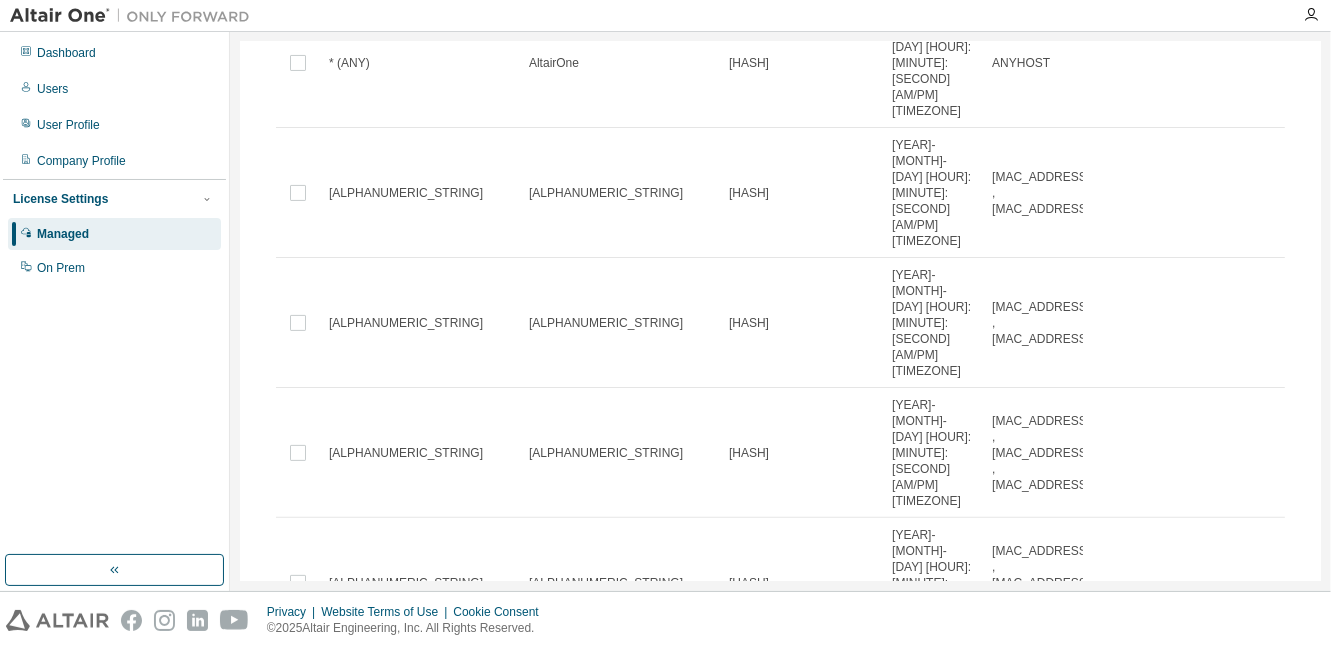 scroll, scrollTop: 567, scrollLeft: 0, axis: vertical 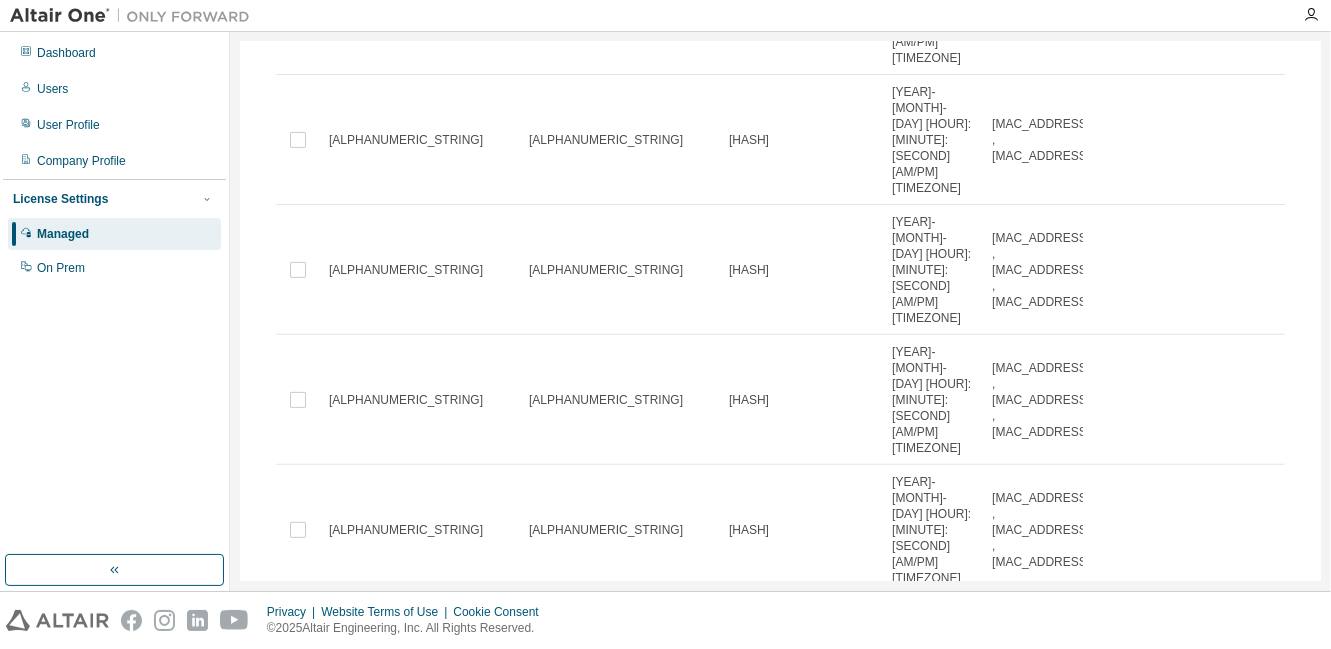 click on "10" at bounding box center [1012, 1012] 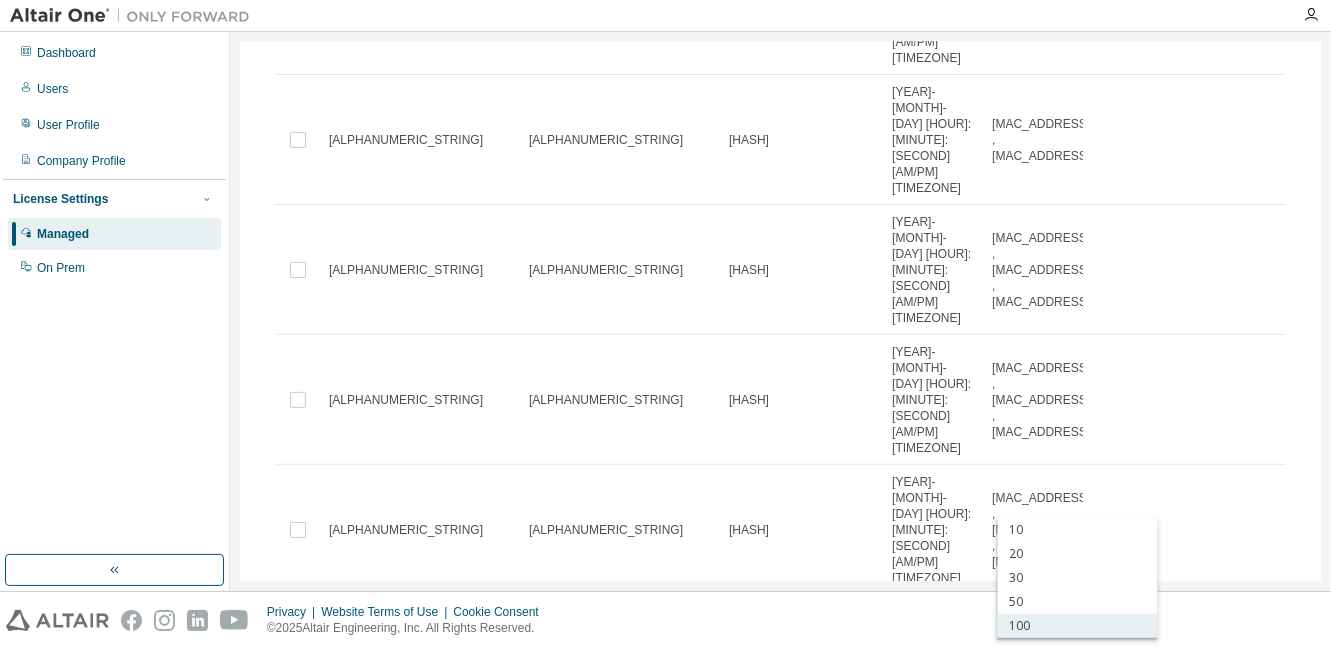 click on "100" at bounding box center [1078, 626] 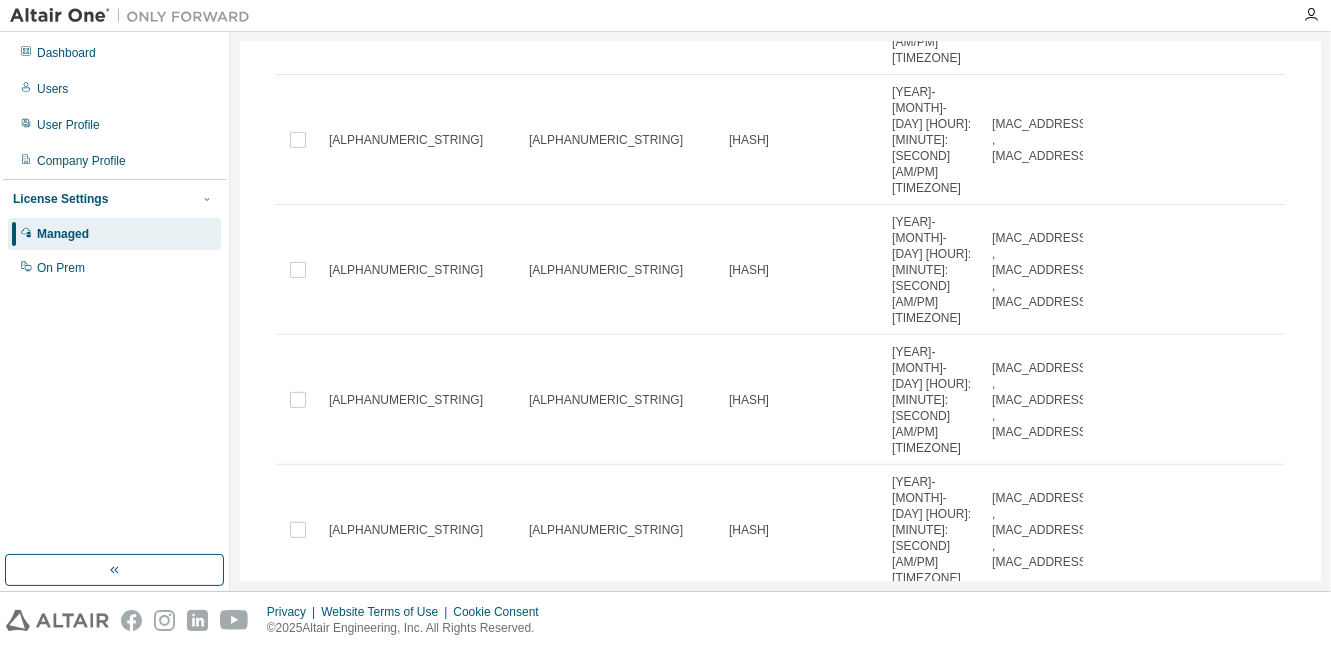 drag, startPoint x: 384, startPoint y: 290, endPoint x: 328, endPoint y: 295, distance: 56.22277 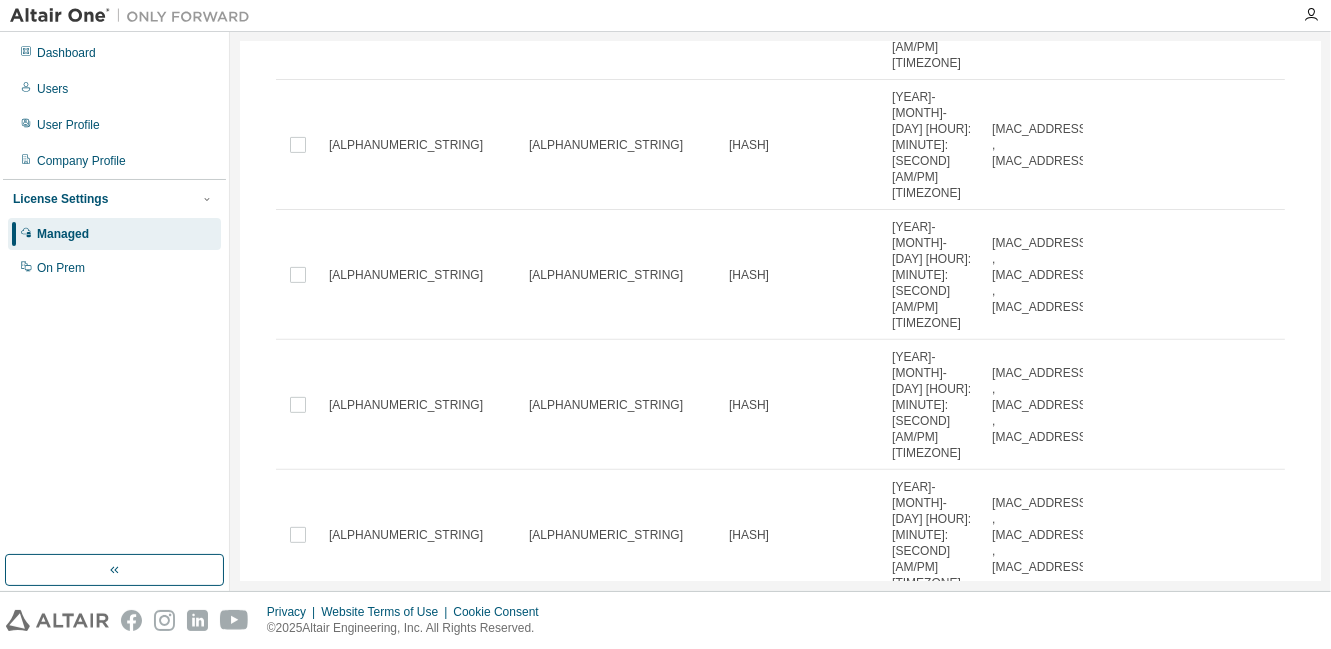 scroll, scrollTop: 567, scrollLeft: 0, axis: vertical 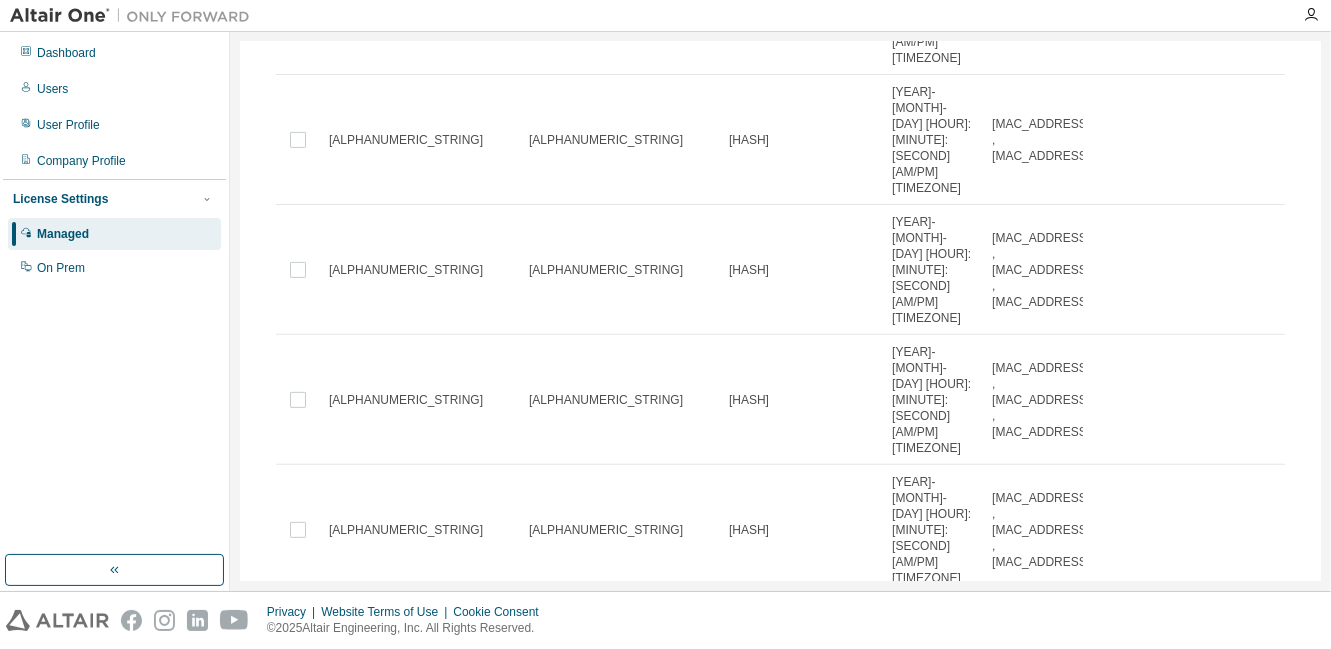 drag, startPoint x: 383, startPoint y: 304, endPoint x: 330, endPoint y: 296, distance: 53.600372 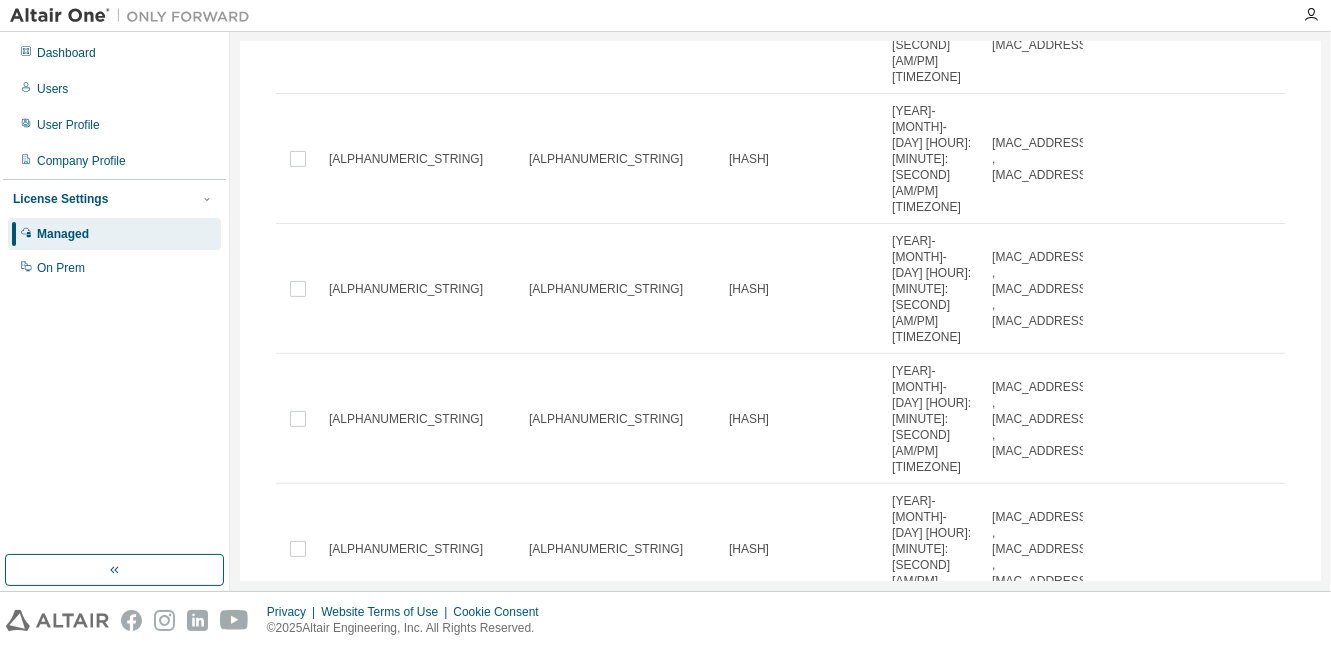 scroll, scrollTop: 581, scrollLeft: 0, axis: vertical 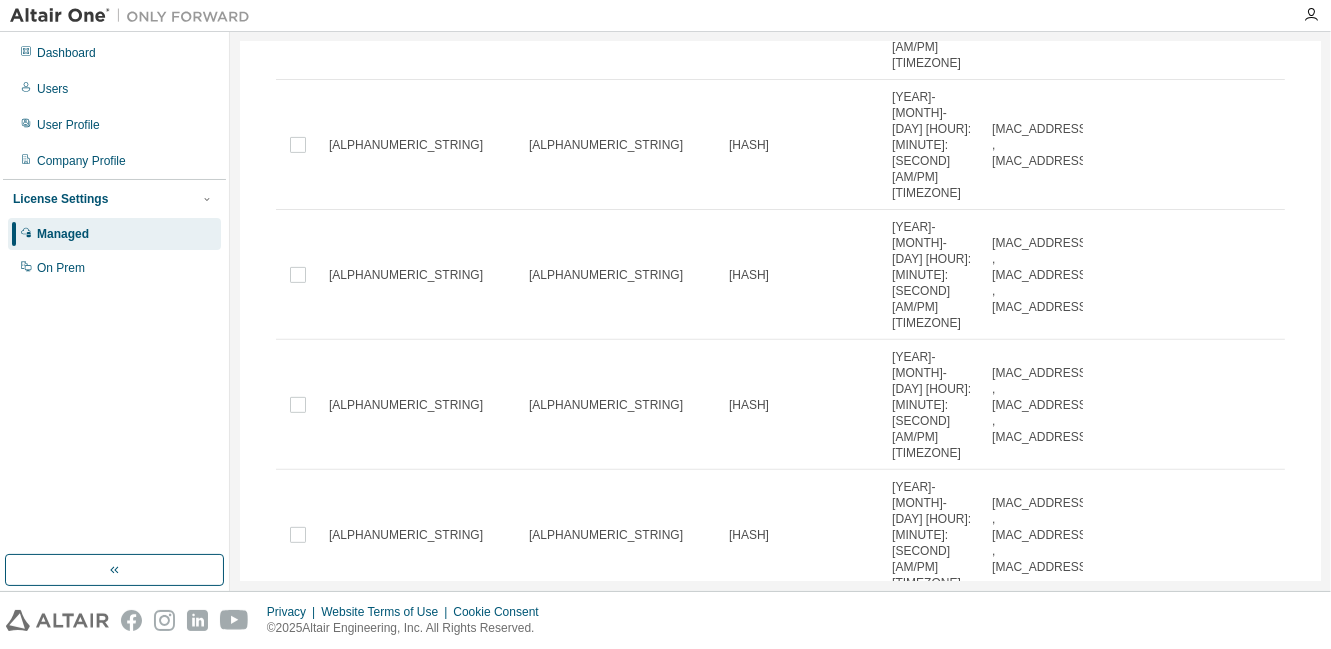 click on "z004nn0k" at bounding box center (406, 665) 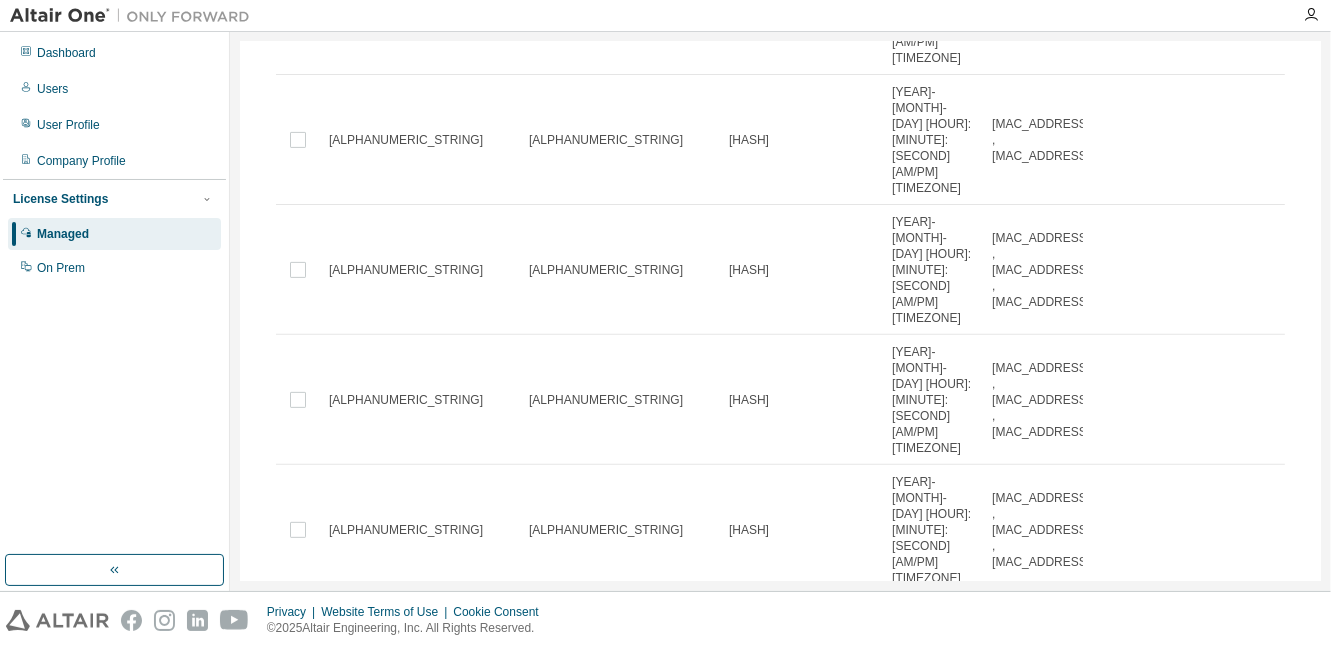 click on "z004nn0k" at bounding box center [406, 660] 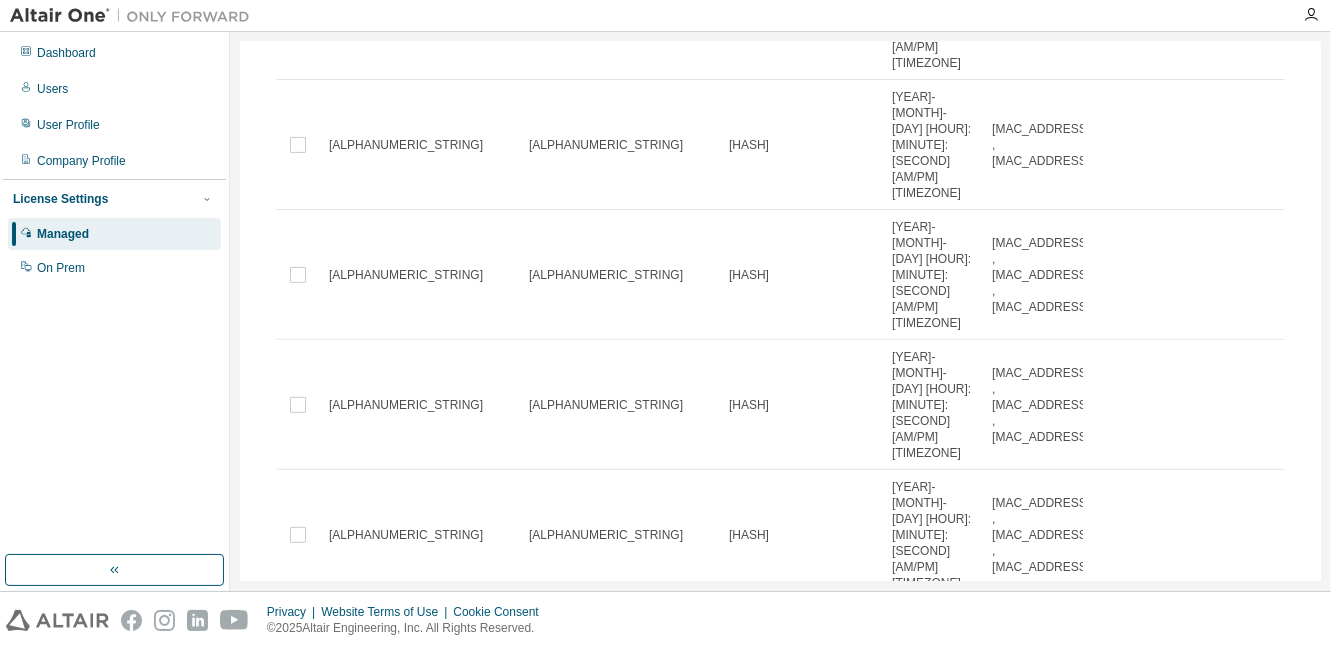 click on "z004nn0k" at bounding box center (406, 665) 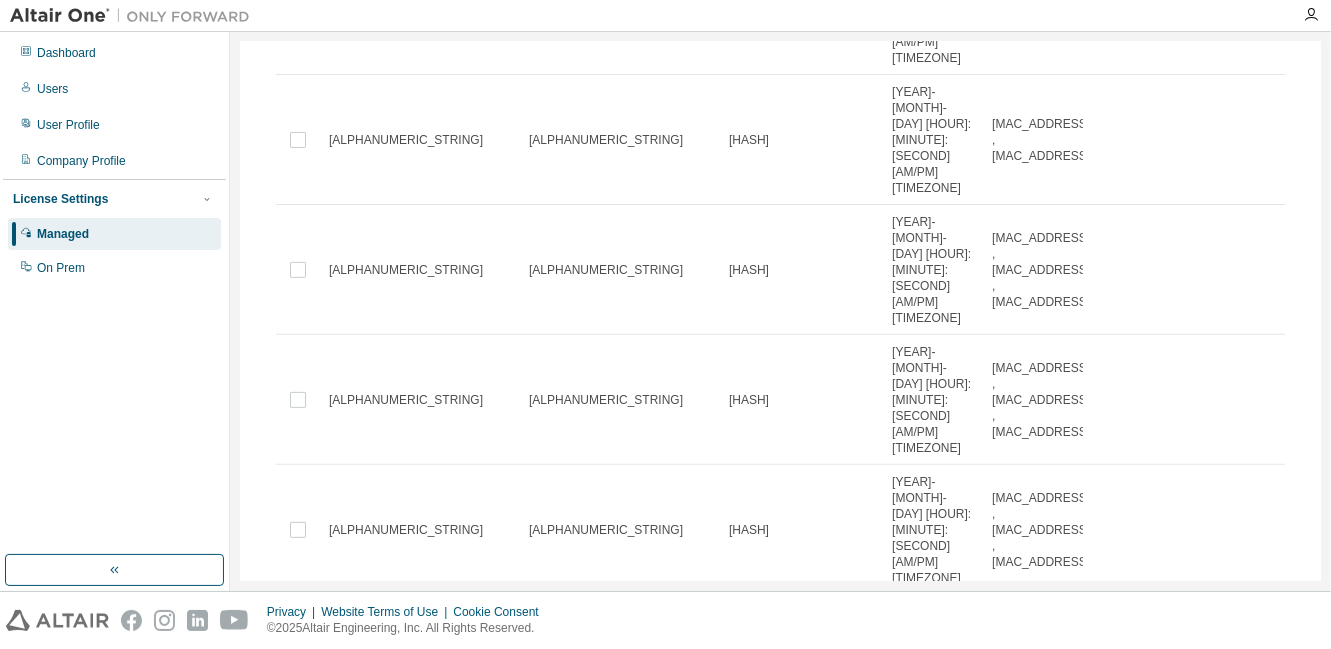 click on "z004nn0k" at bounding box center [406, 660] 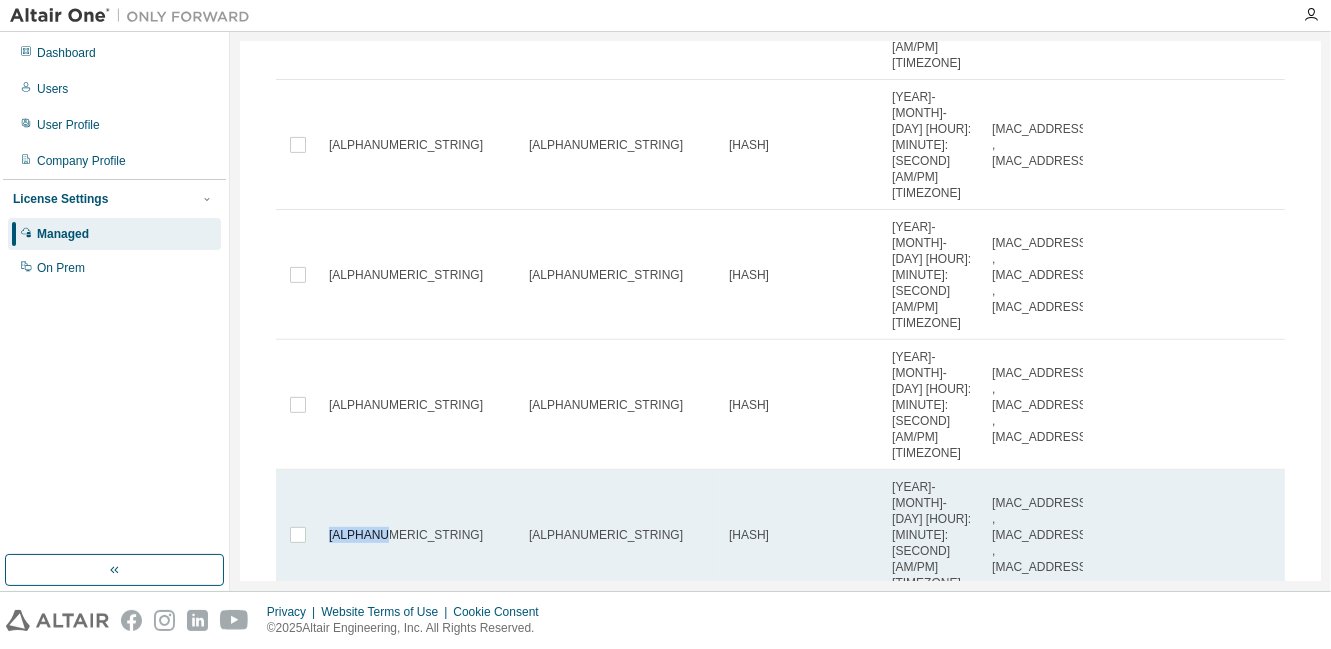 drag, startPoint x: 329, startPoint y: 200, endPoint x: 382, endPoint y: 202, distance: 53.037724 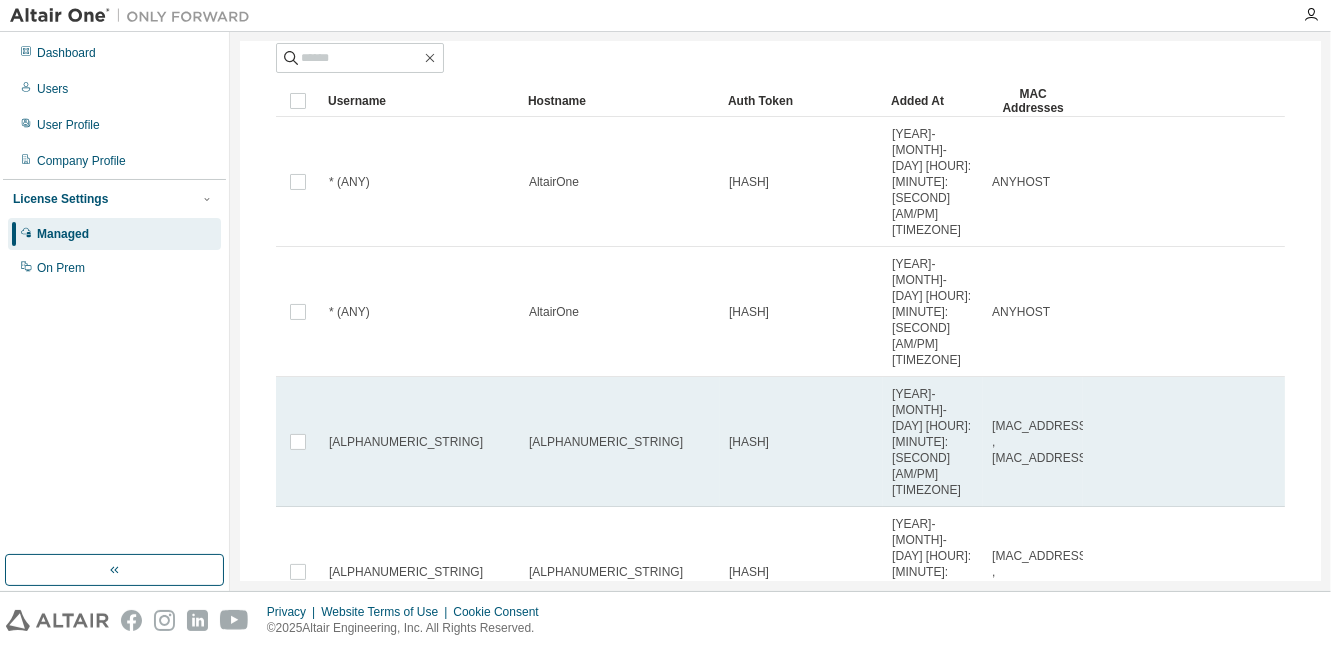 scroll, scrollTop: 0, scrollLeft: 0, axis: both 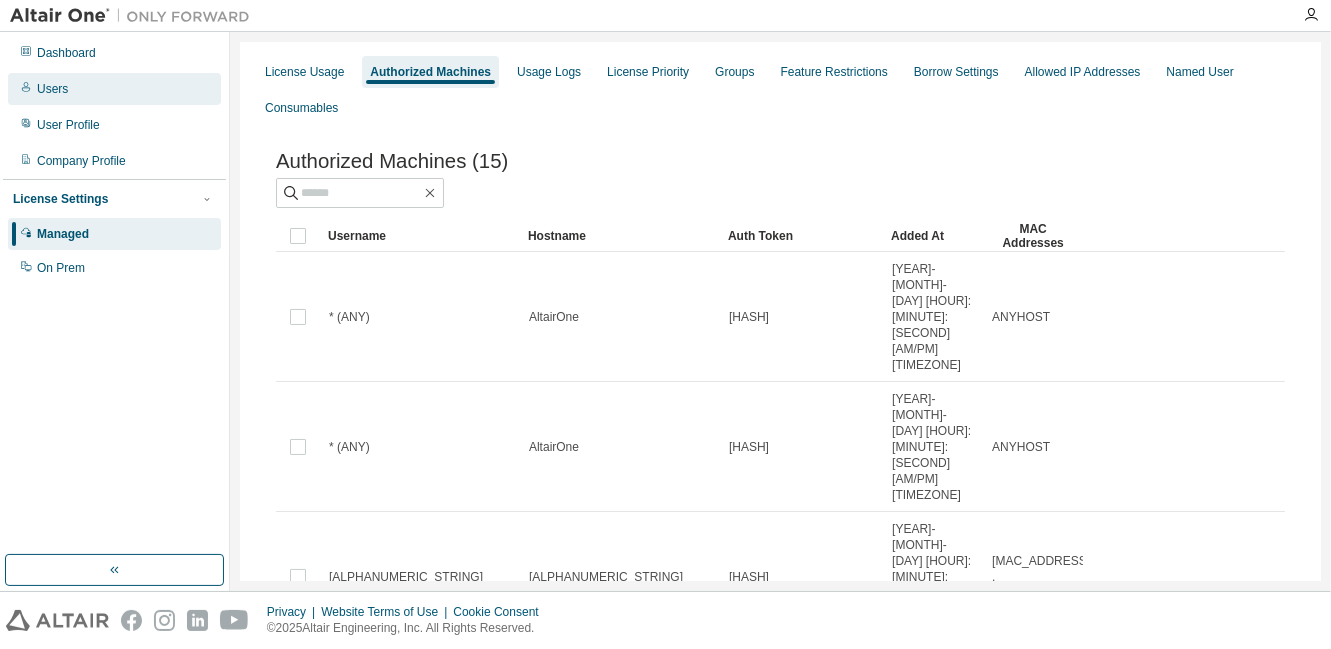 click on "Users" at bounding box center [52, 89] 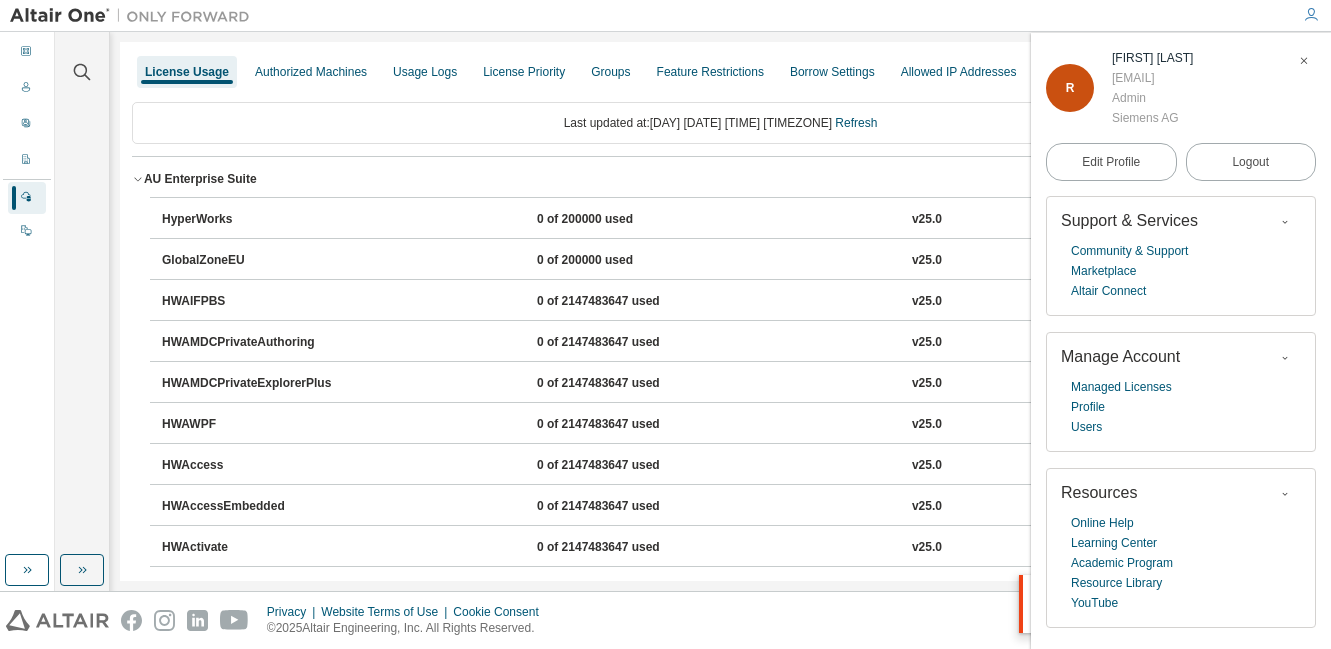 scroll, scrollTop: 0, scrollLeft: 0, axis: both 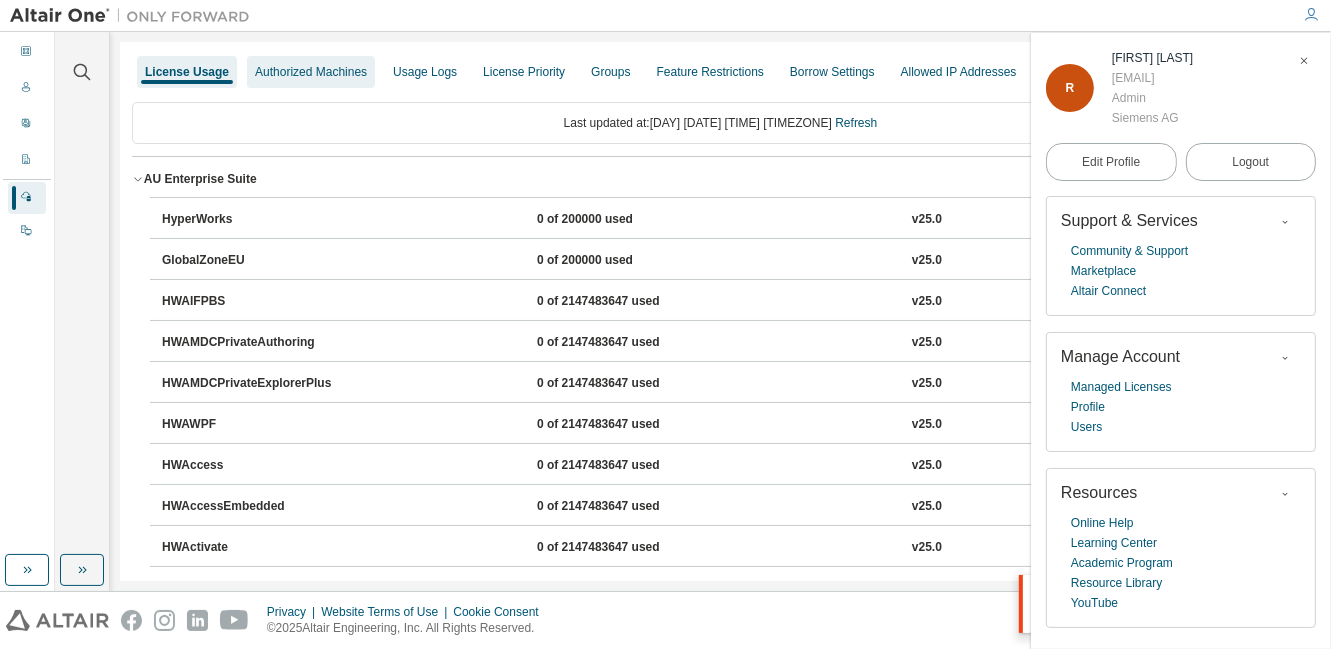 click on "Authorized Machines" at bounding box center [311, 72] 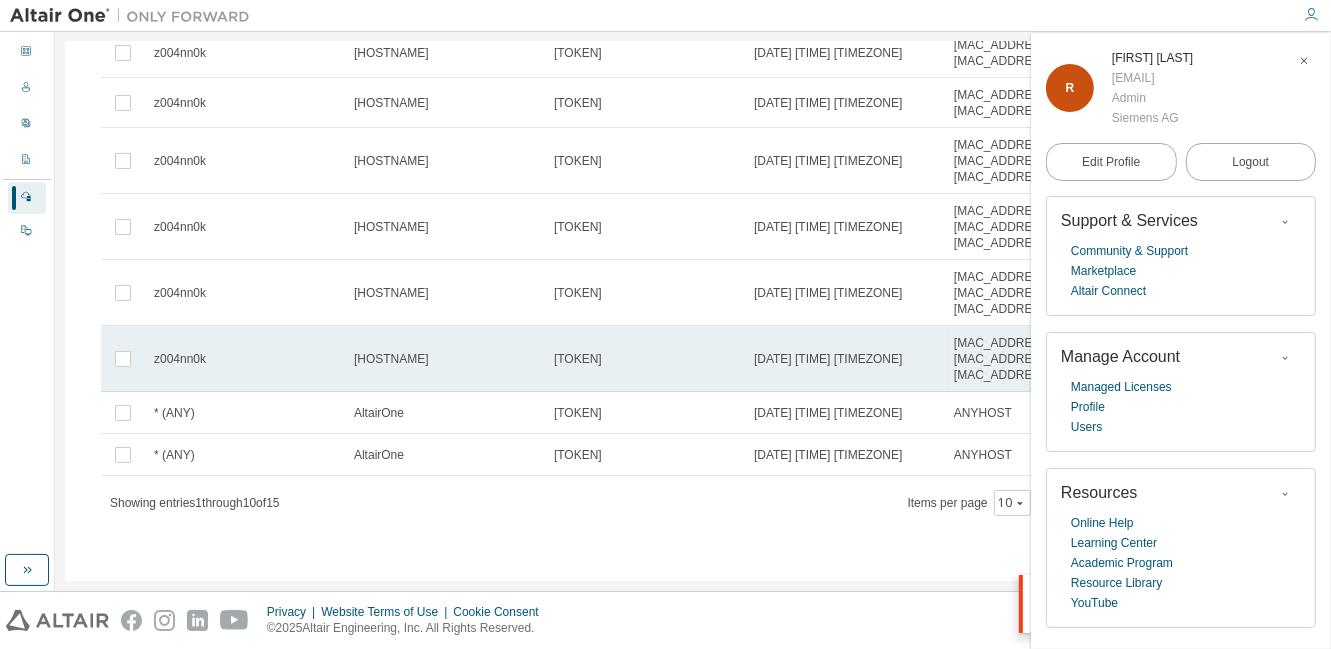 scroll, scrollTop: 0, scrollLeft: 0, axis: both 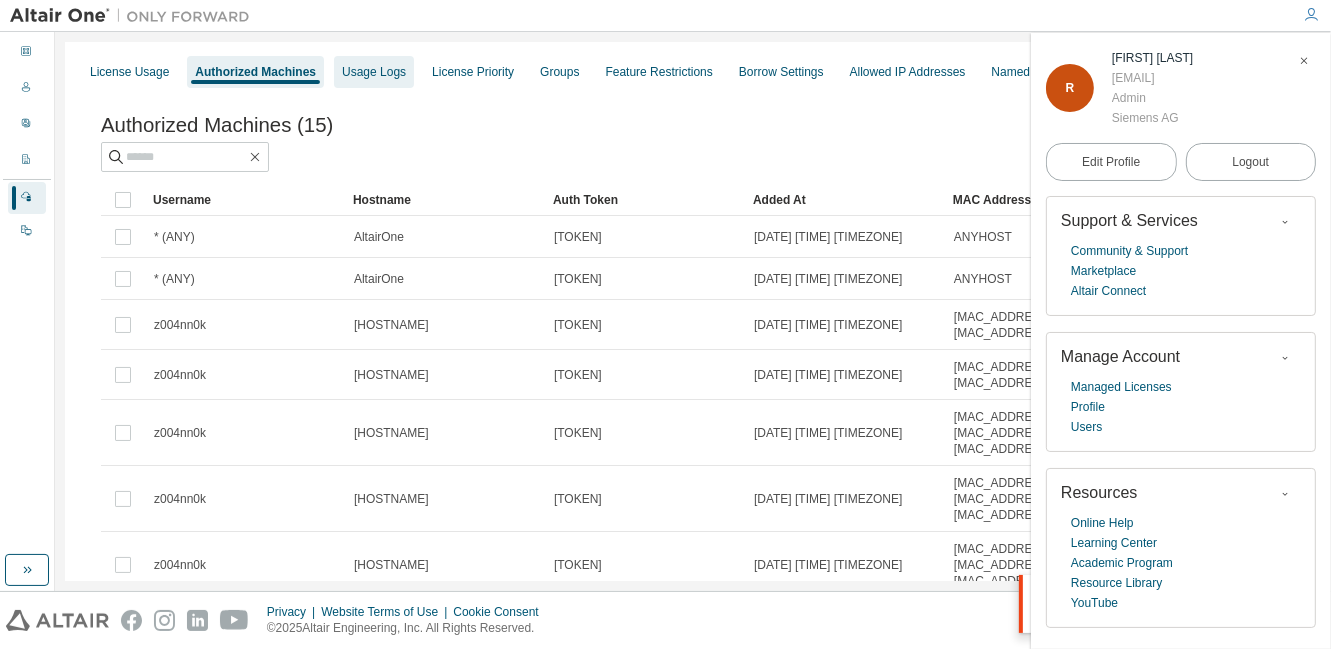 click on "Usage Logs" at bounding box center [374, 72] 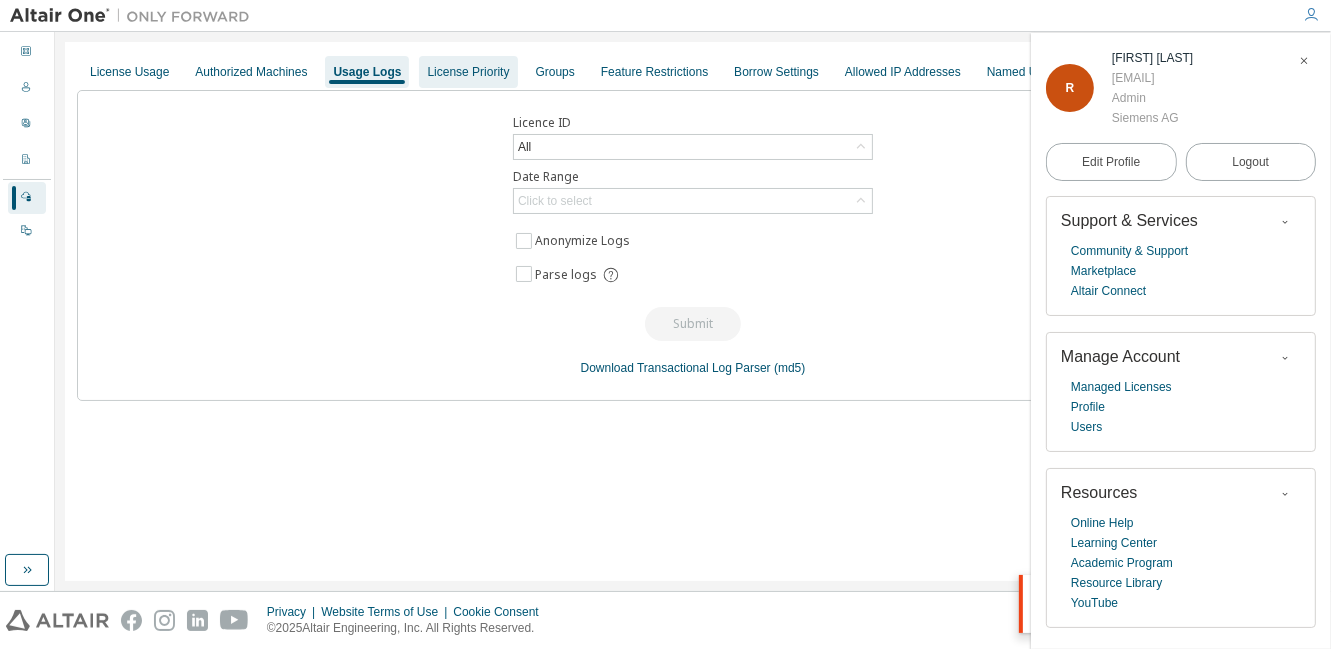 click on "License Priority" at bounding box center (468, 72) 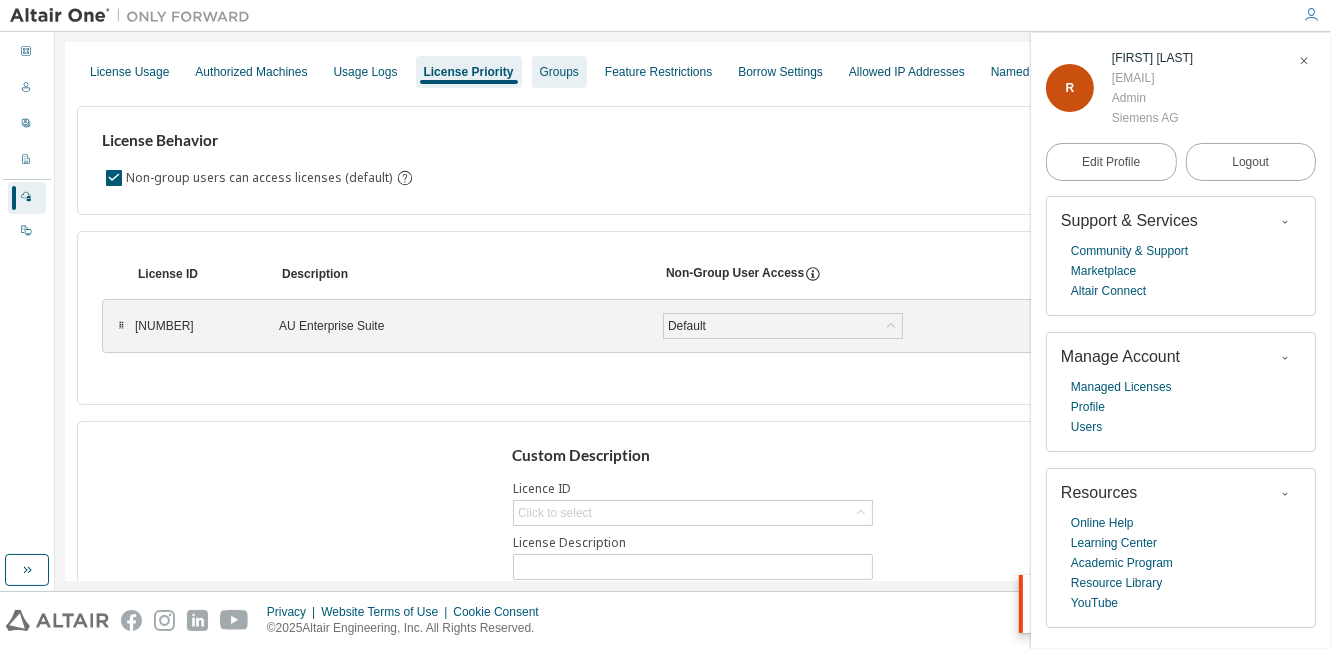 click on "Groups" at bounding box center [559, 72] 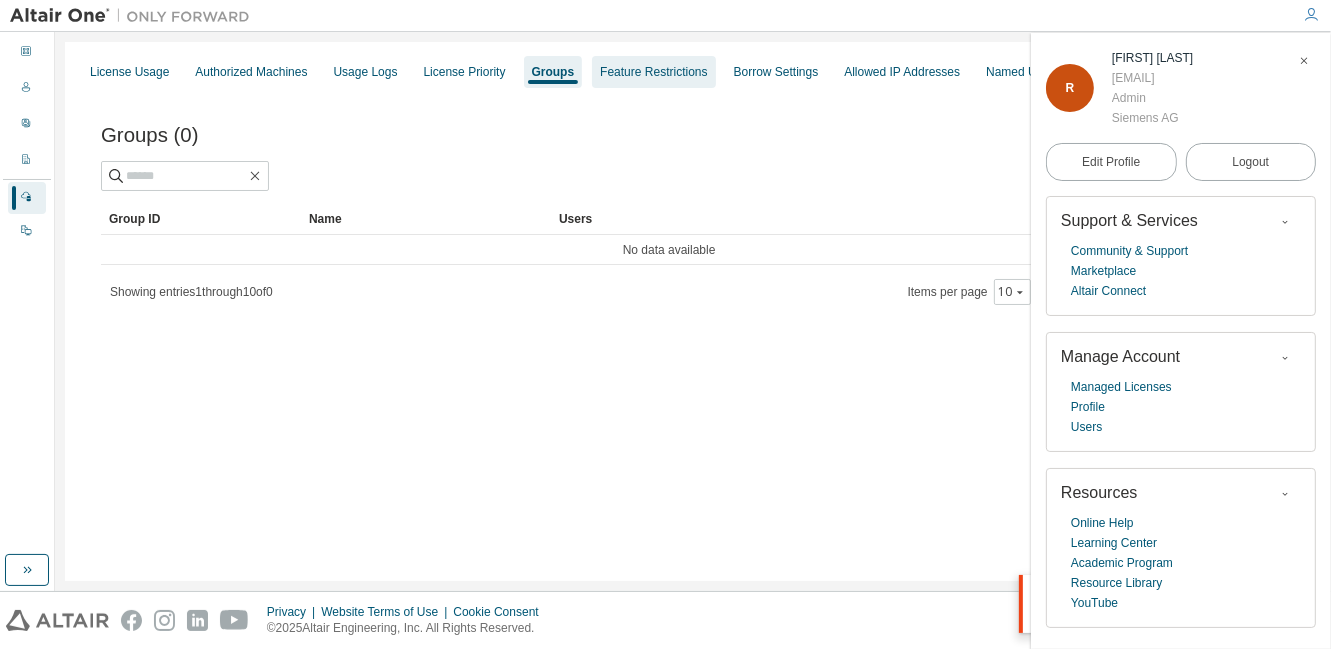 click on "Feature Restrictions" at bounding box center [653, 72] 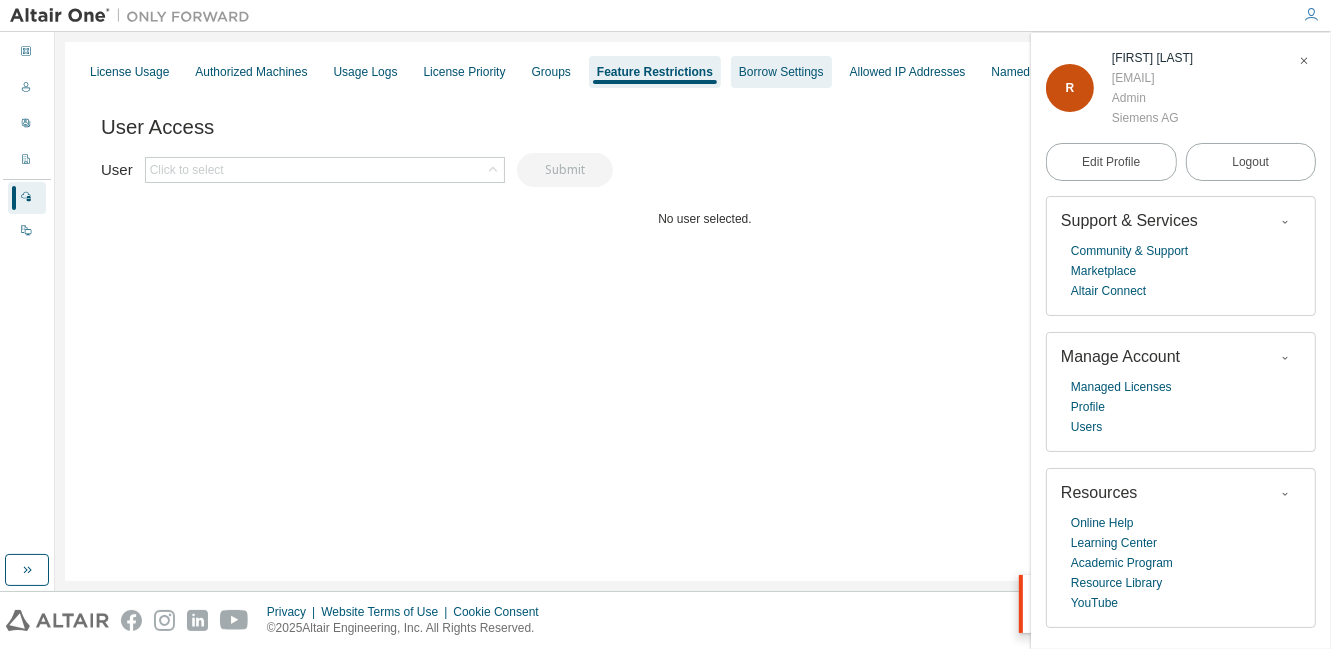 click on "Borrow Settings" at bounding box center (781, 72) 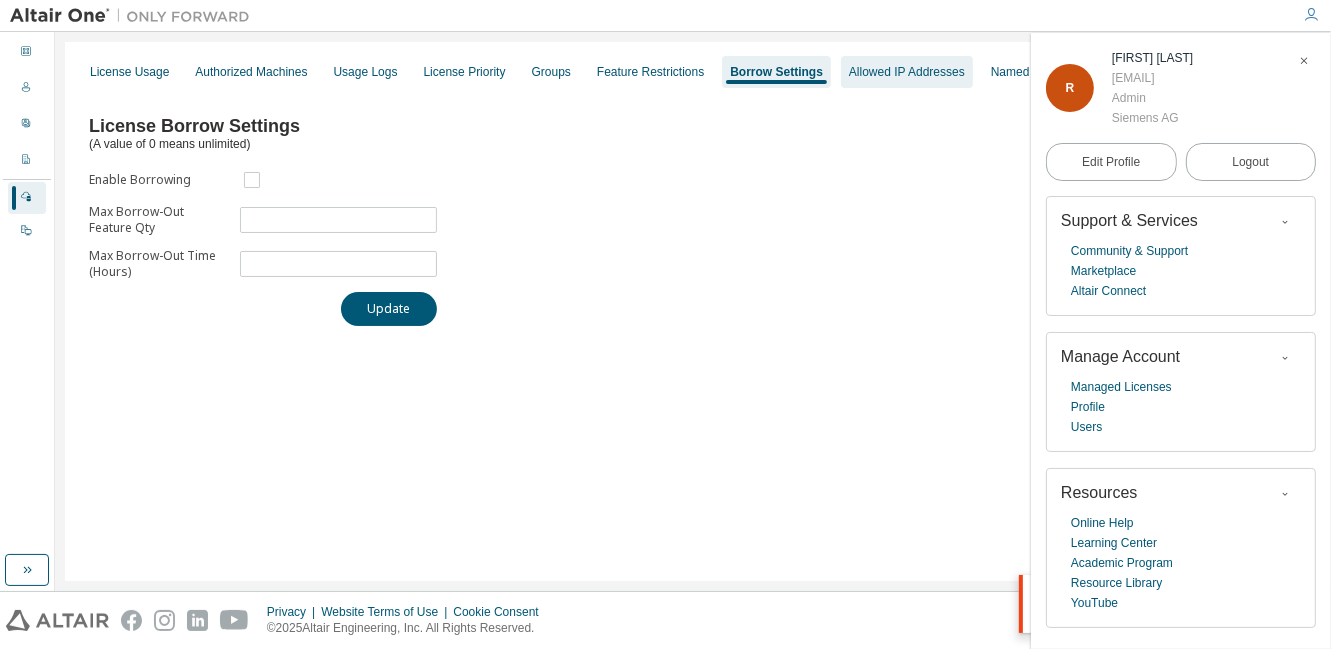 click on "Allowed IP Addresses" at bounding box center [907, 72] 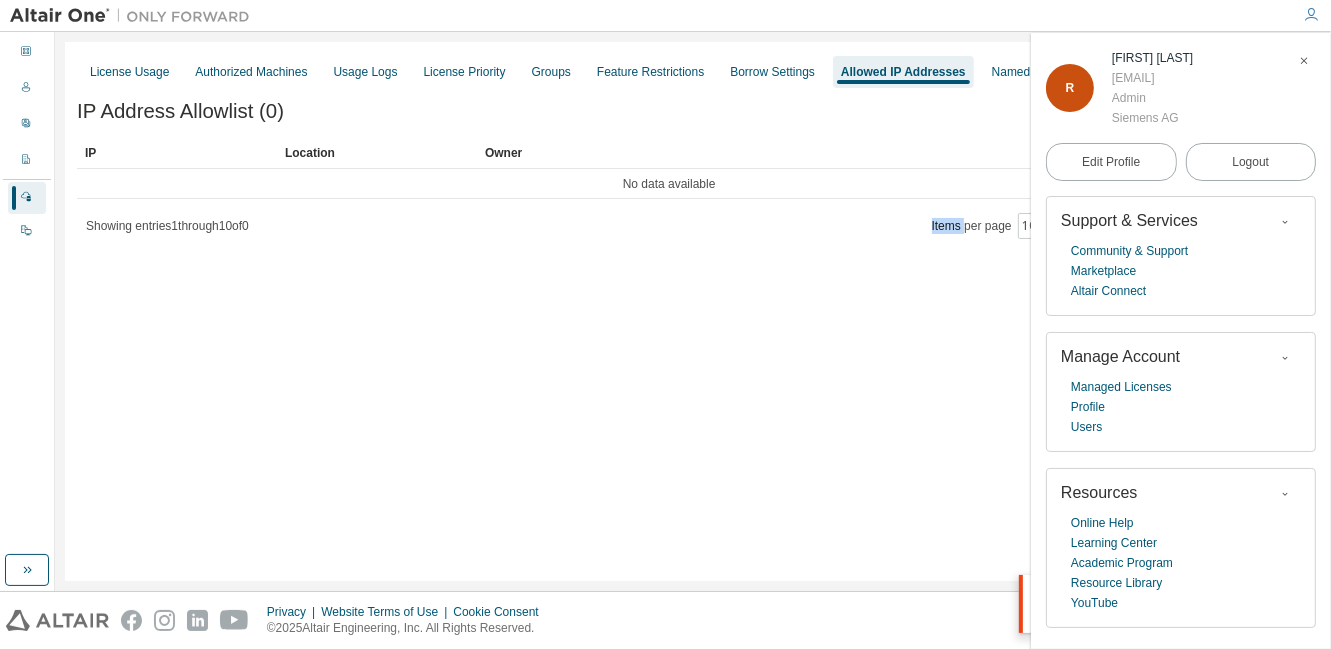 drag, startPoint x: 862, startPoint y: 582, endPoint x: 970, endPoint y: 585, distance: 108.04166 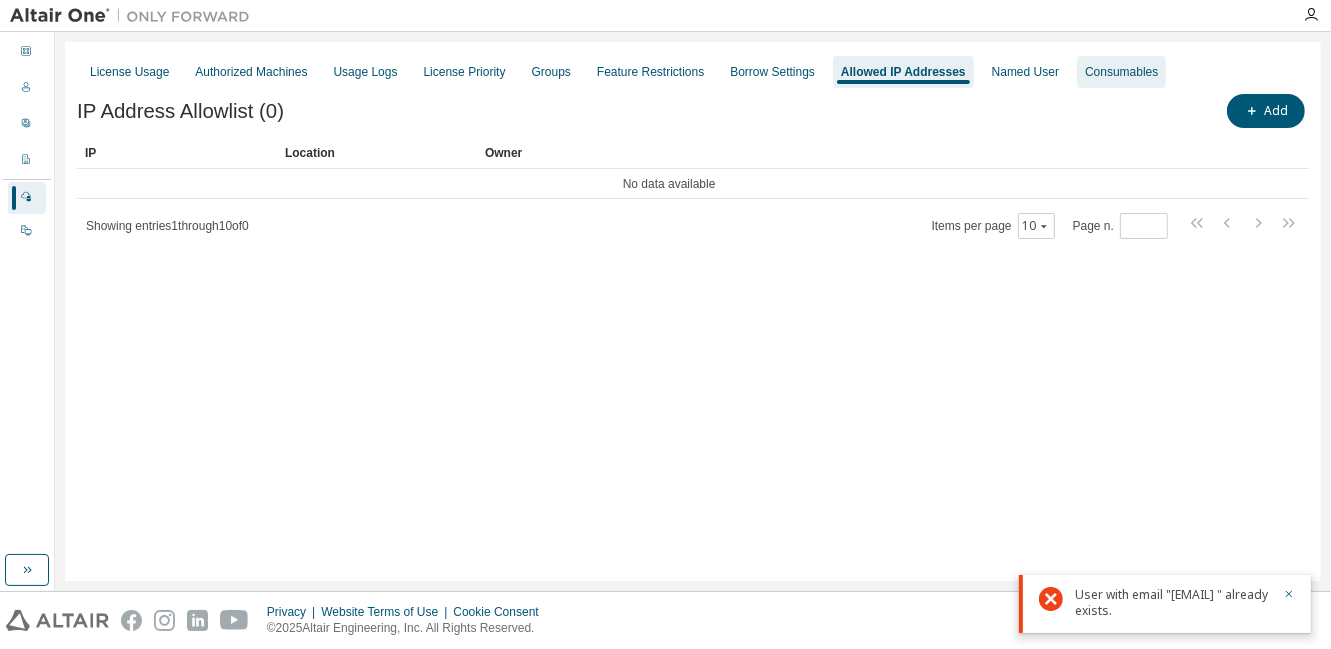 click on "Consumables" at bounding box center (1121, 72) 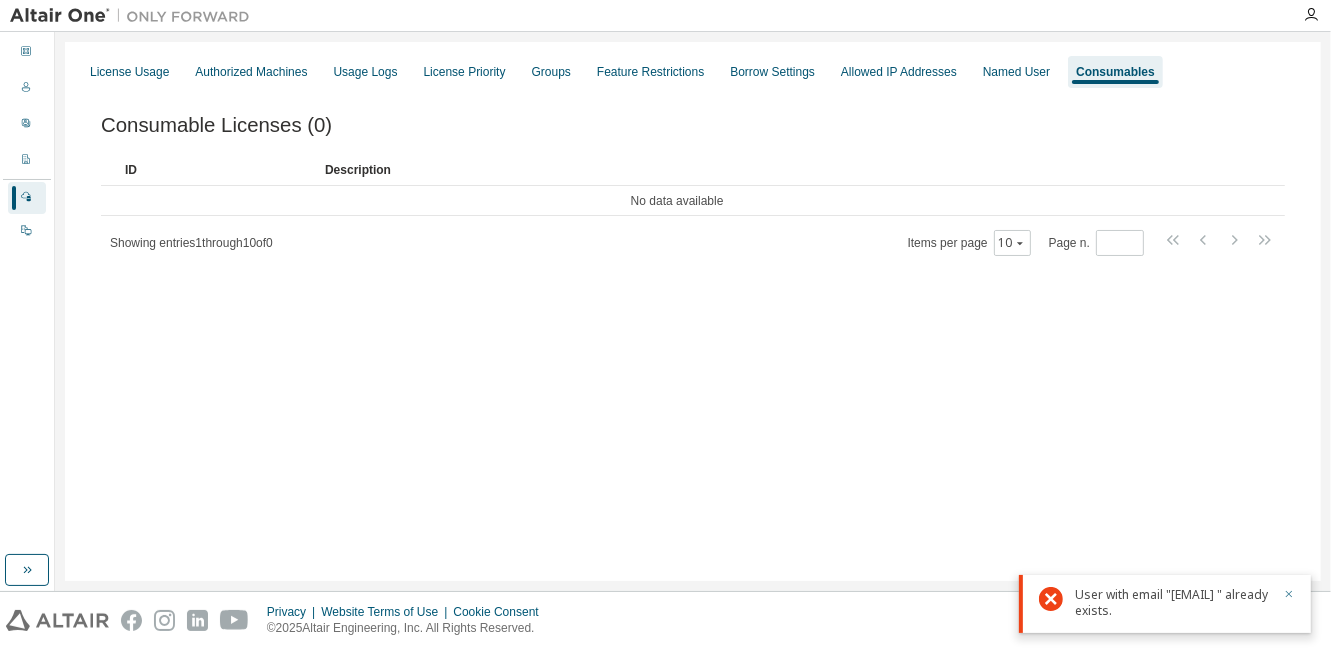 click 